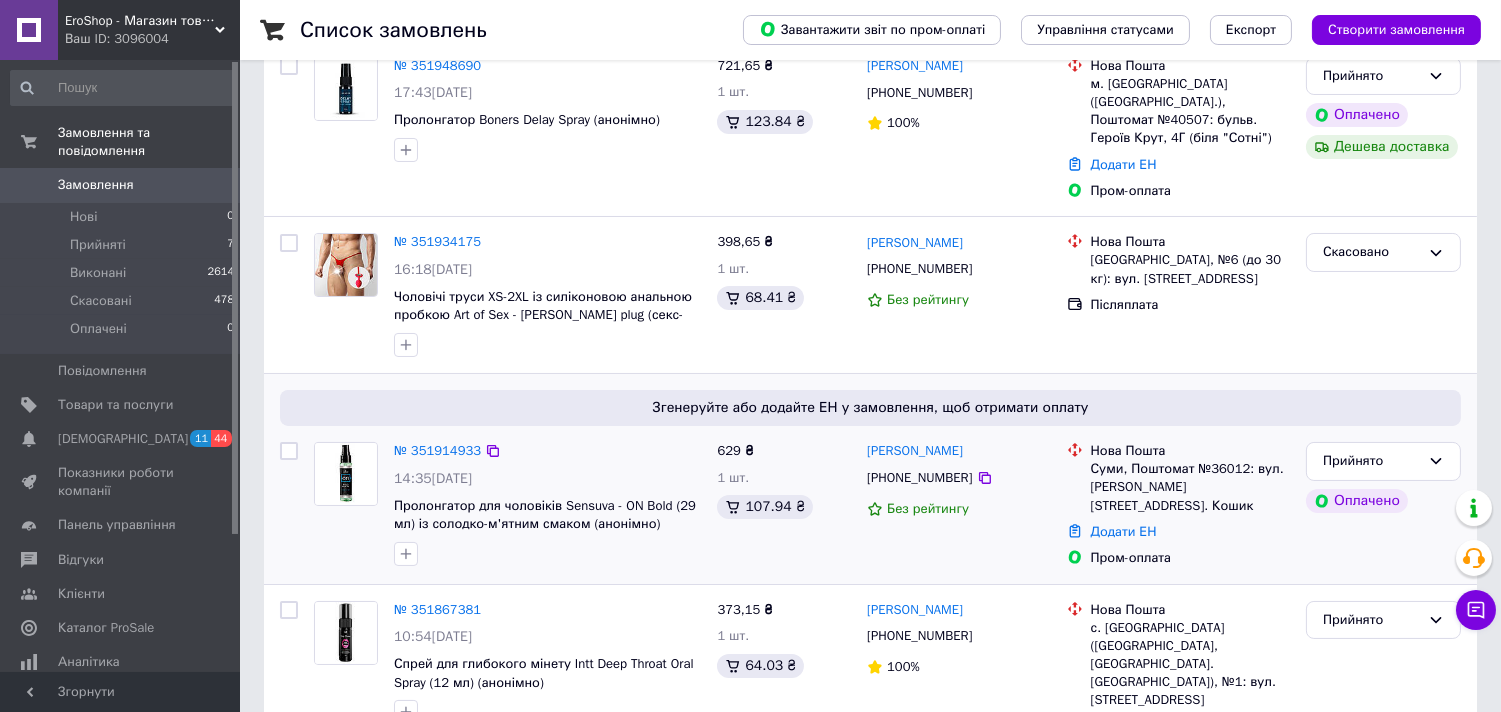 scroll, scrollTop: 333, scrollLeft: 0, axis: vertical 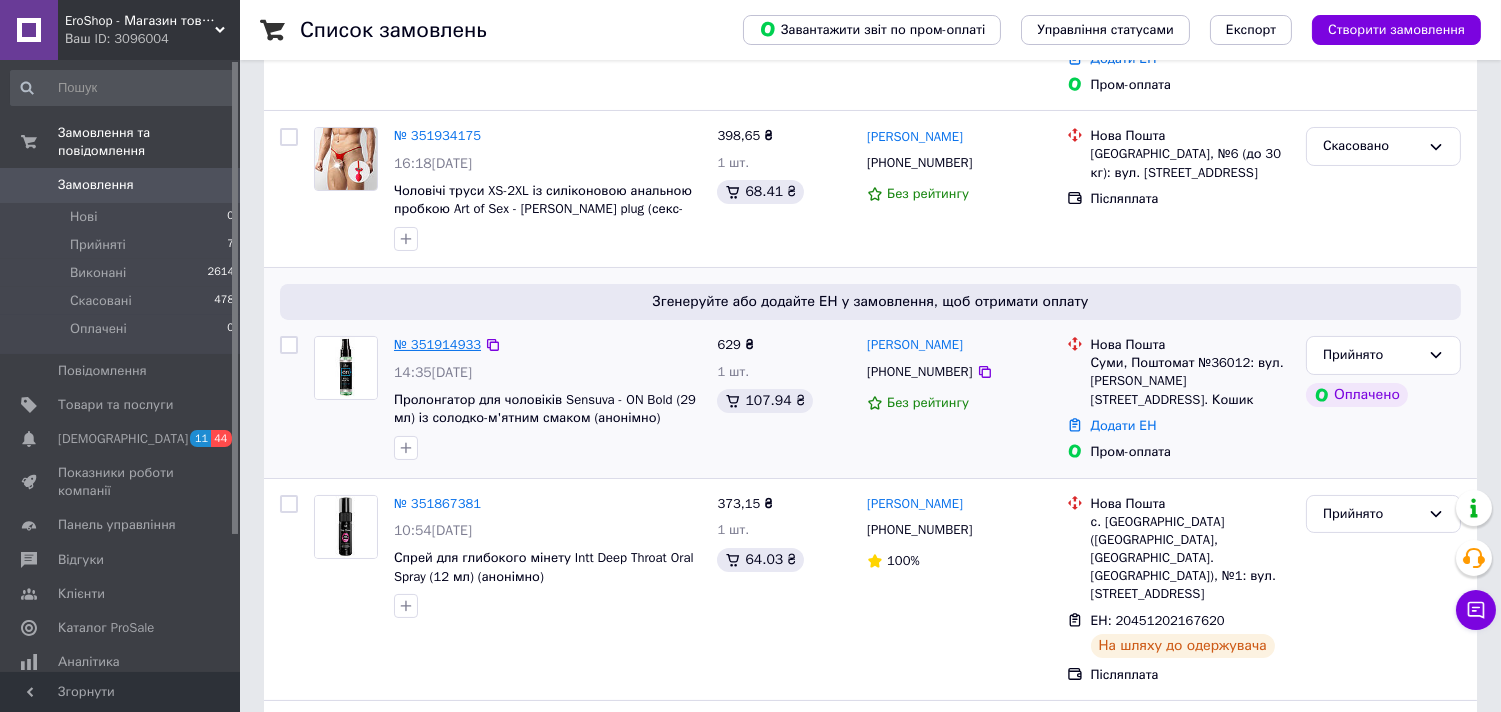 click on "№ 351914933" at bounding box center (437, 344) 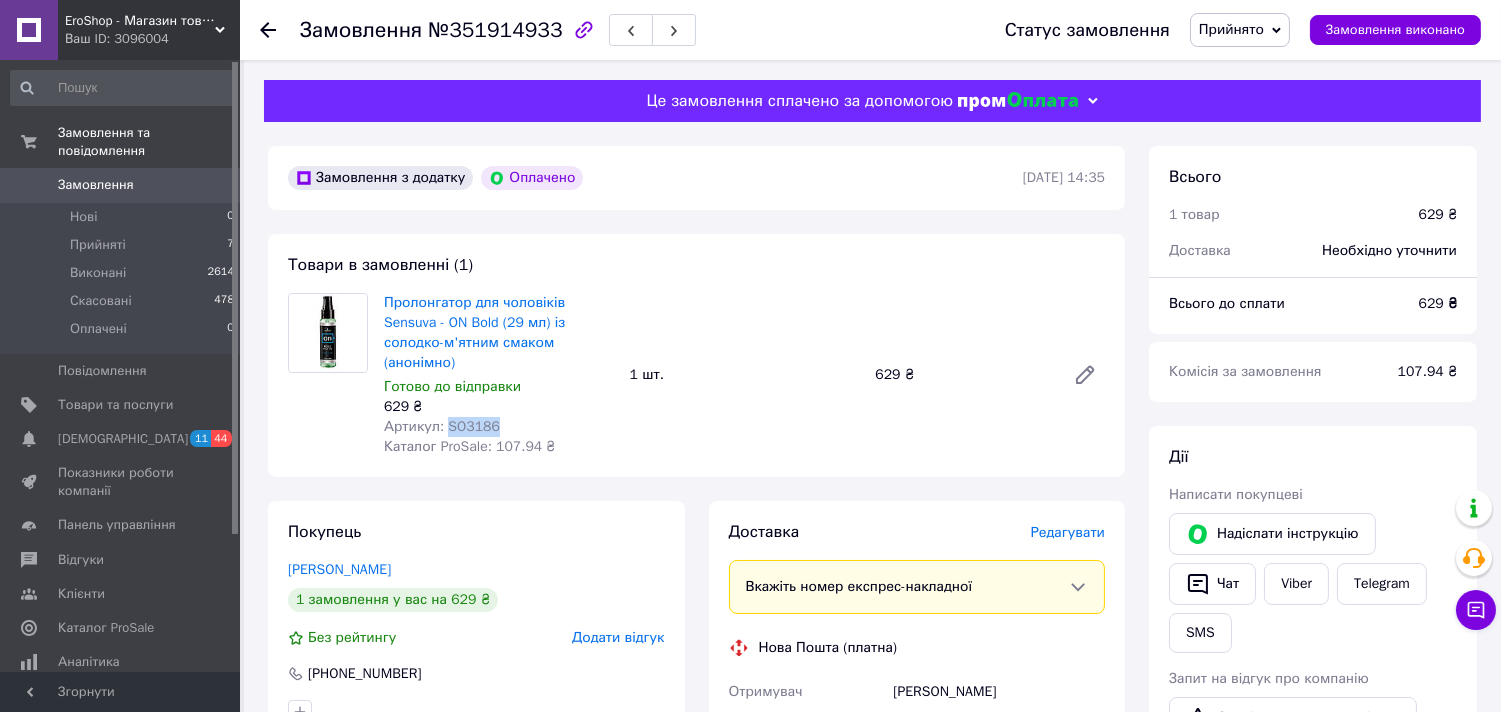 drag, startPoint x: 513, startPoint y: 411, endPoint x: 445, endPoint y: 411, distance: 68 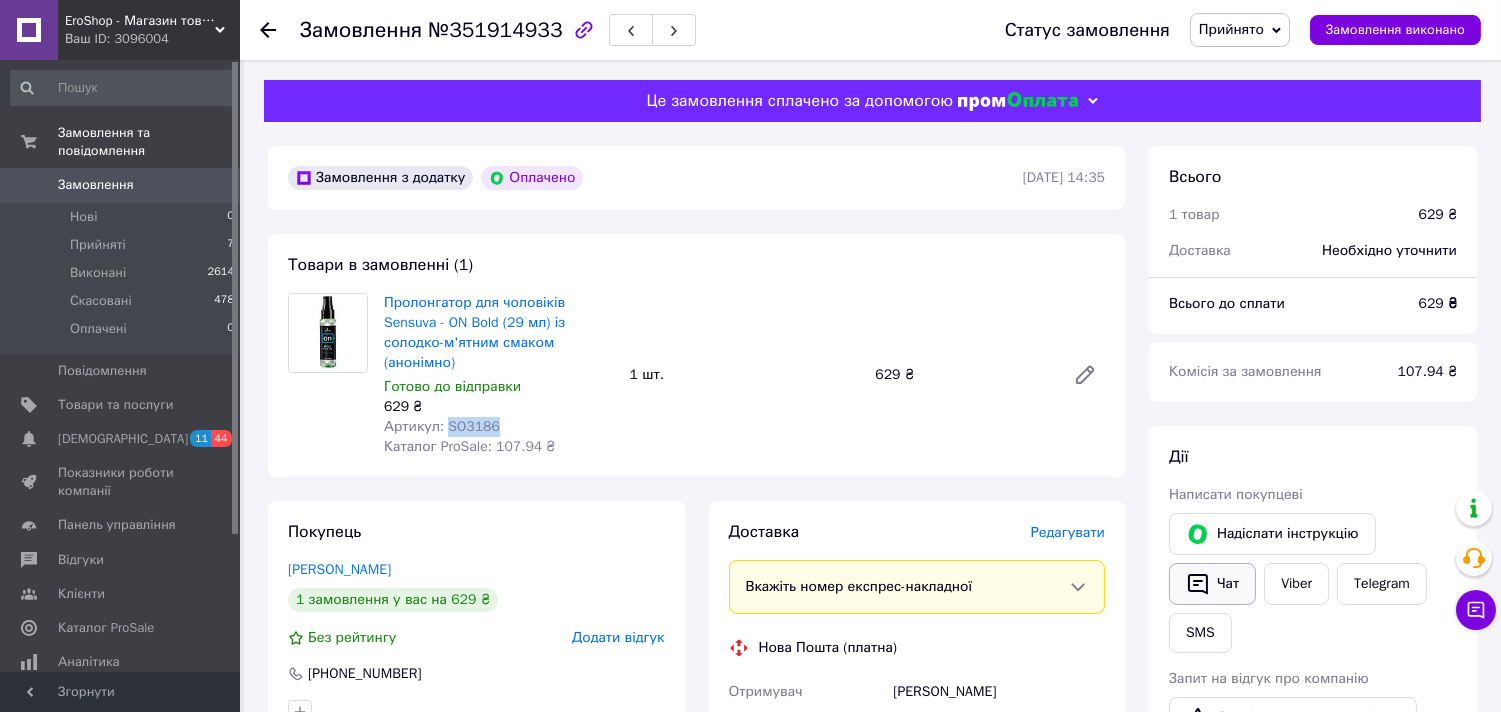 click on "Чат" at bounding box center (1212, 584) 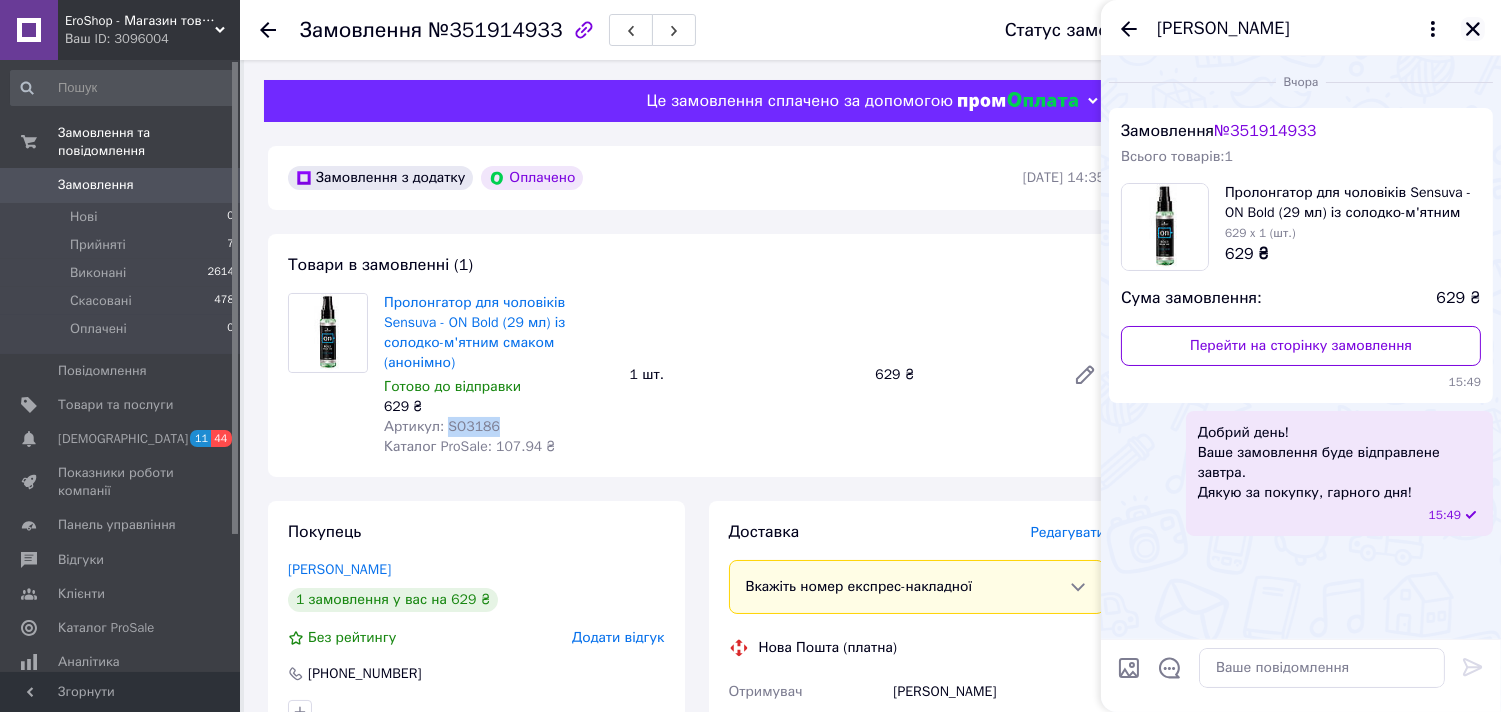 click at bounding box center (1473, 29) 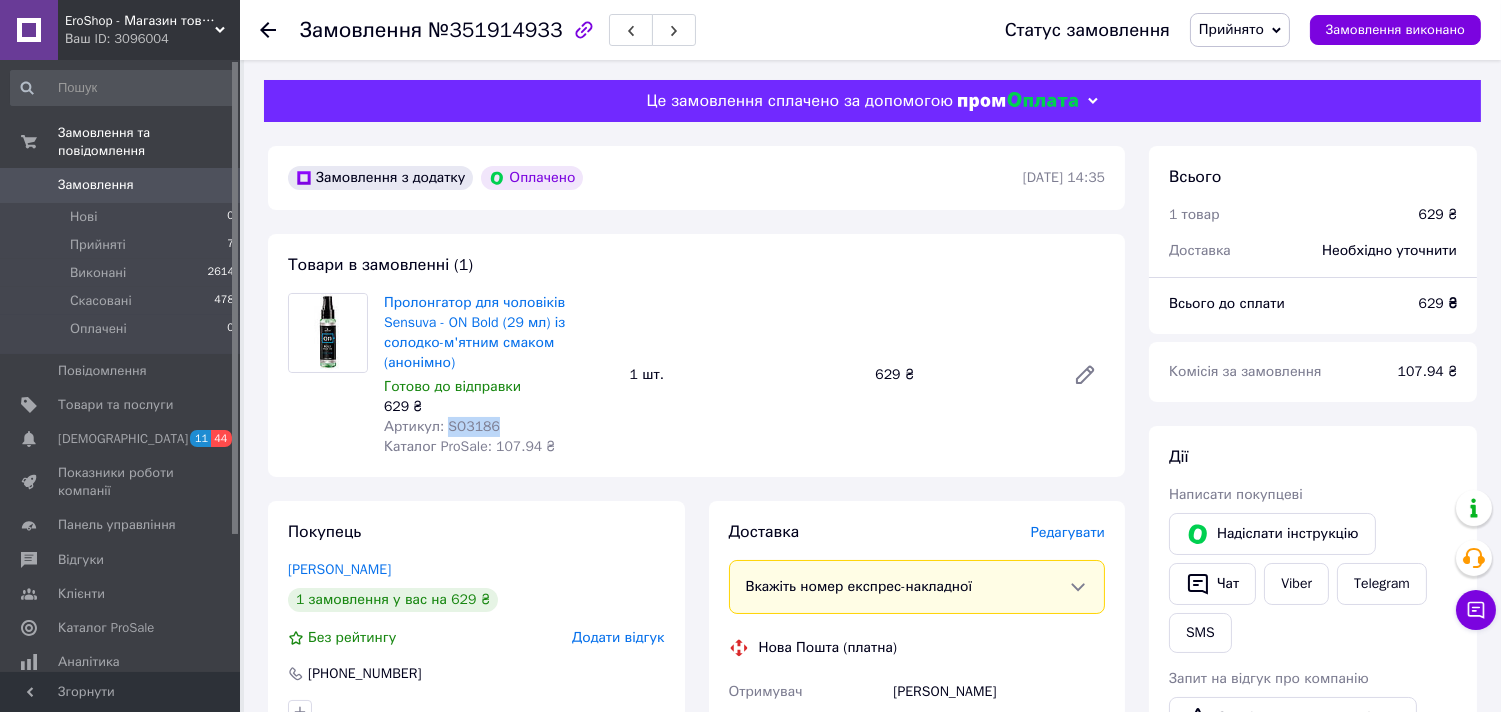 copy on "SO3186" 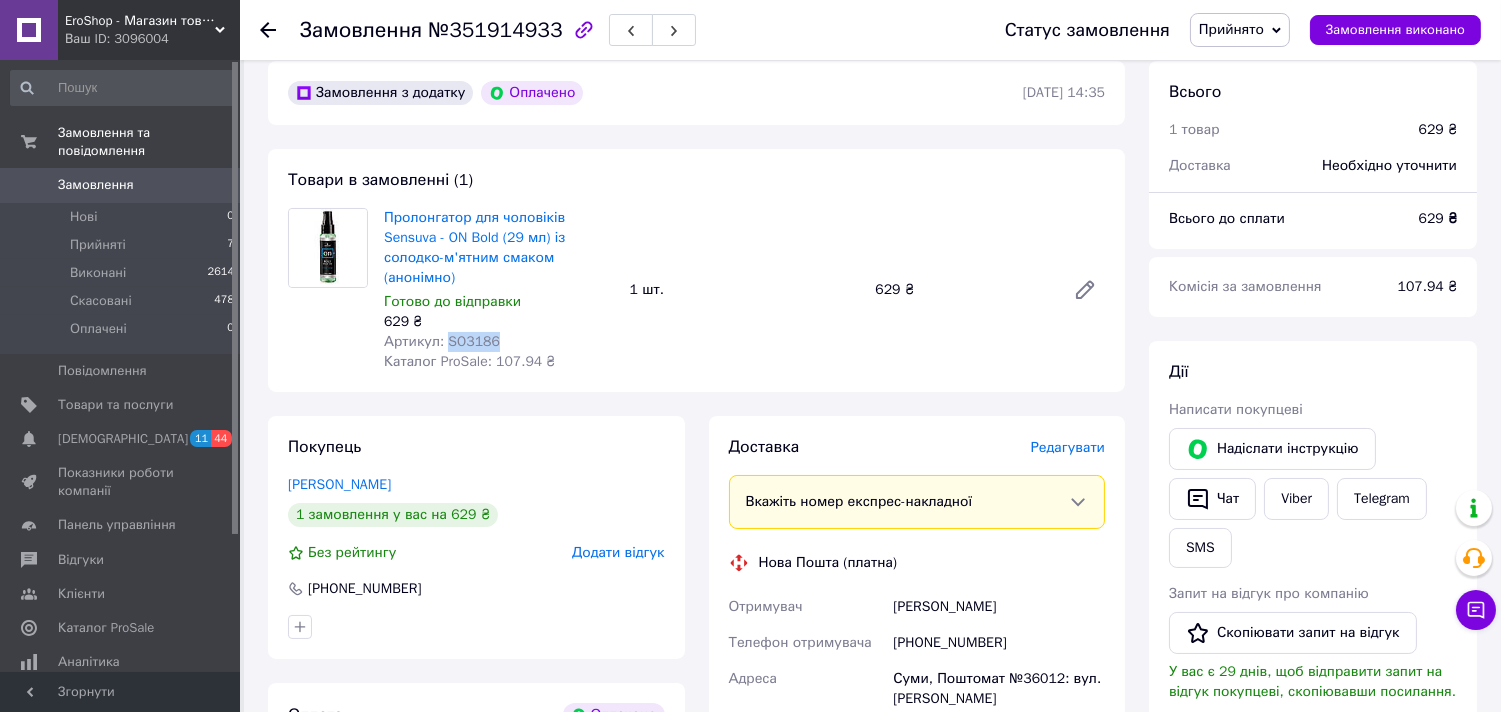scroll, scrollTop: 222, scrollLeft: 0, axis: vertical 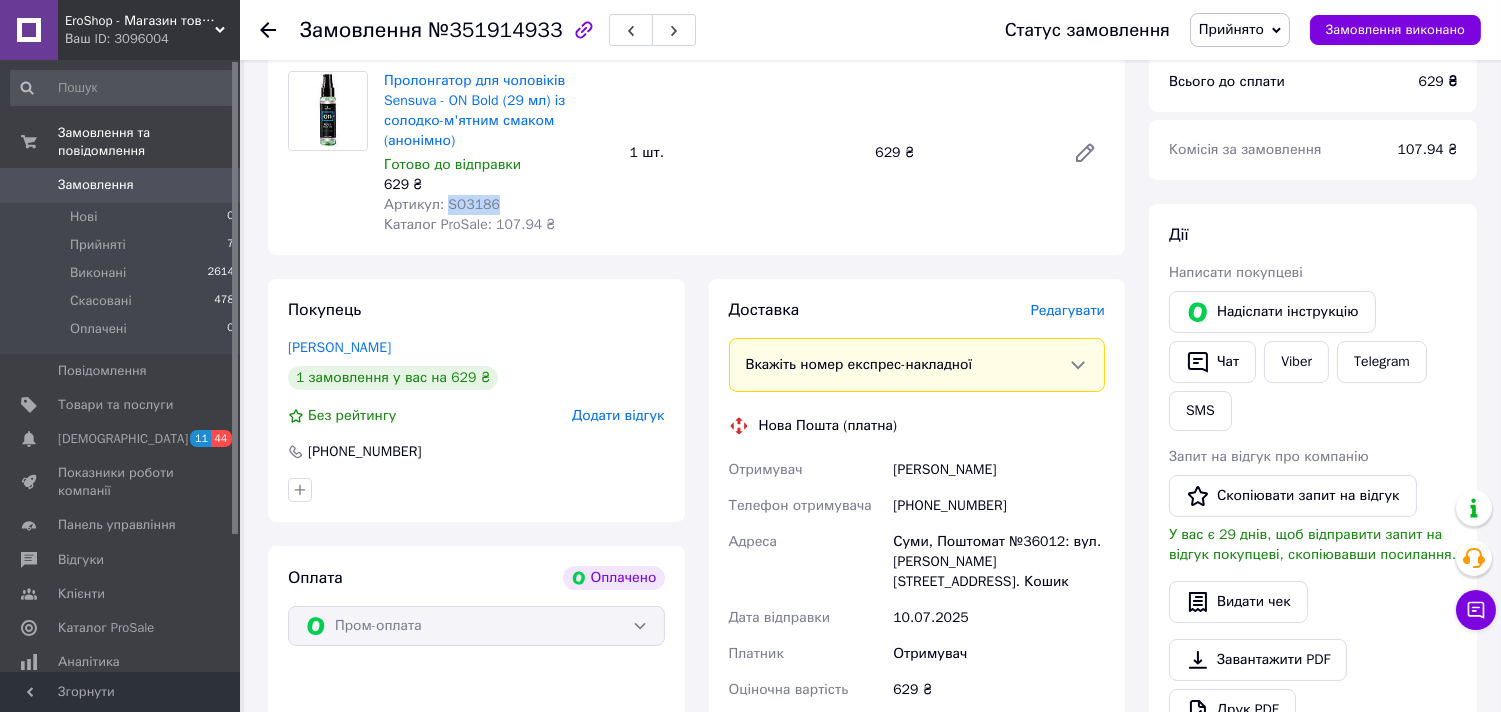 drag, startPoint x: 890, startPoint y: 447, endPoint x: 1042, endPoint y: 454, distance: 152.1611 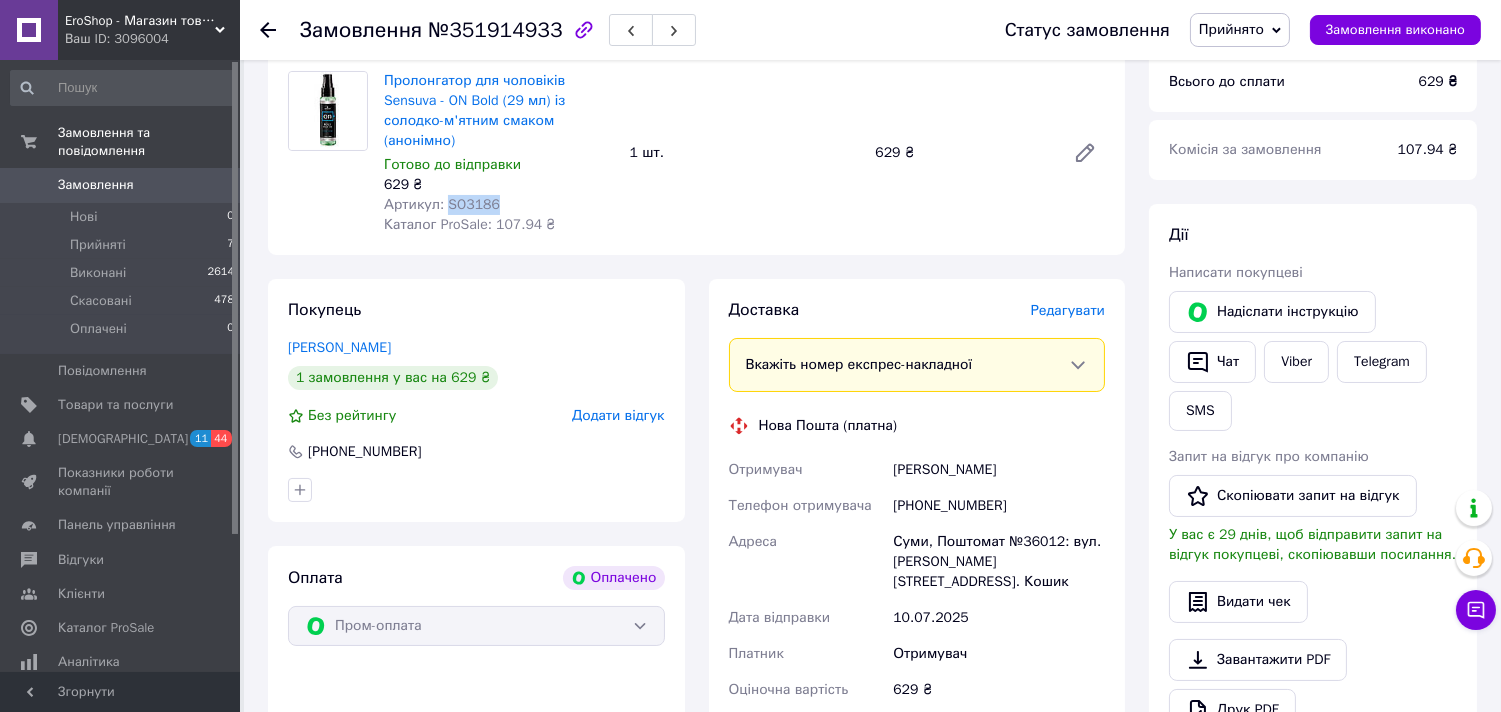 click 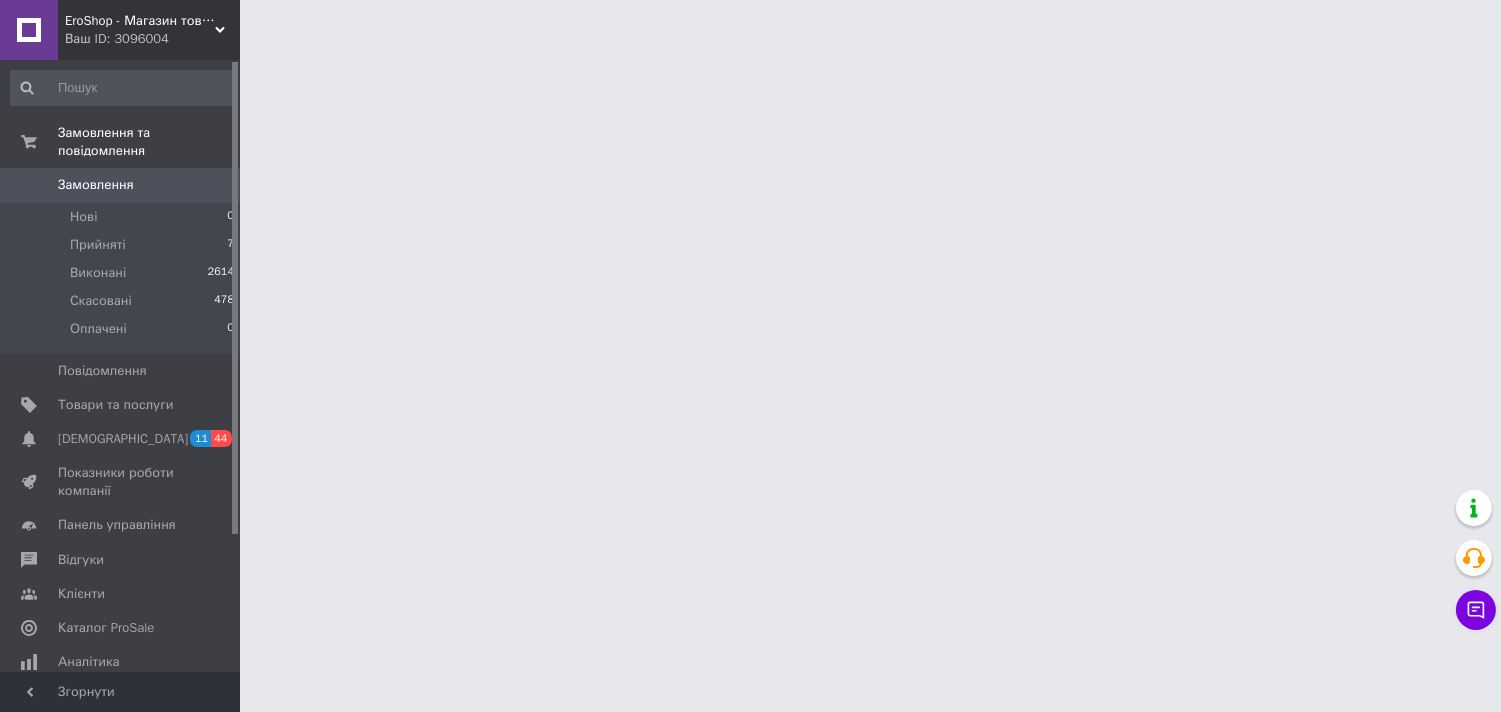scroll, scrollTop: 0, scrollLeft: 0, axis: both 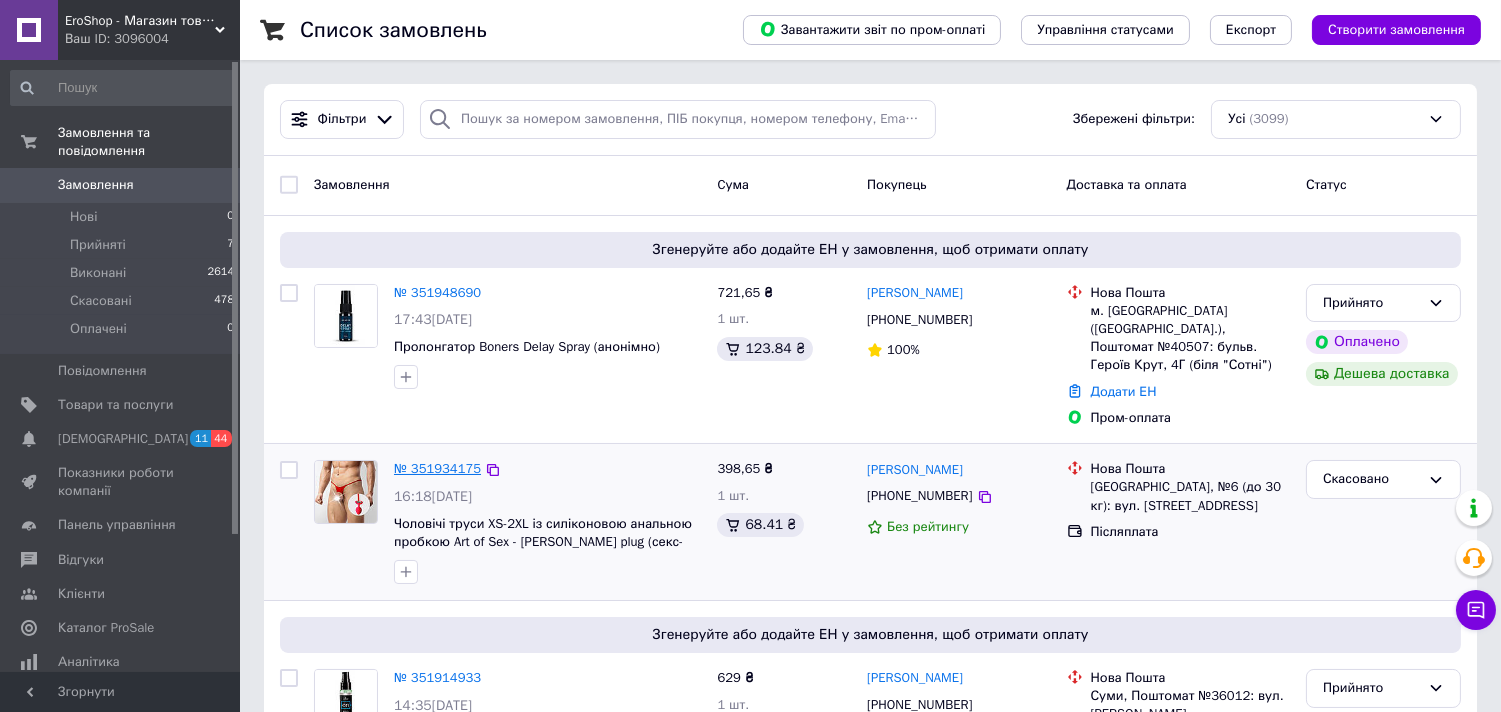 click on "№ 351934175" at bounding box center [437, 468] 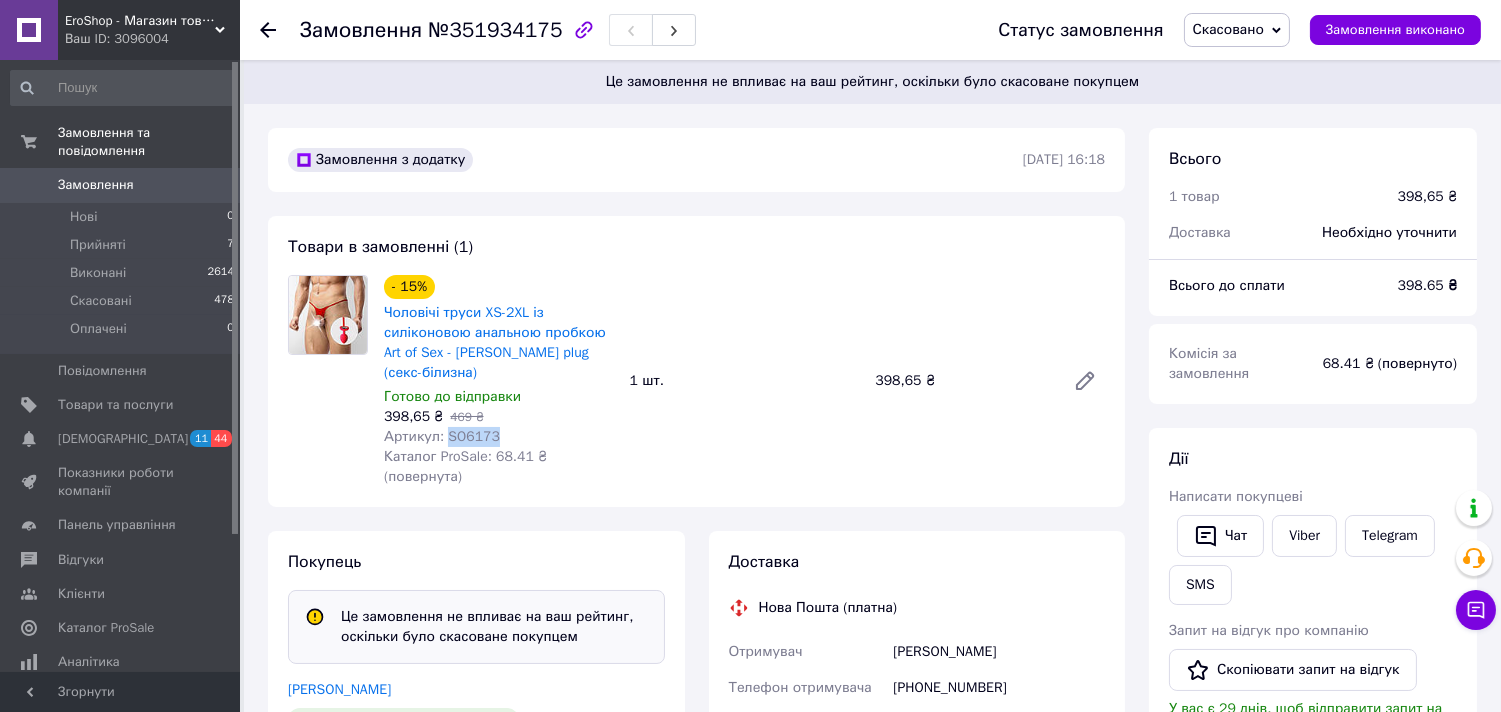 drag, startPoint x: 492, startPoint y: 413, endPoint x: 445, endPoint y: 416, distance: 47.095646 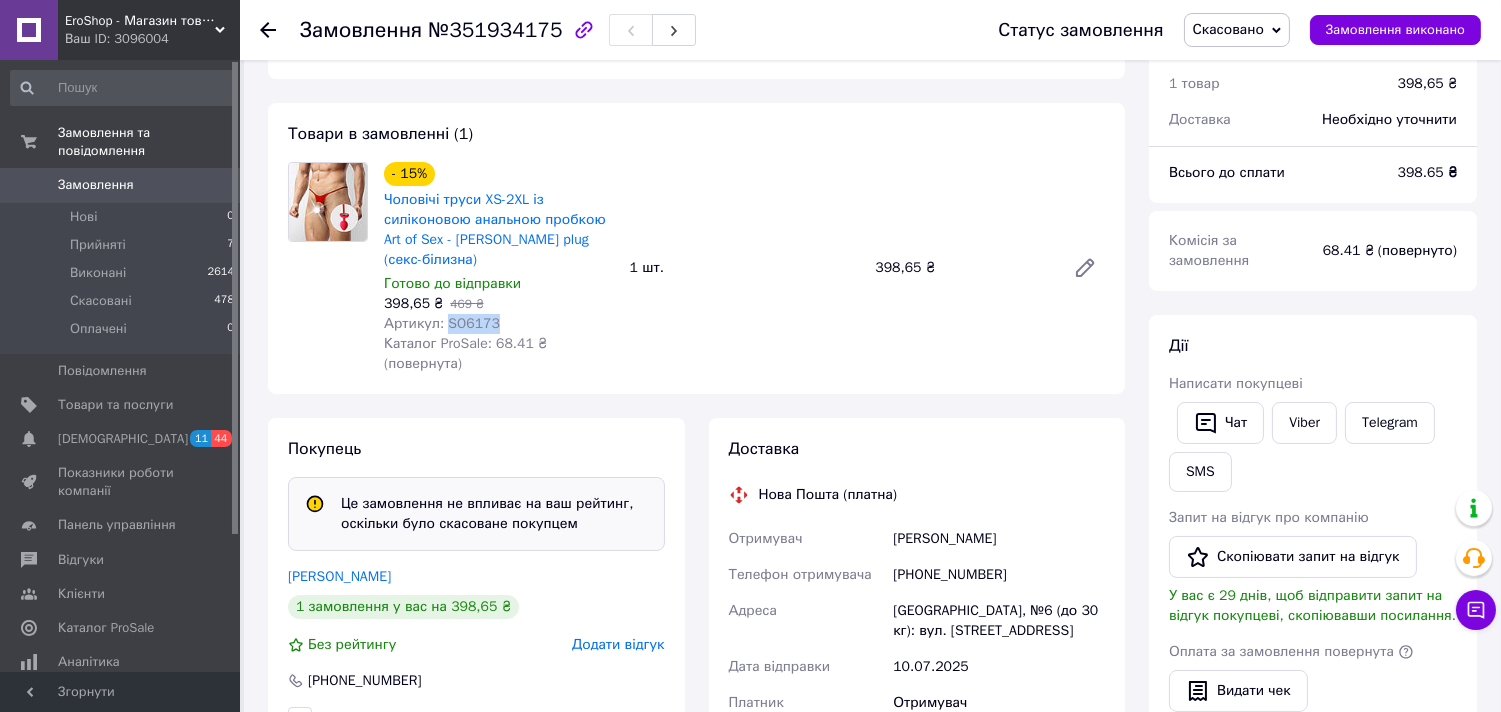 scroll, scrollTop: 222, scrollLeft: 0, axis: vertical 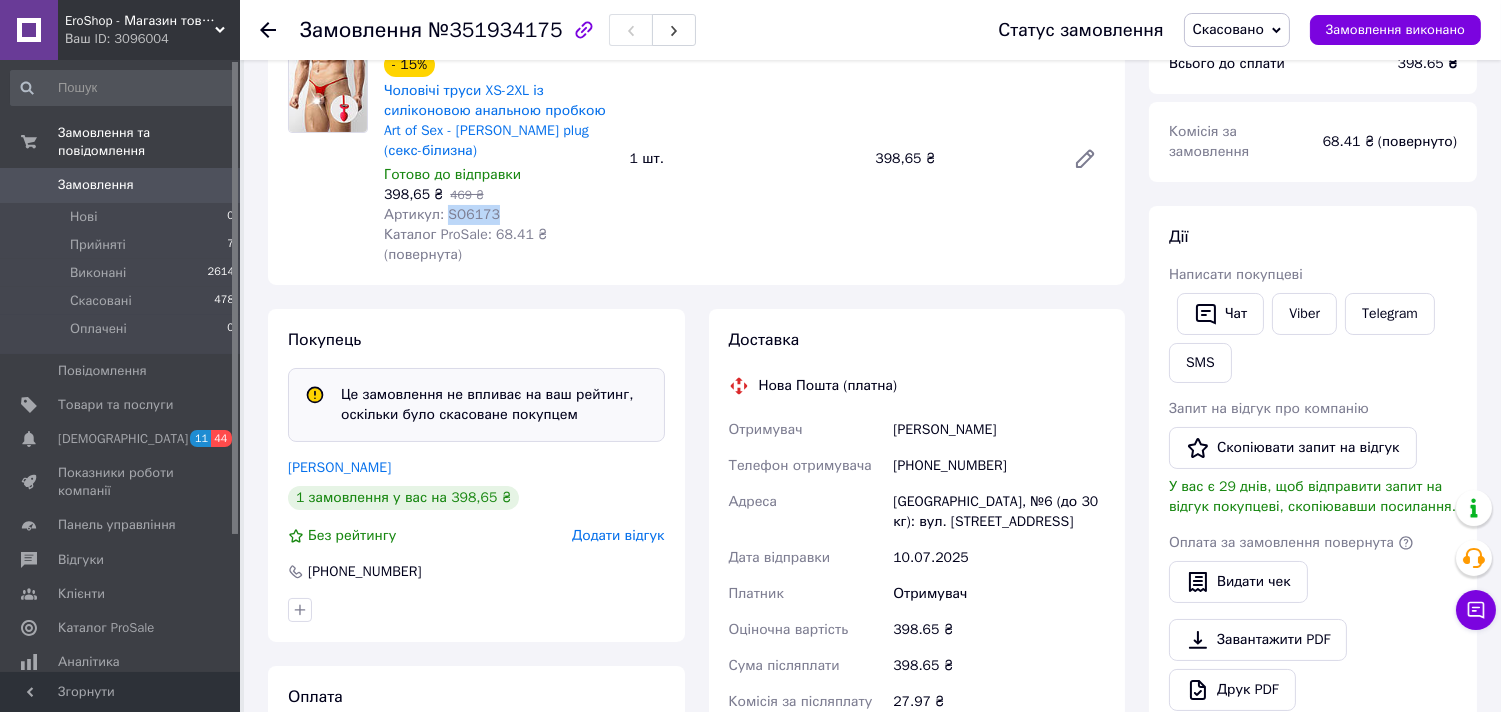 drag, startPoint x: 887, startPoint y: 412, endPoint x: 1027, endPoint y: 414, distance: 140.01428 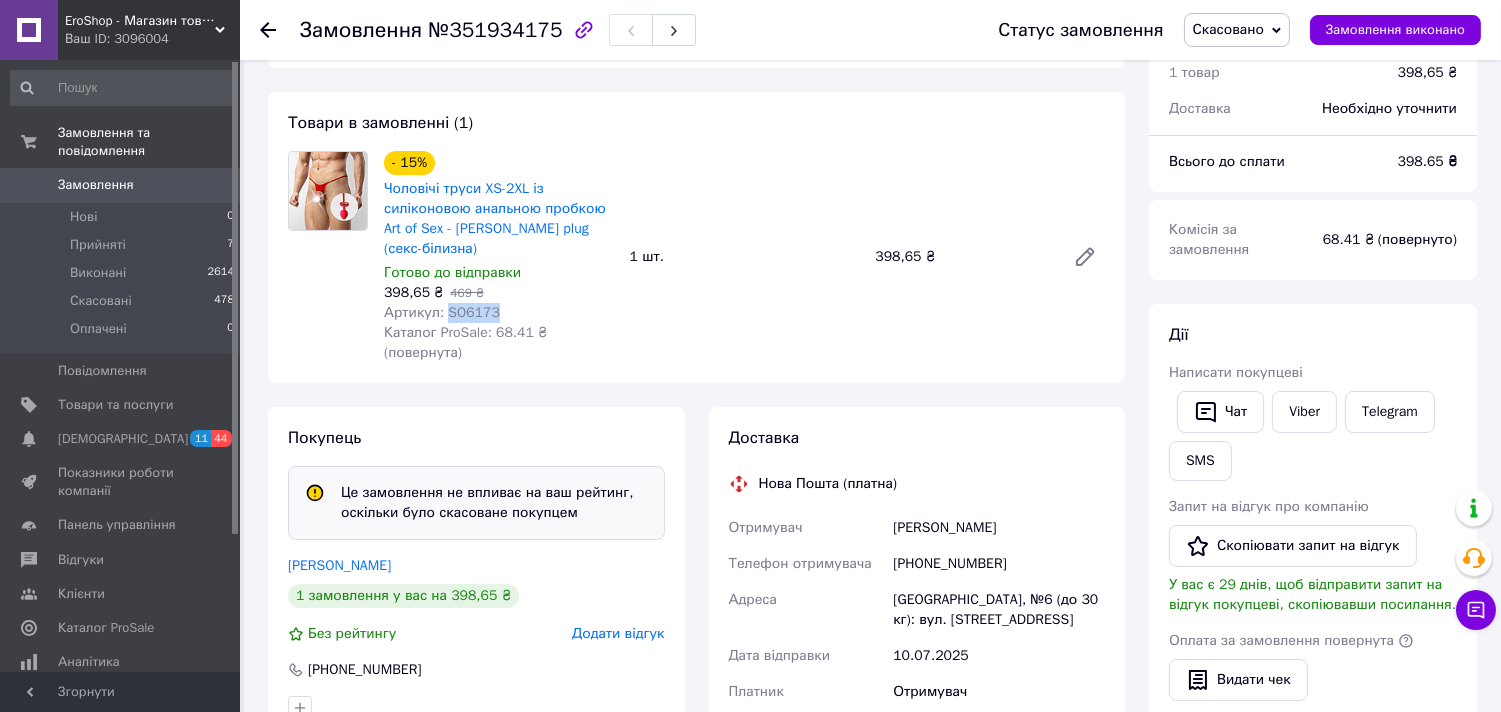 scroll, scrollTop: 111, scrollLeft: 0, axis: vertical 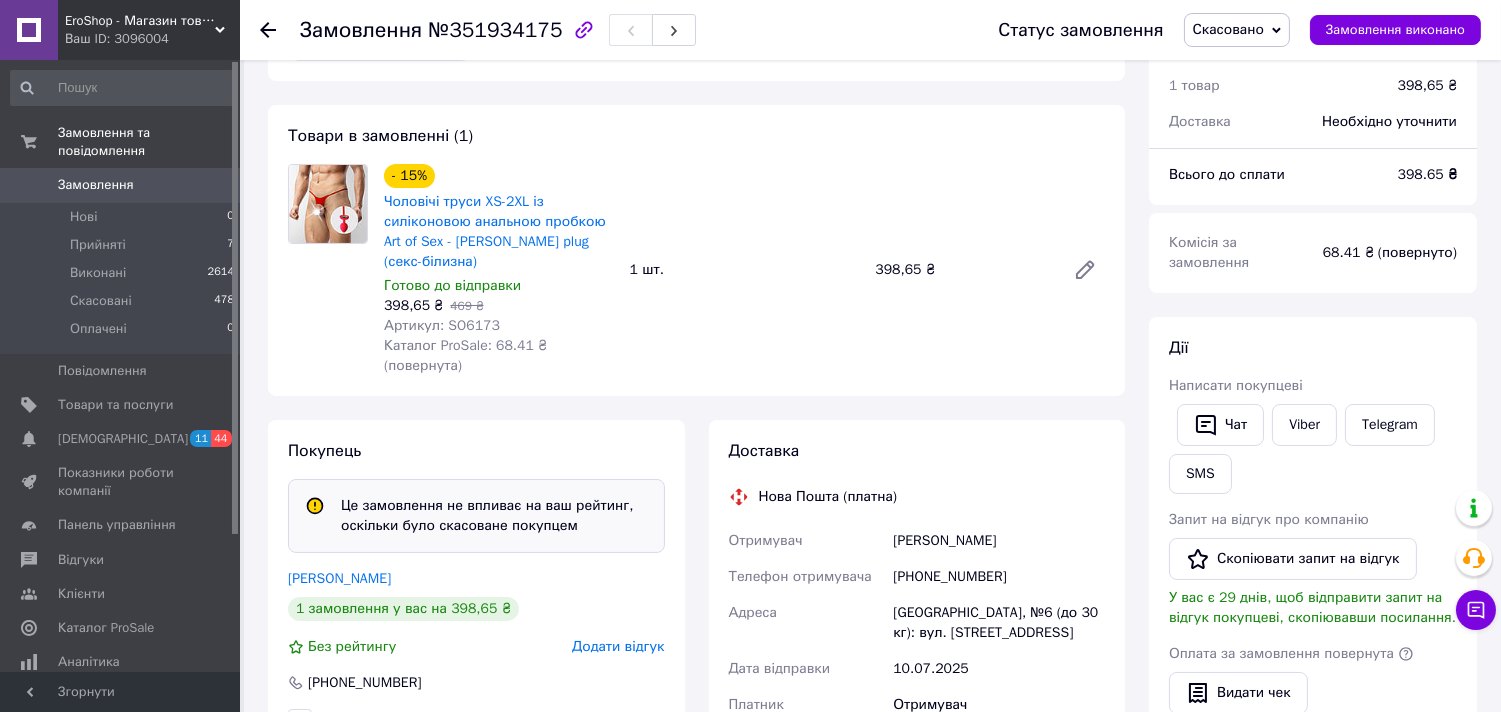 click 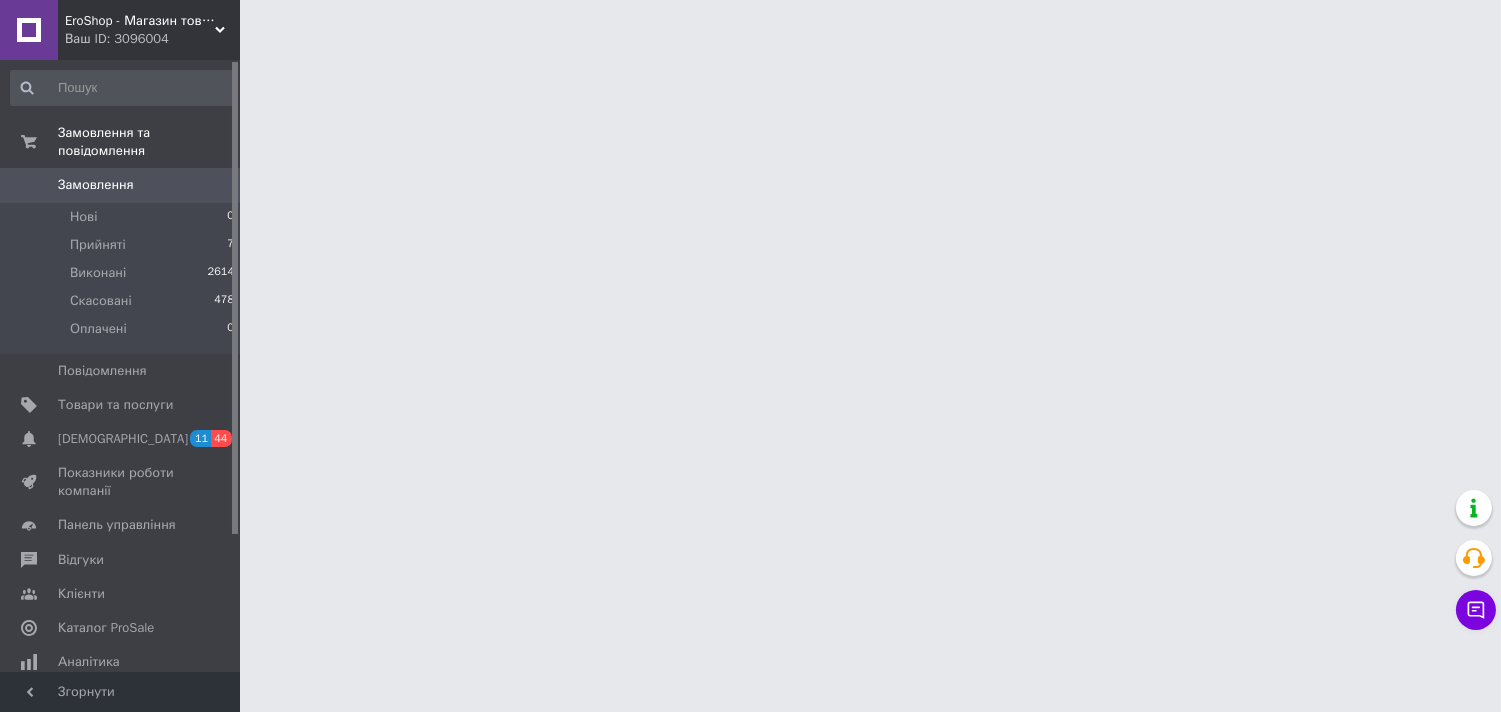 scroll, scrollTop: 0, scrollLeft: 0, axis: both 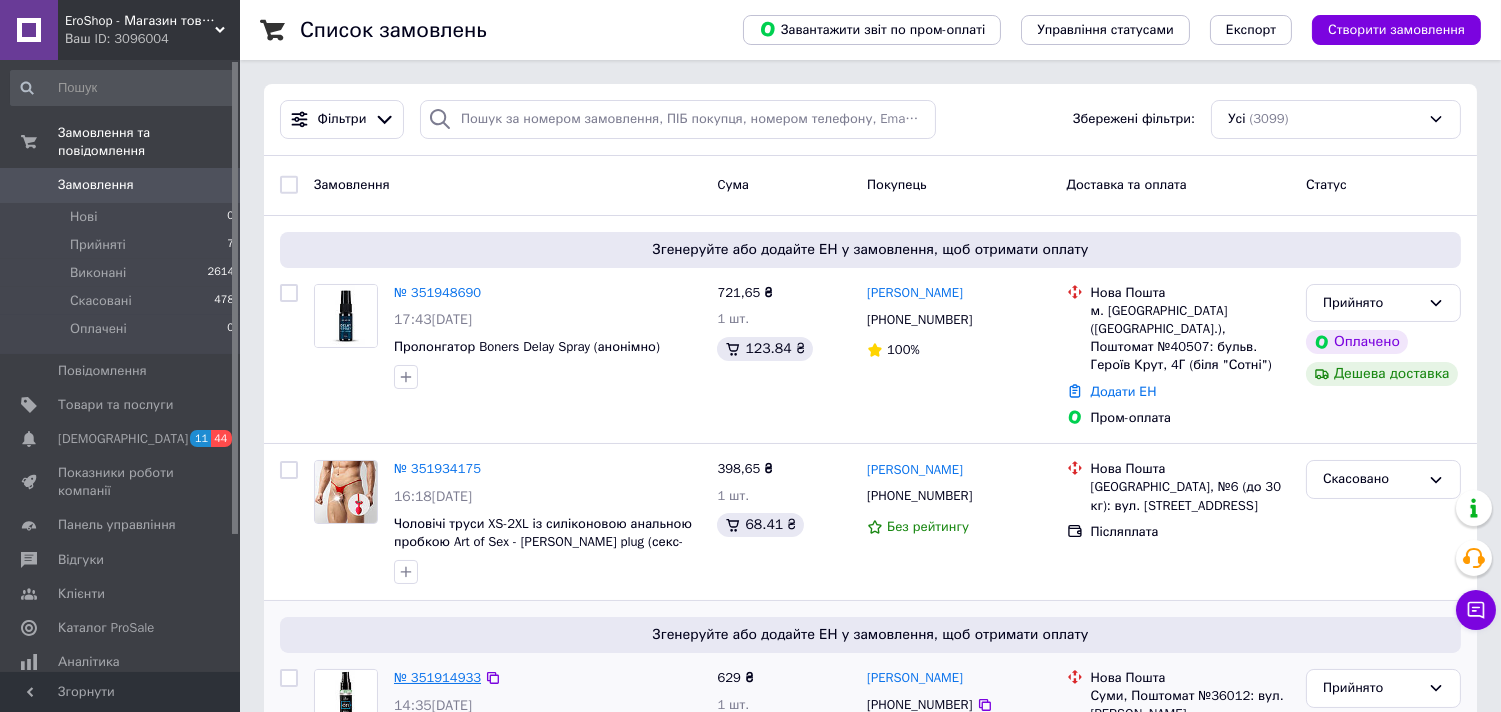 click on "№ 351914933" at bounding box center (437, 677) 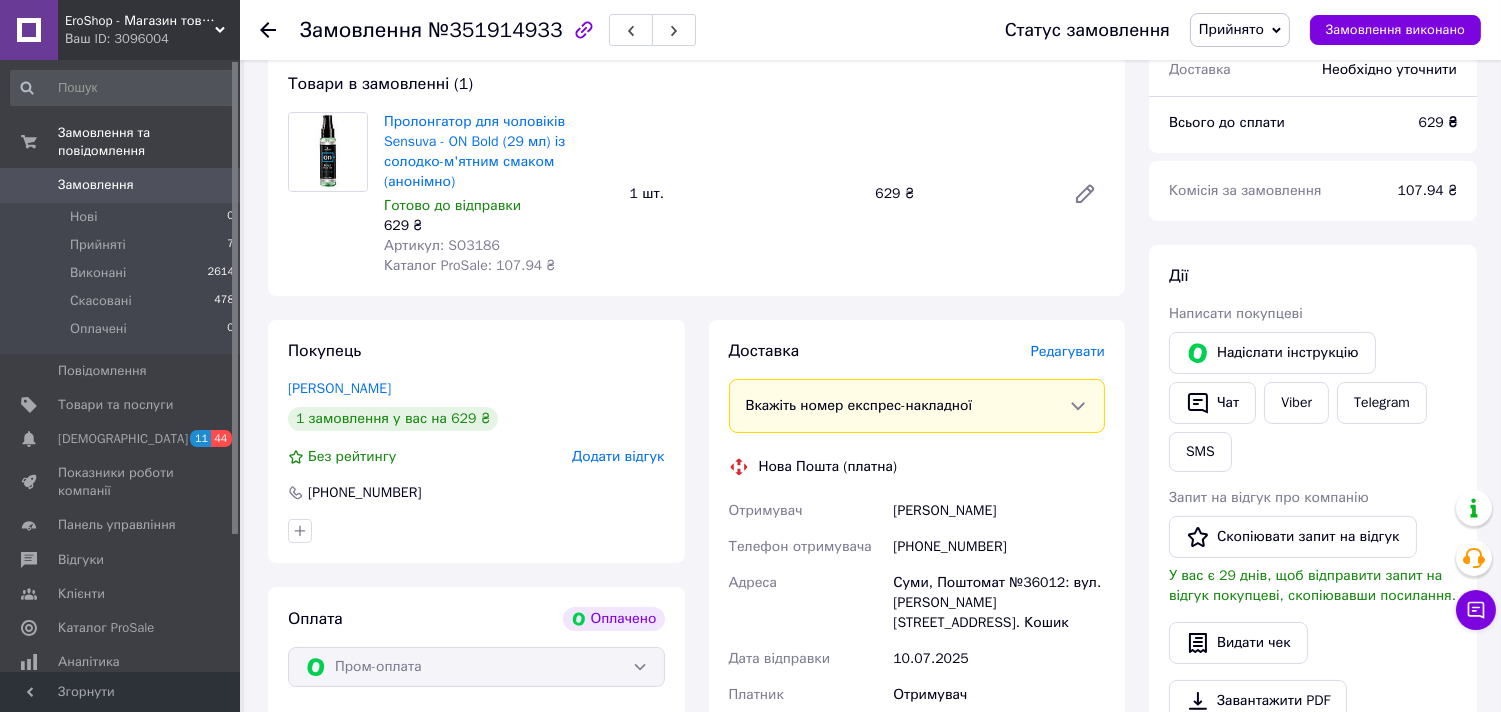 scroll, scrollTop: 111, scrollLeft: 0, axis: vertical 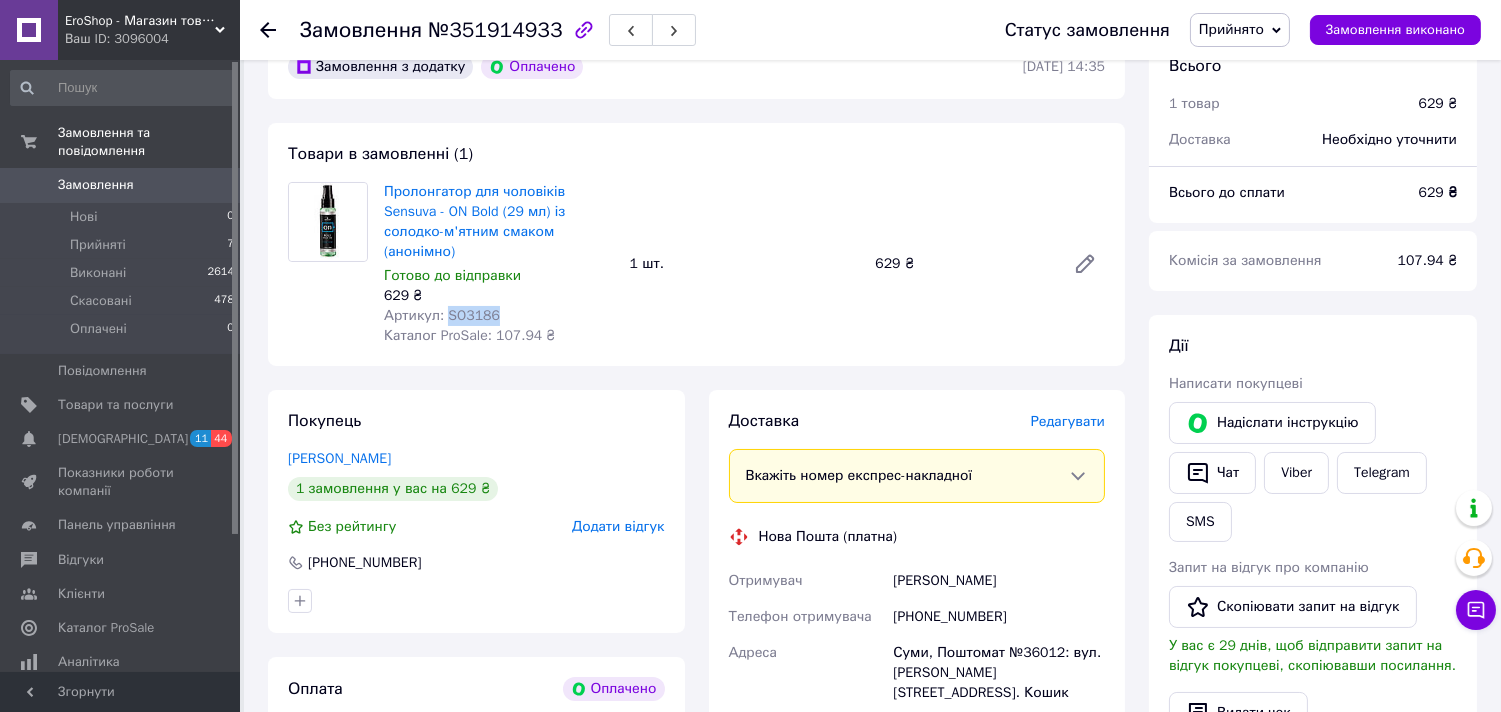drag, startPoint x: 502, startPoint y: 296, endPoint x: 444, endPoint y: 300, distance: 58.137768 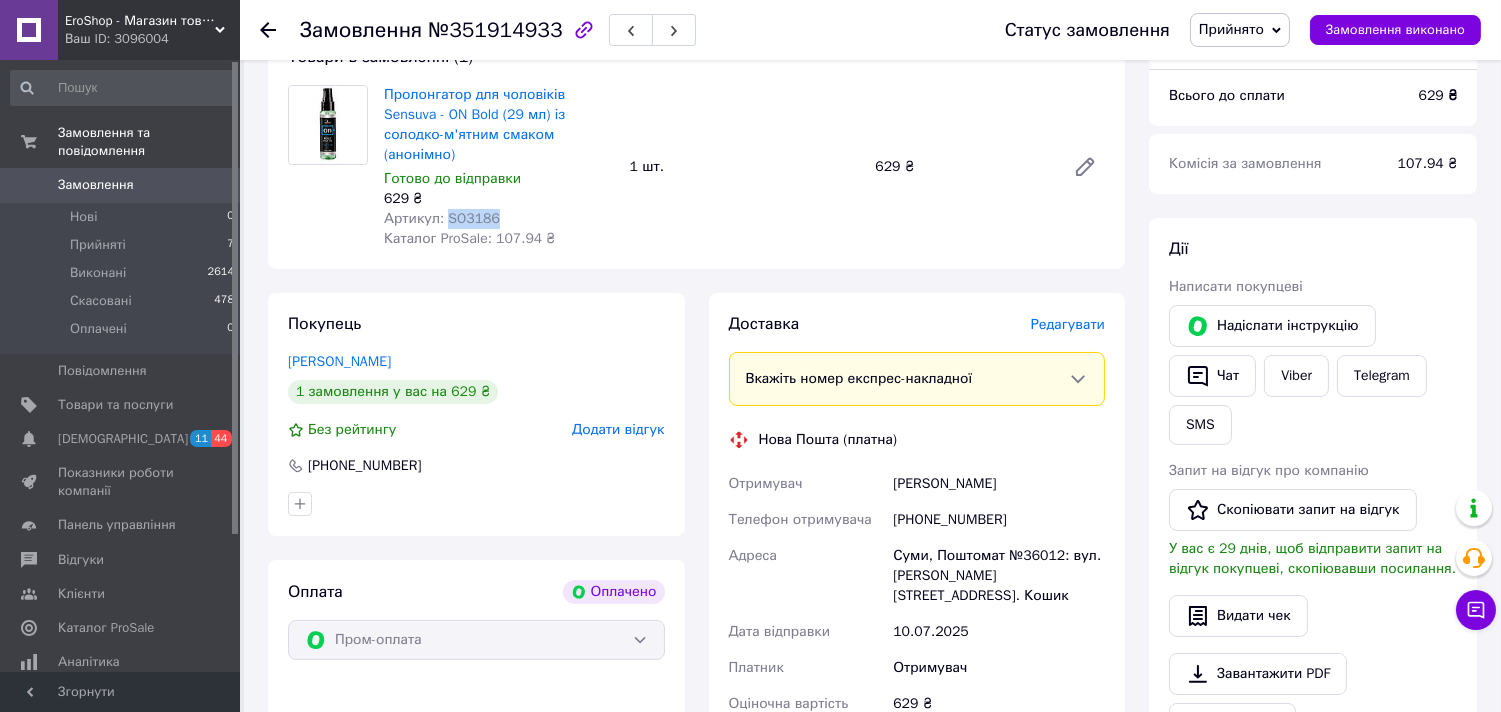 scroll, scrollTop: 222, scrollLeft: 0, axis: vertical 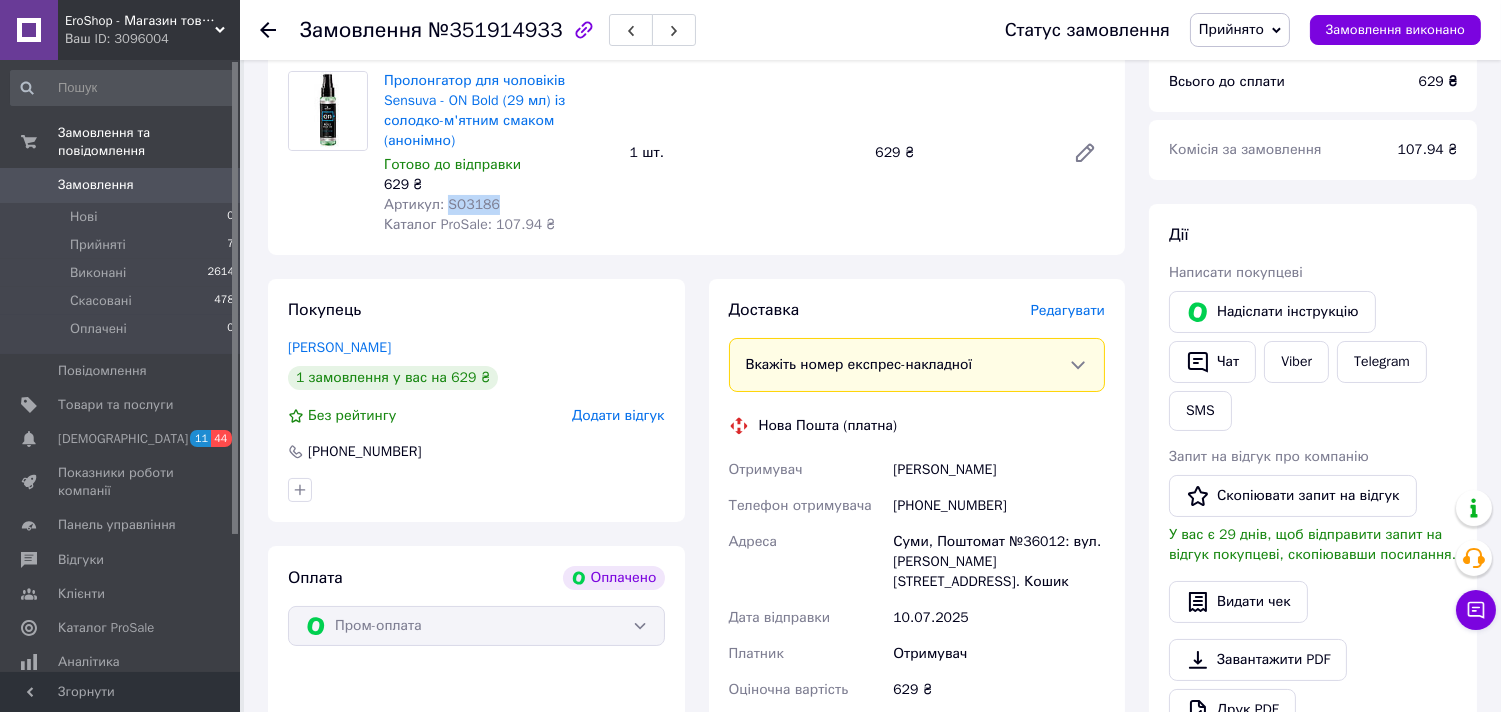 drag, startPoint x: 887, startPoint y: 453, endPoint x: 1045, endPoint y: 461, distance: 158.20241 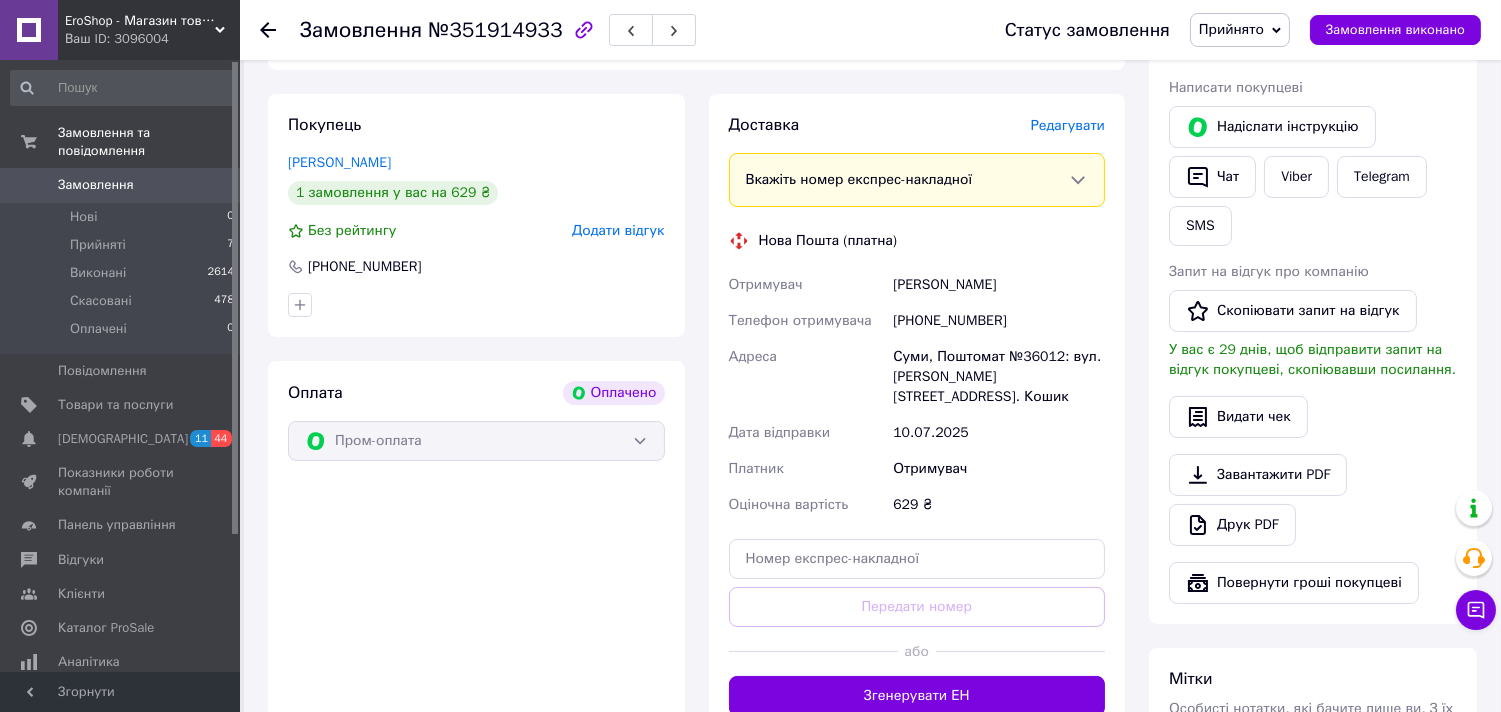 scroll, scrollTop: 333, scrollLeft: 0, axis: vertical 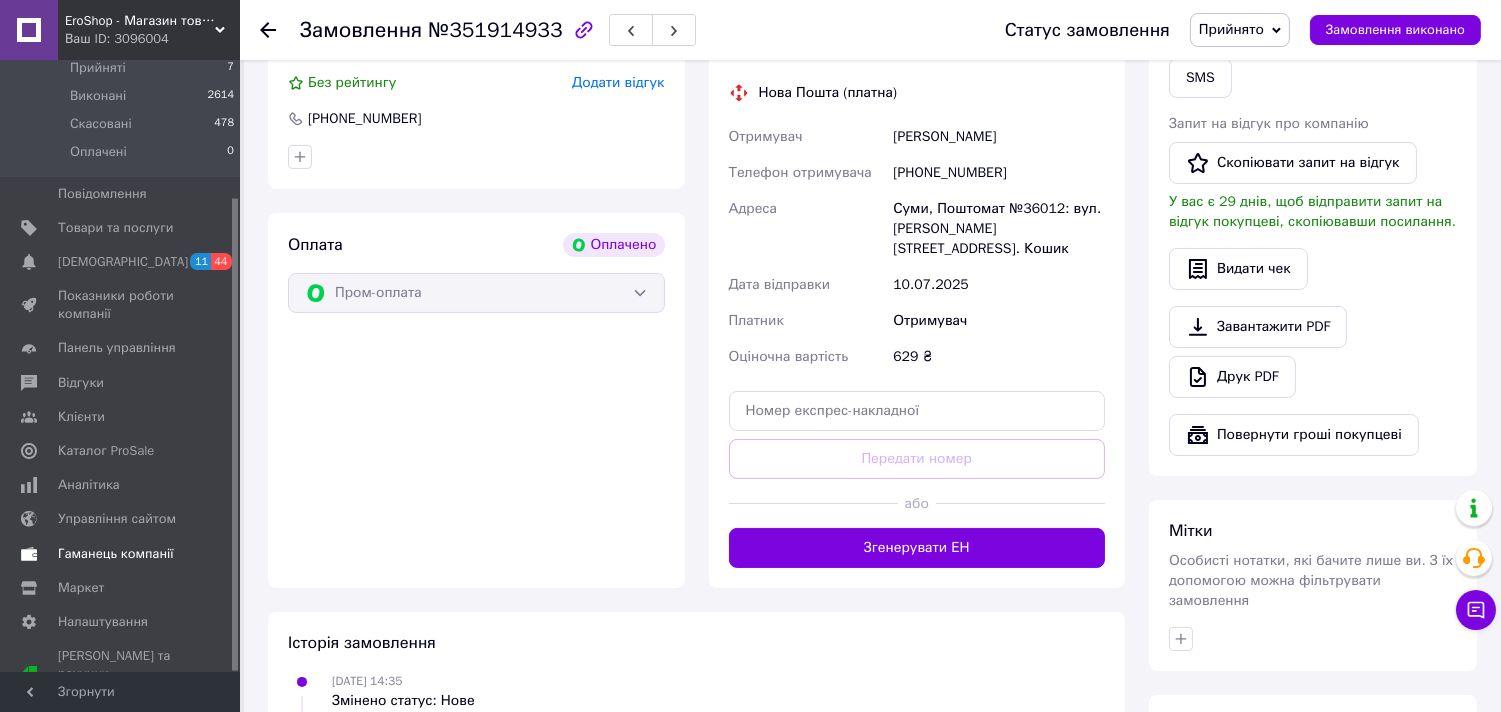 click on "Гаманець компанії" at bounding box center (116, 554) 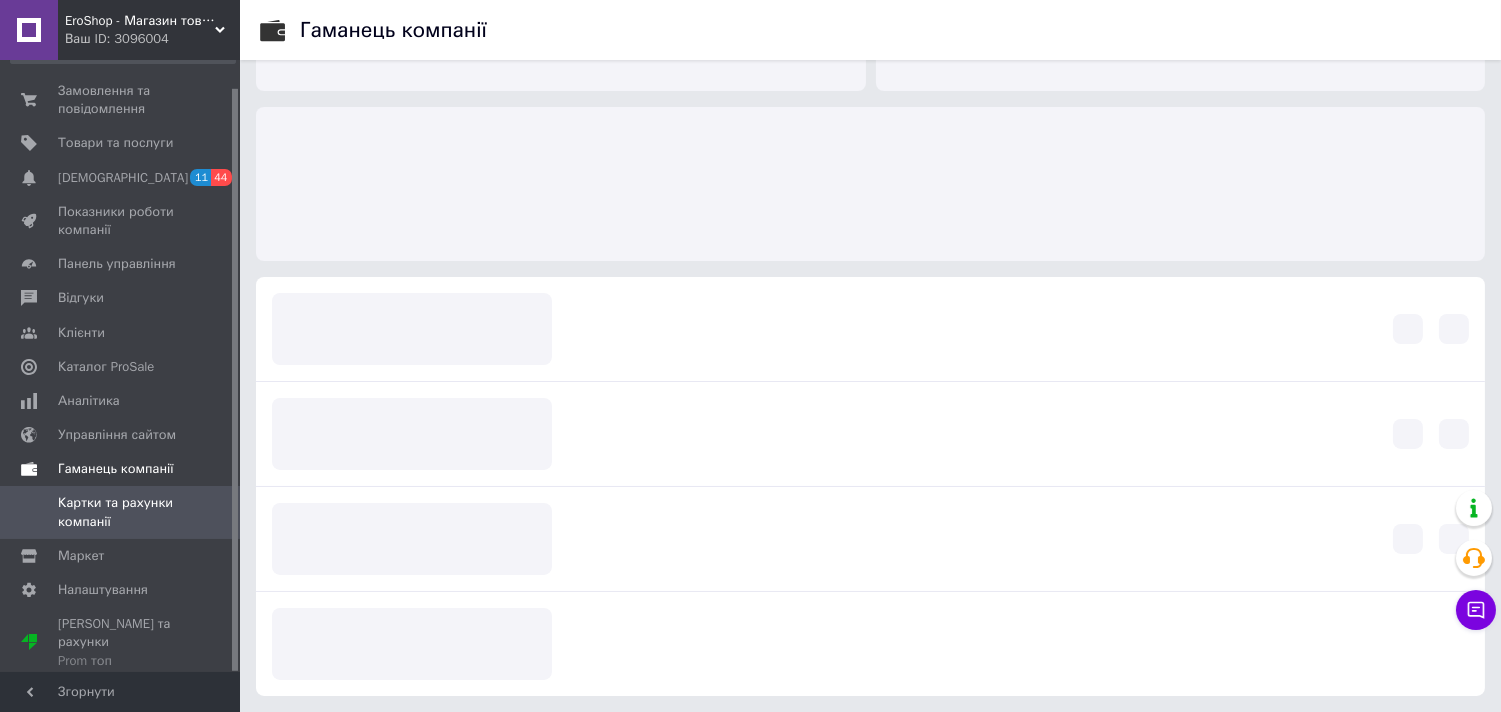 scroll, scrollTop: 33, scrollLeft: 0, axis: vertical 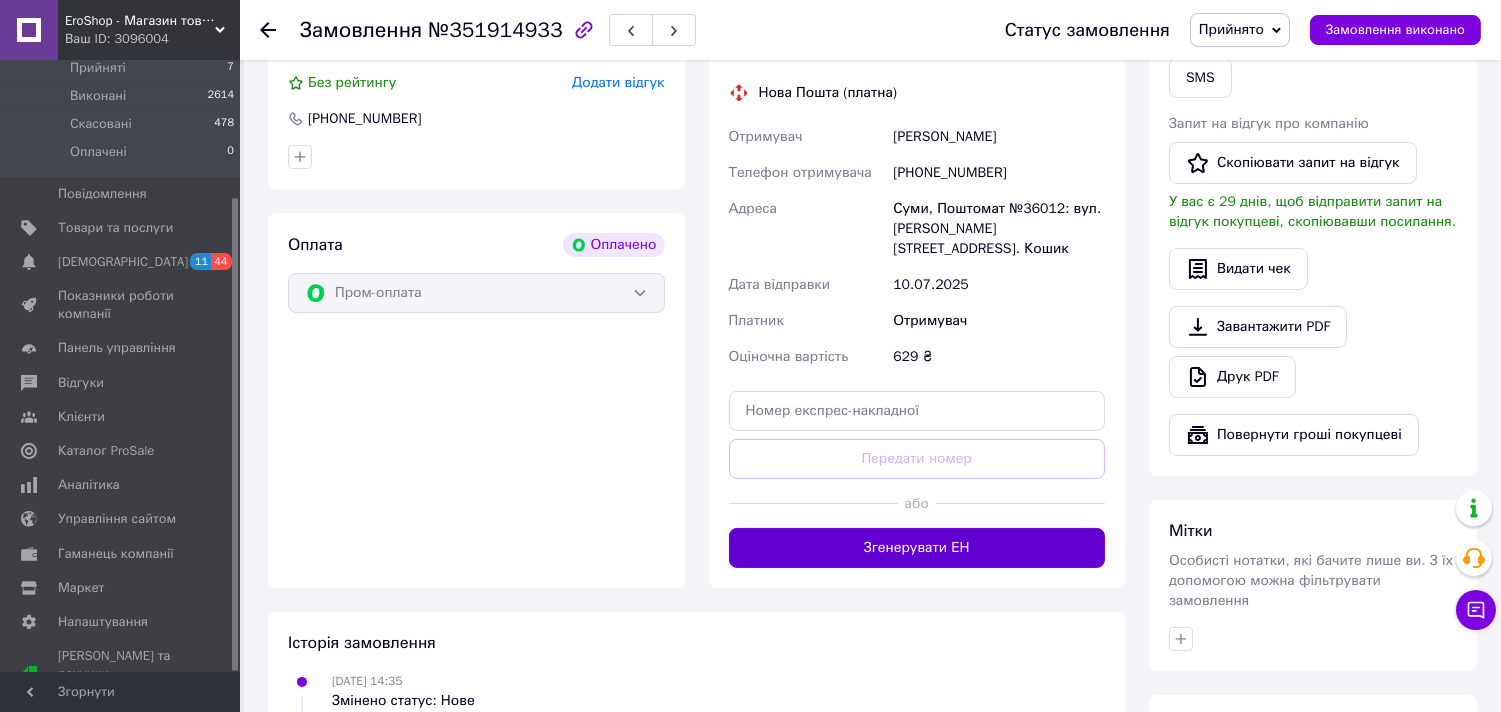 click on "Згенерувати ЕН" at bounding box center (917, 548) 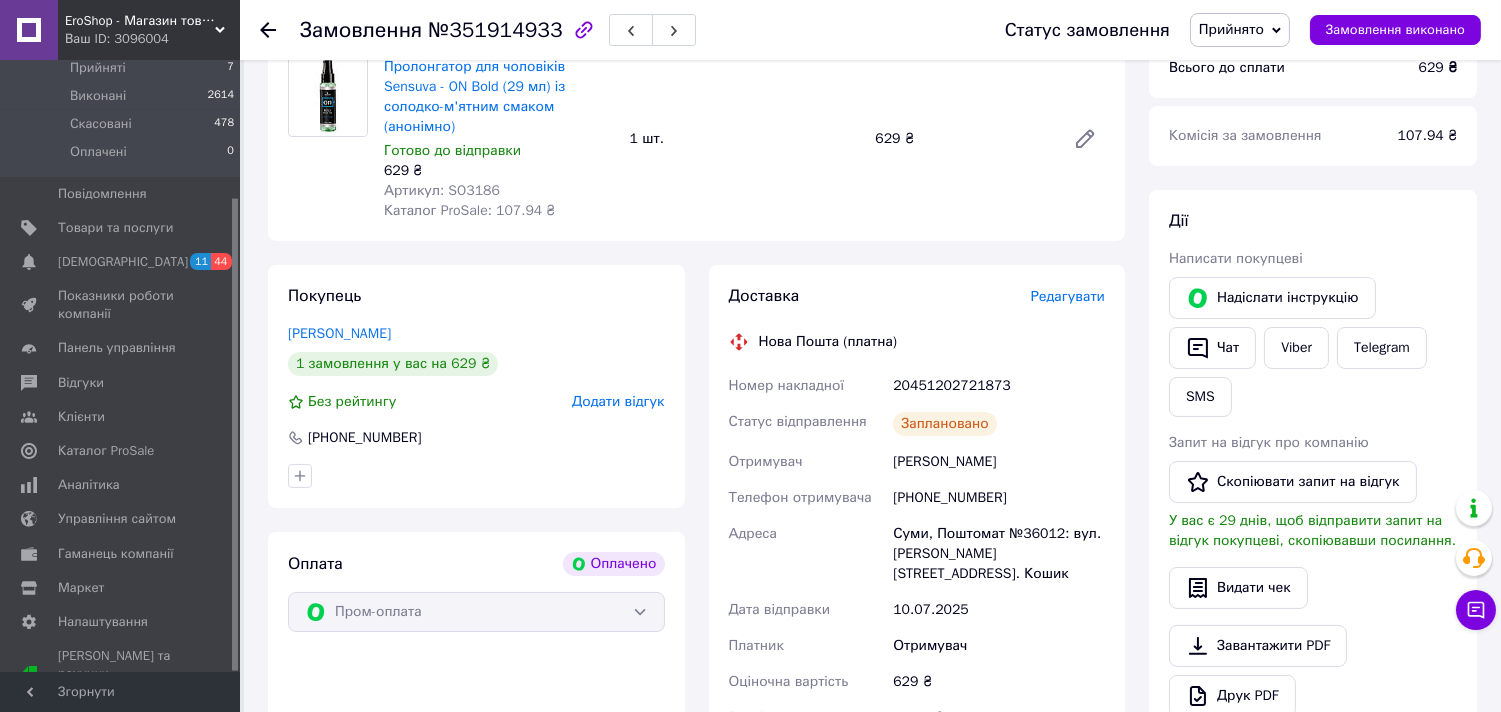scroll, scrollTop: 111, scrollLeft: 0, axis: vertical 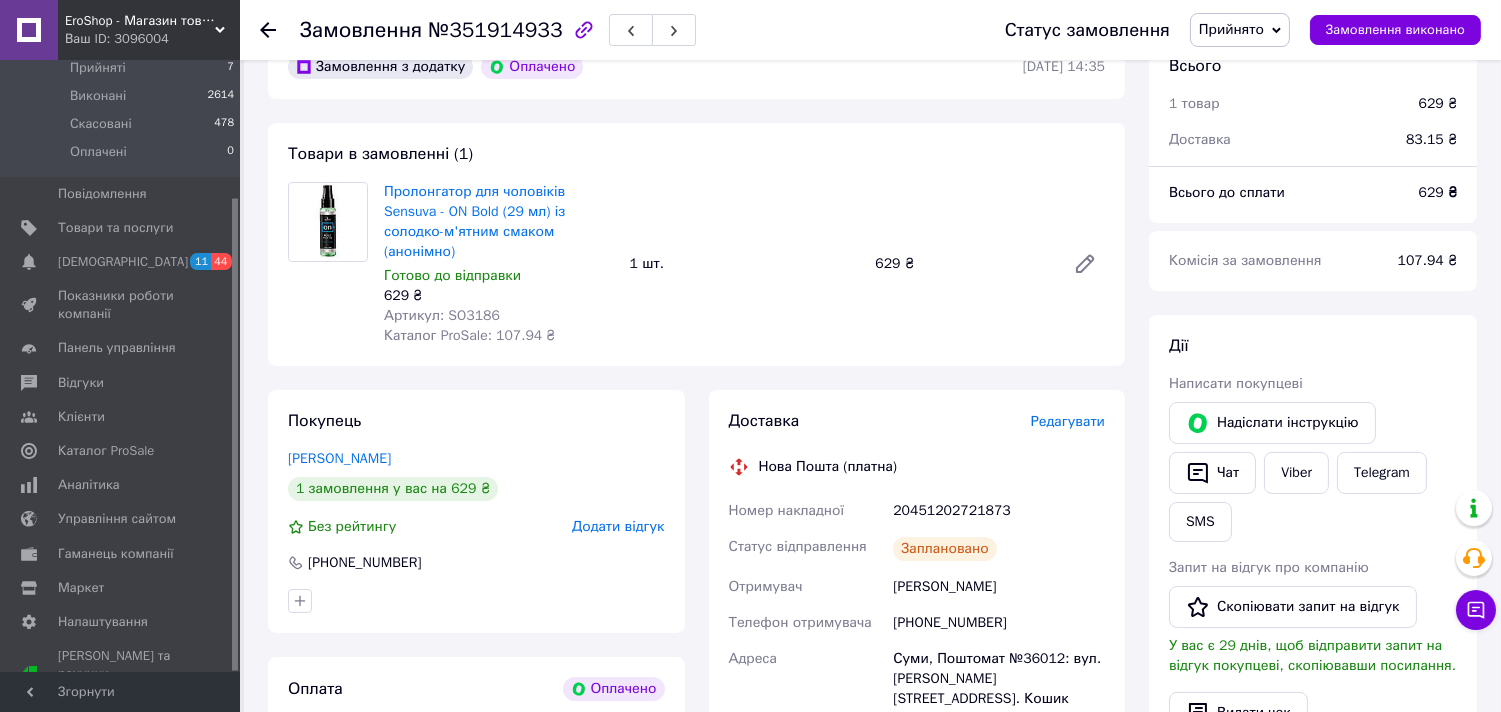 click 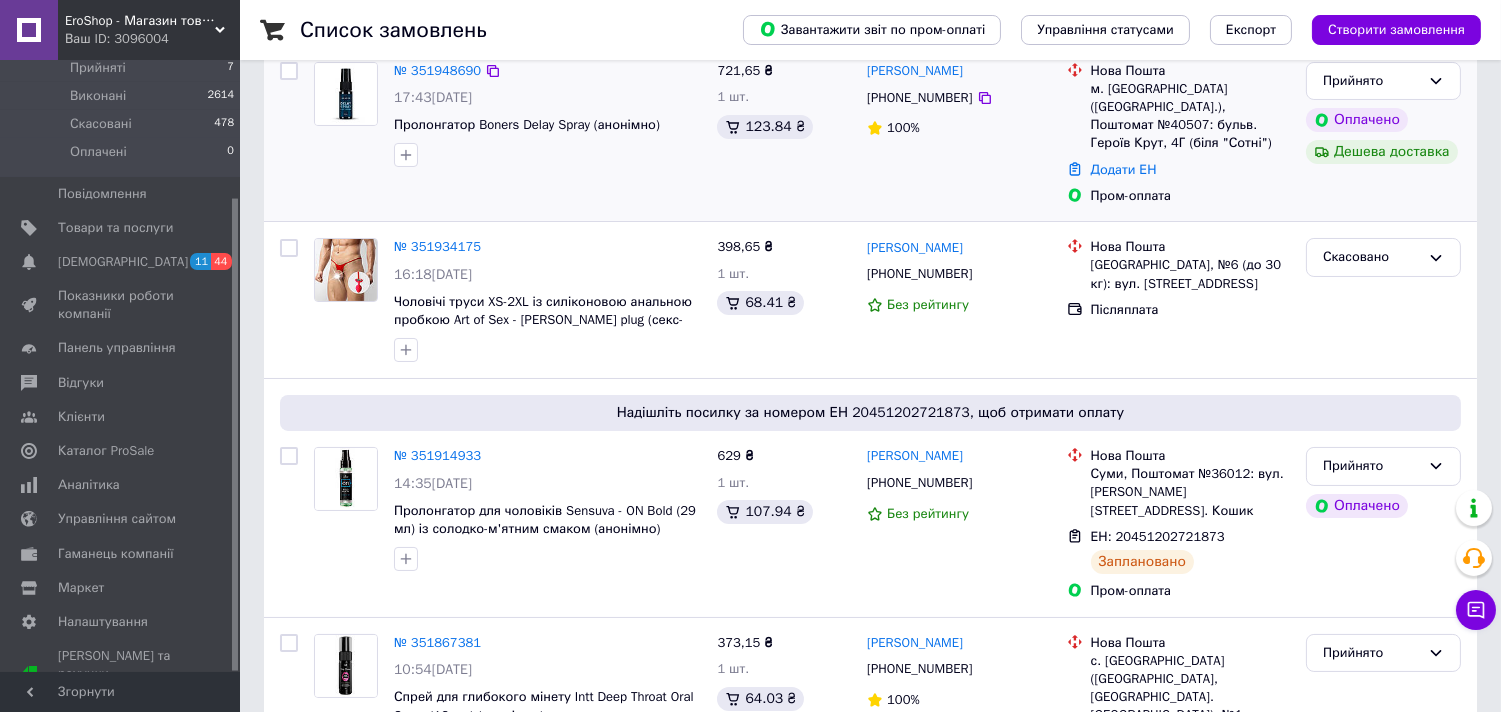 scroll, scrollTop: 0, scrollLeft: 0, axis: both 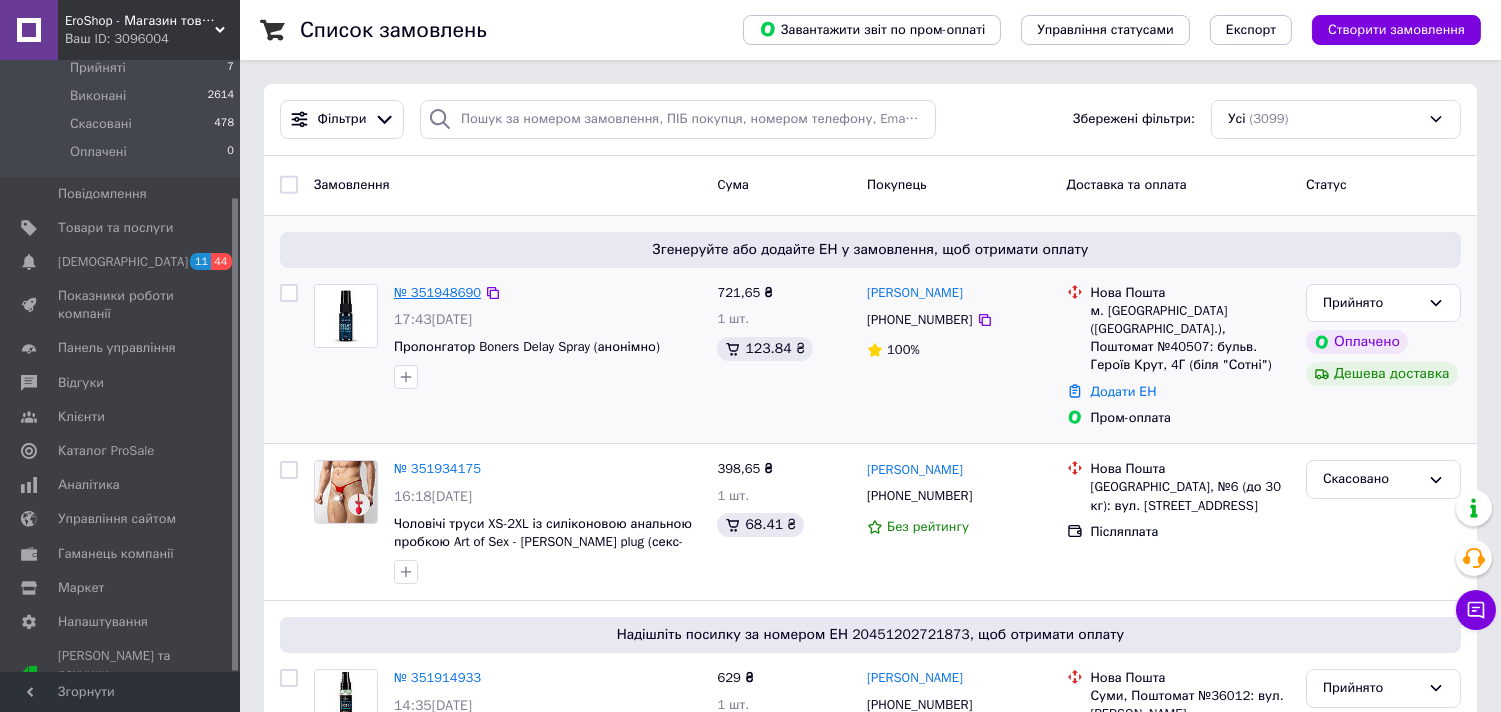 click on "№ 351948690" at bounding box center [437, 292] 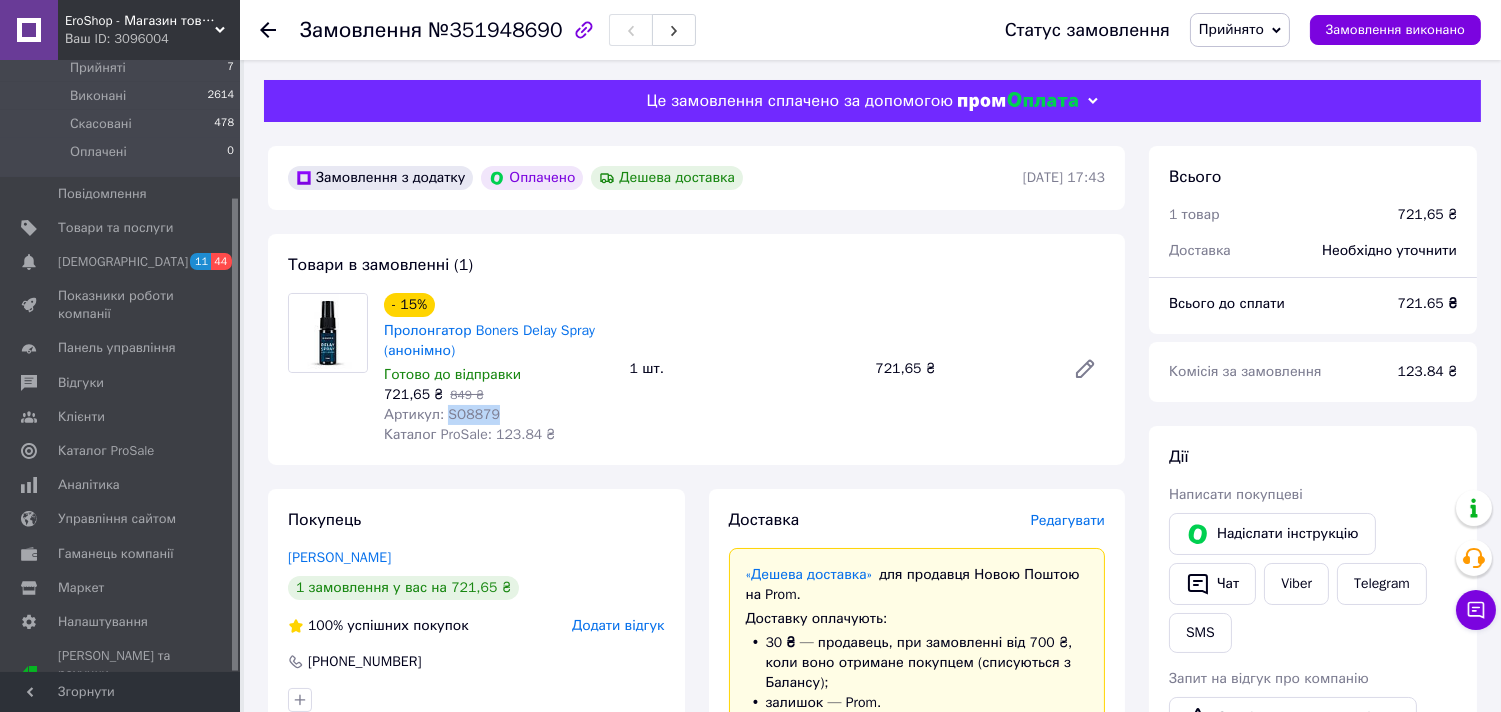 drag, startPoint x: 493, startPoint y: 411, endPoint x: 437, endPoint y: 414, distance: 56.0803 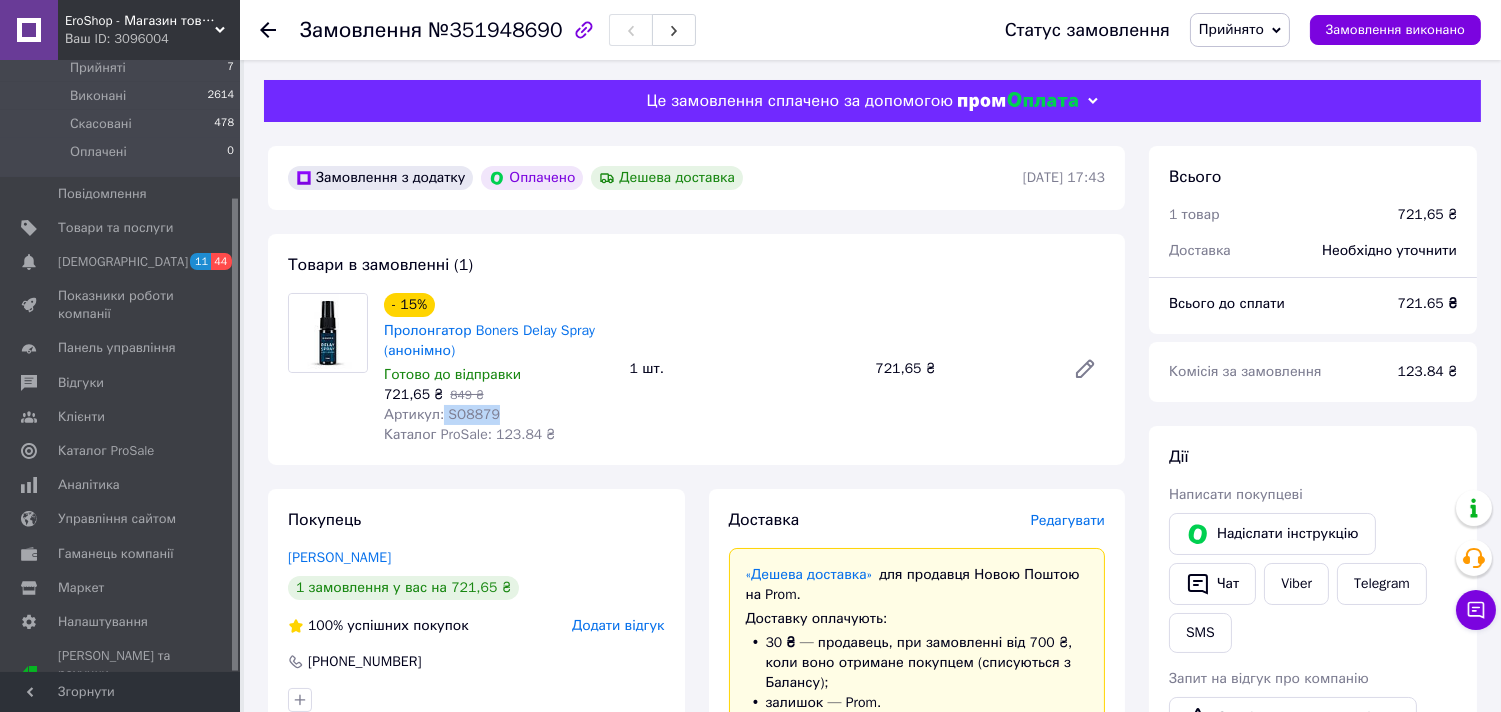 copy on "SO8879" 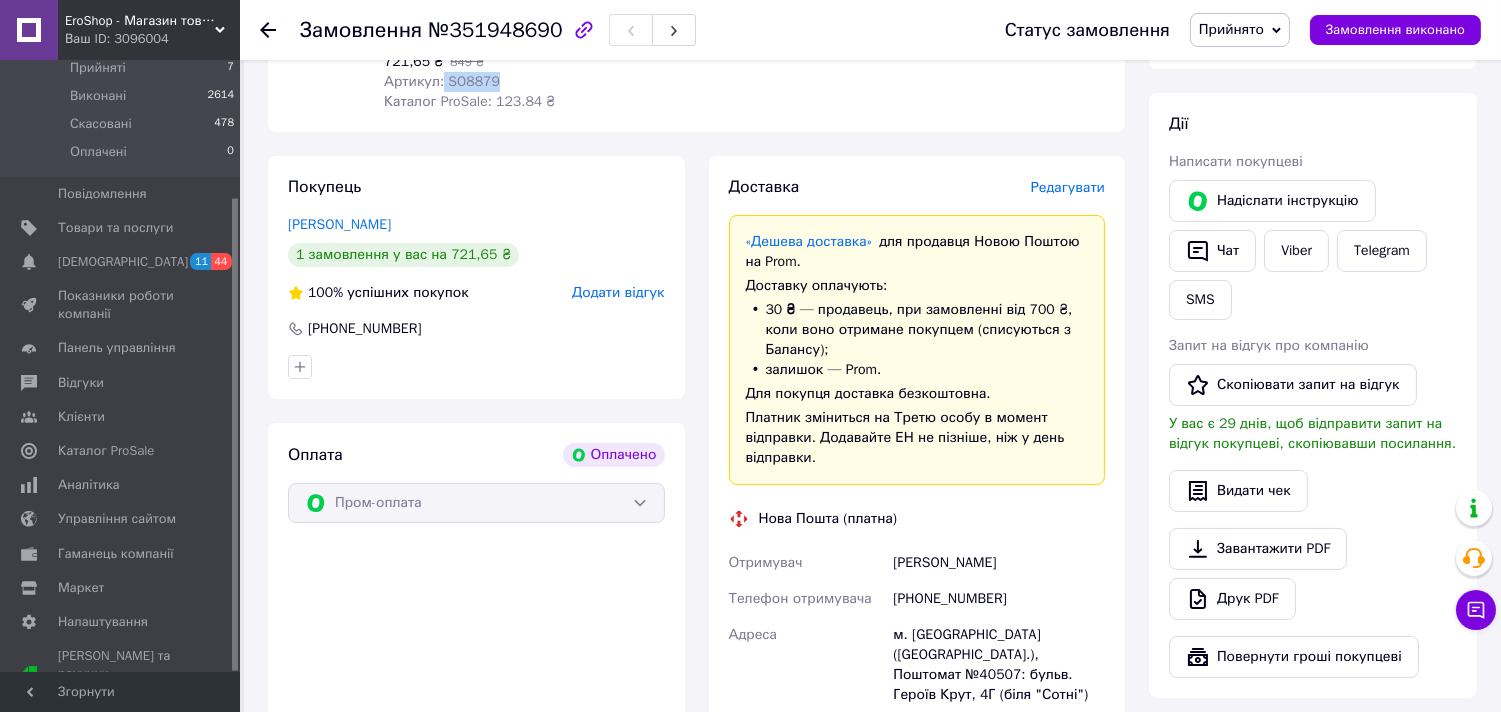 scroll, scrollTop: 444, scrollLeft: 0, axis: vertical 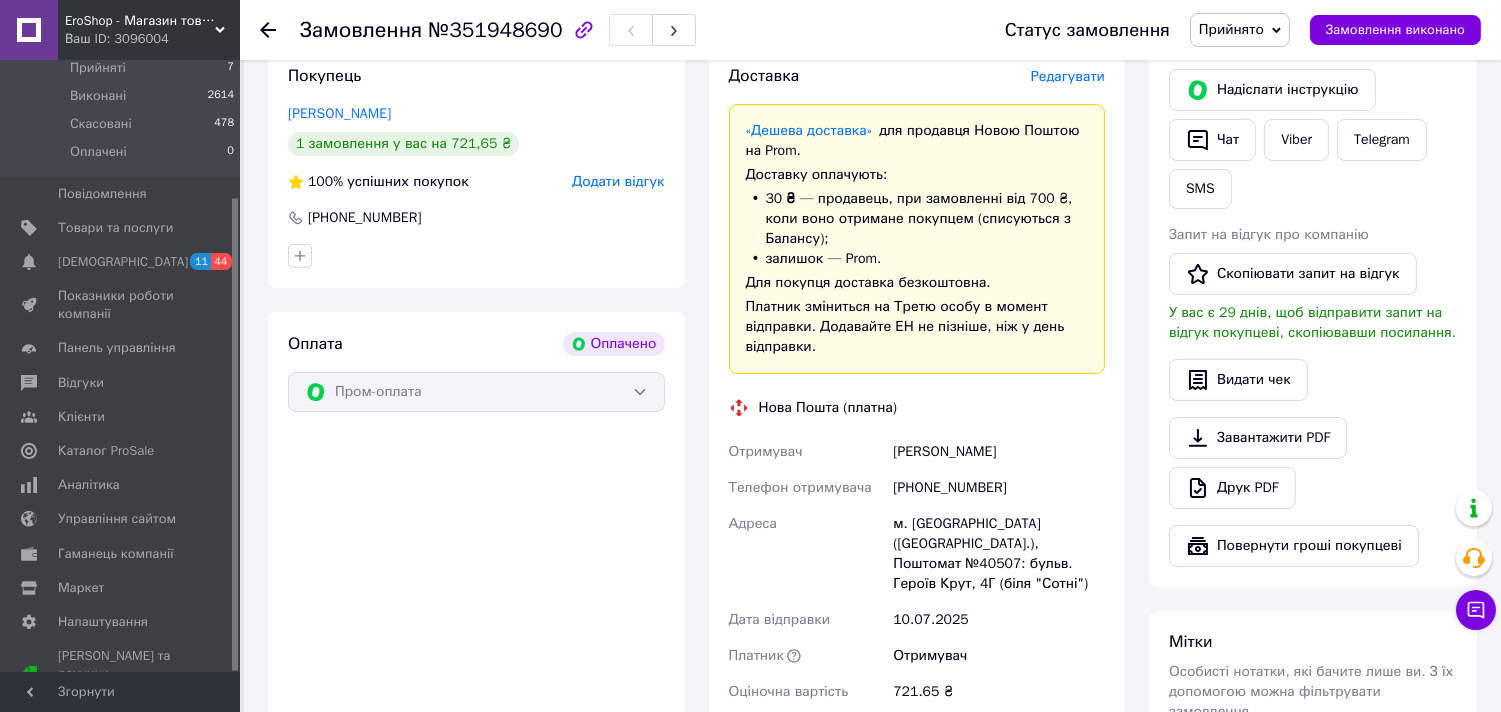 drag, startPoint x: 888, startPoint y: 452, endPoint x: 1068, endPoint y: 448, distance: 180.04443 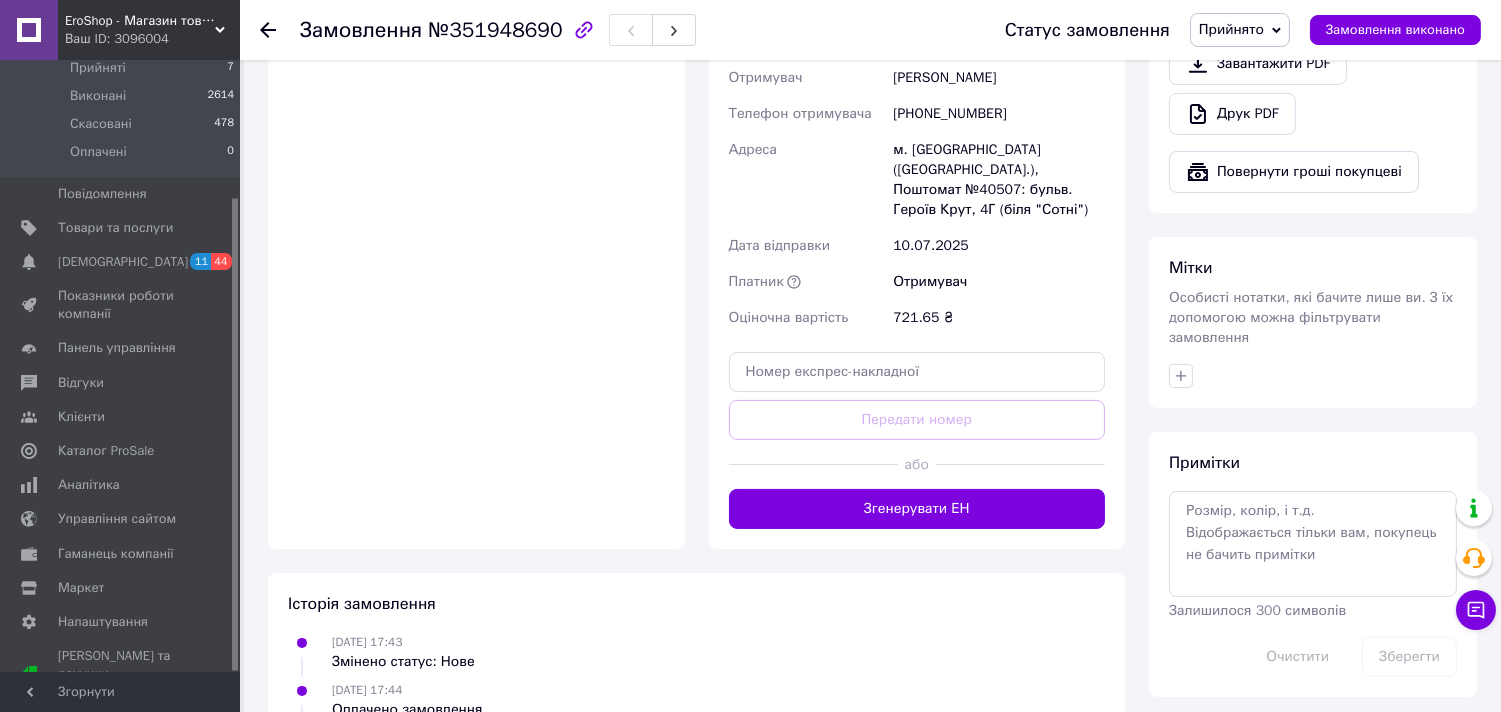 scroll, scrollTop: 888, scrollLeft: 0, axis: vertical 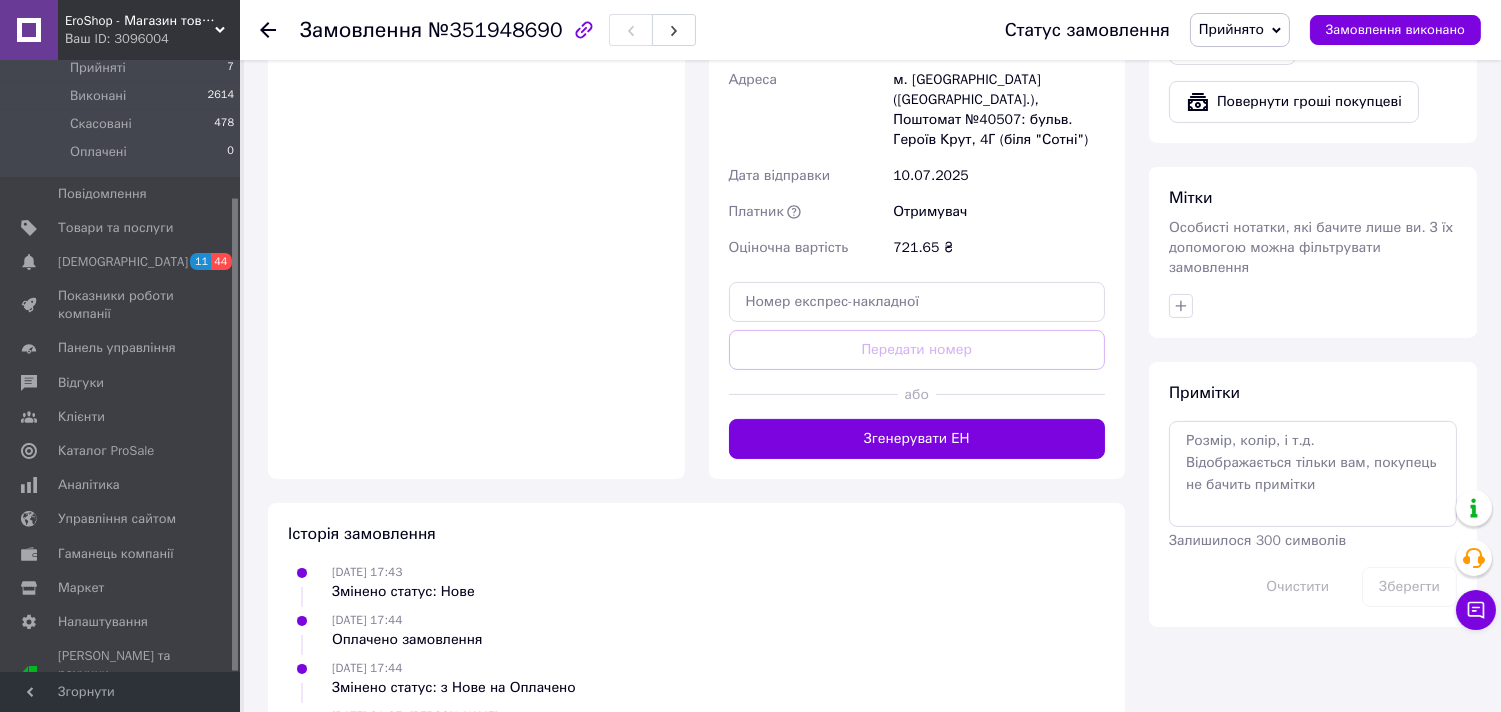 click on "Згенерувати ЕН" at bounding box center [917, 439] 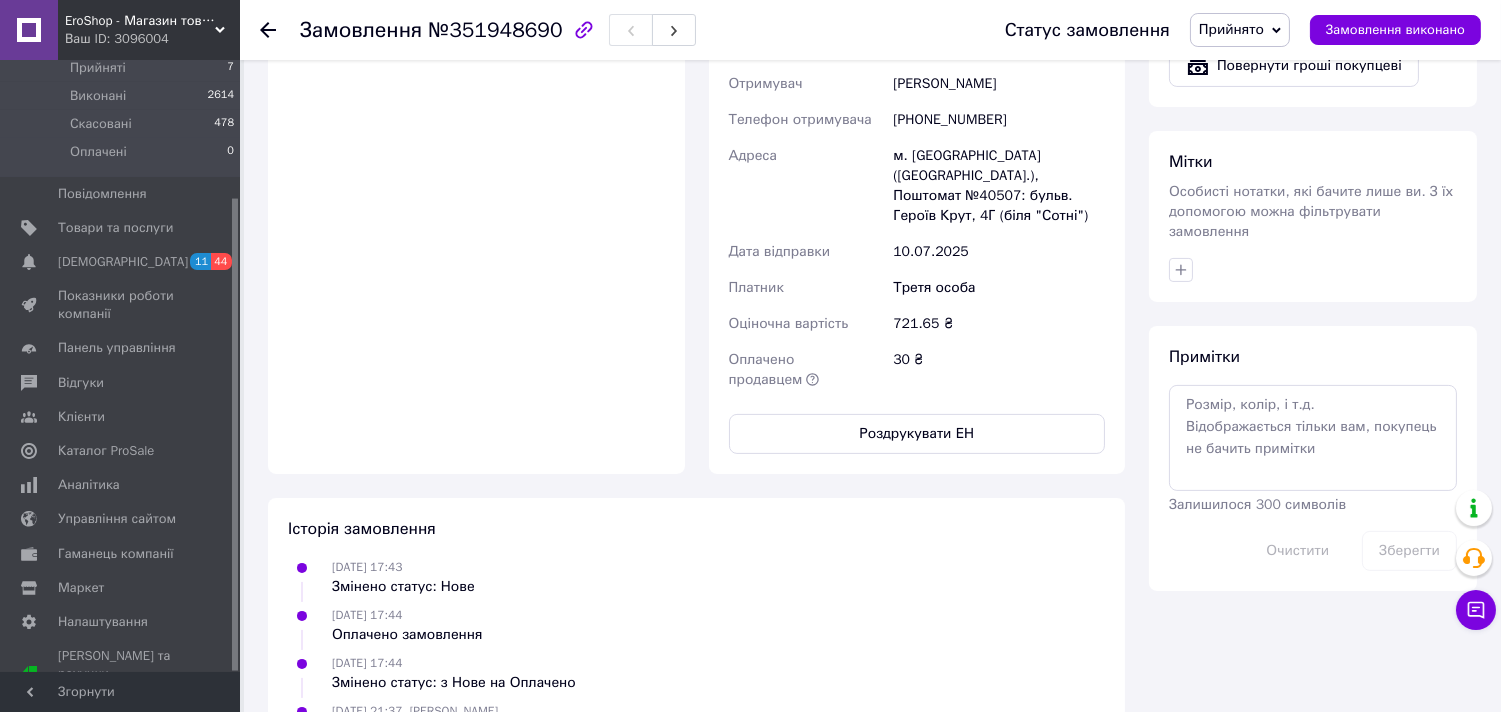 click 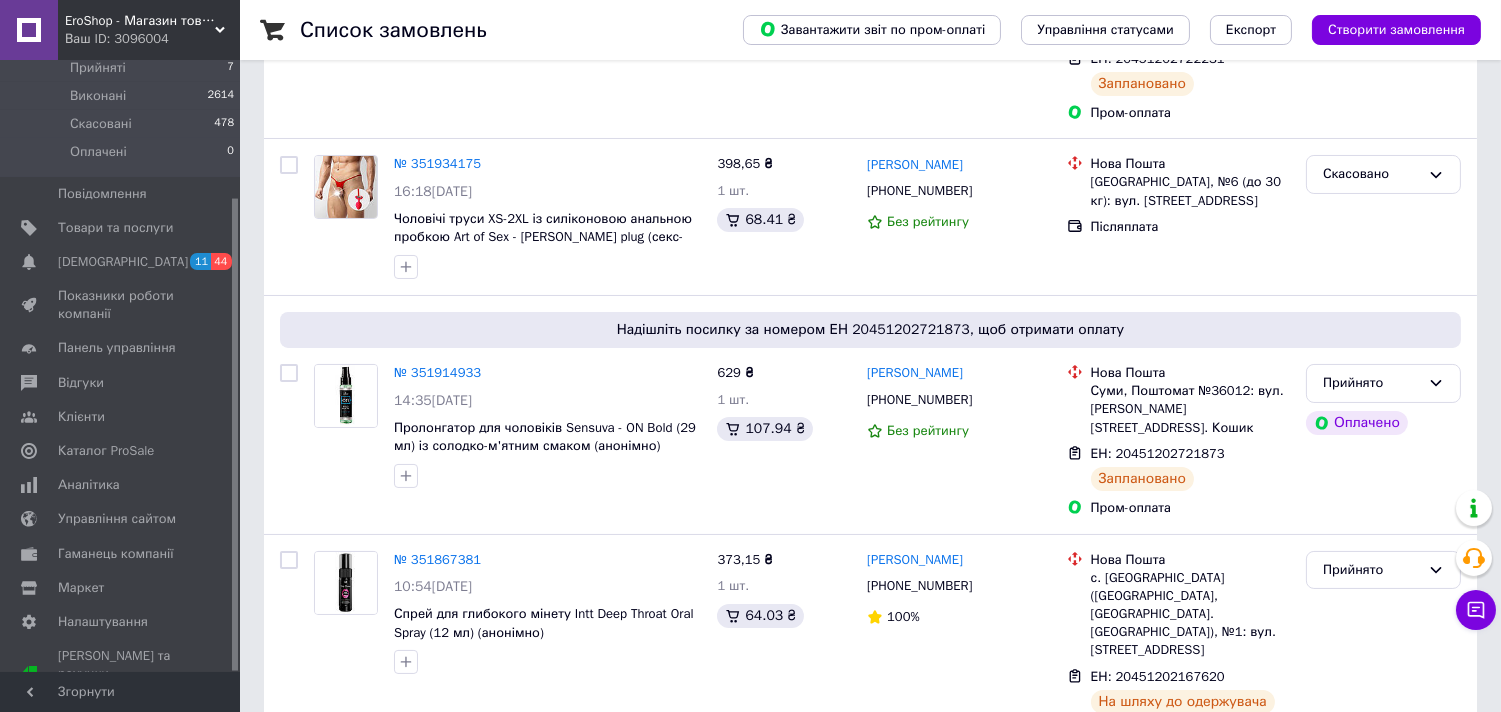 scroll, scrollTop: 222, scrollLeft: 0, axis: vertical 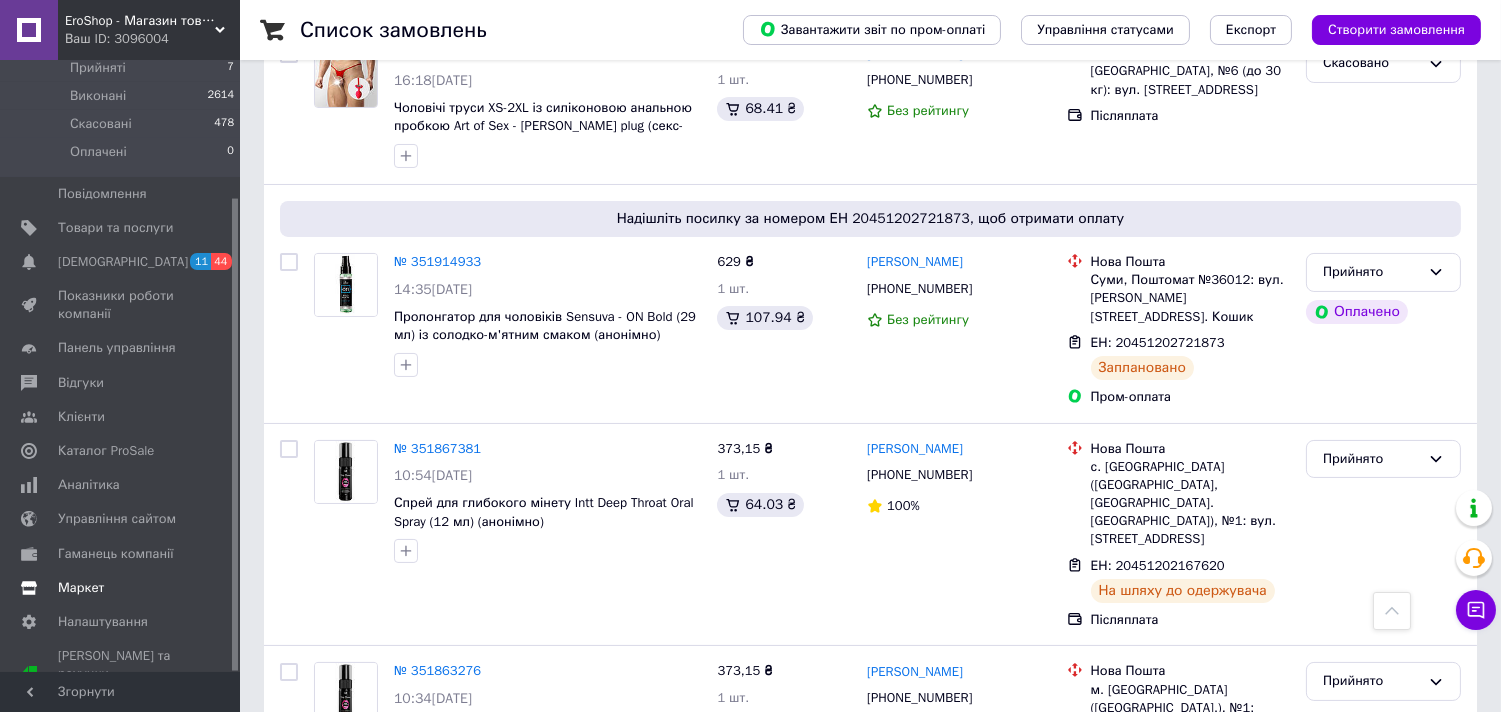 click on "Маркет" at bounding box center (81, 588) 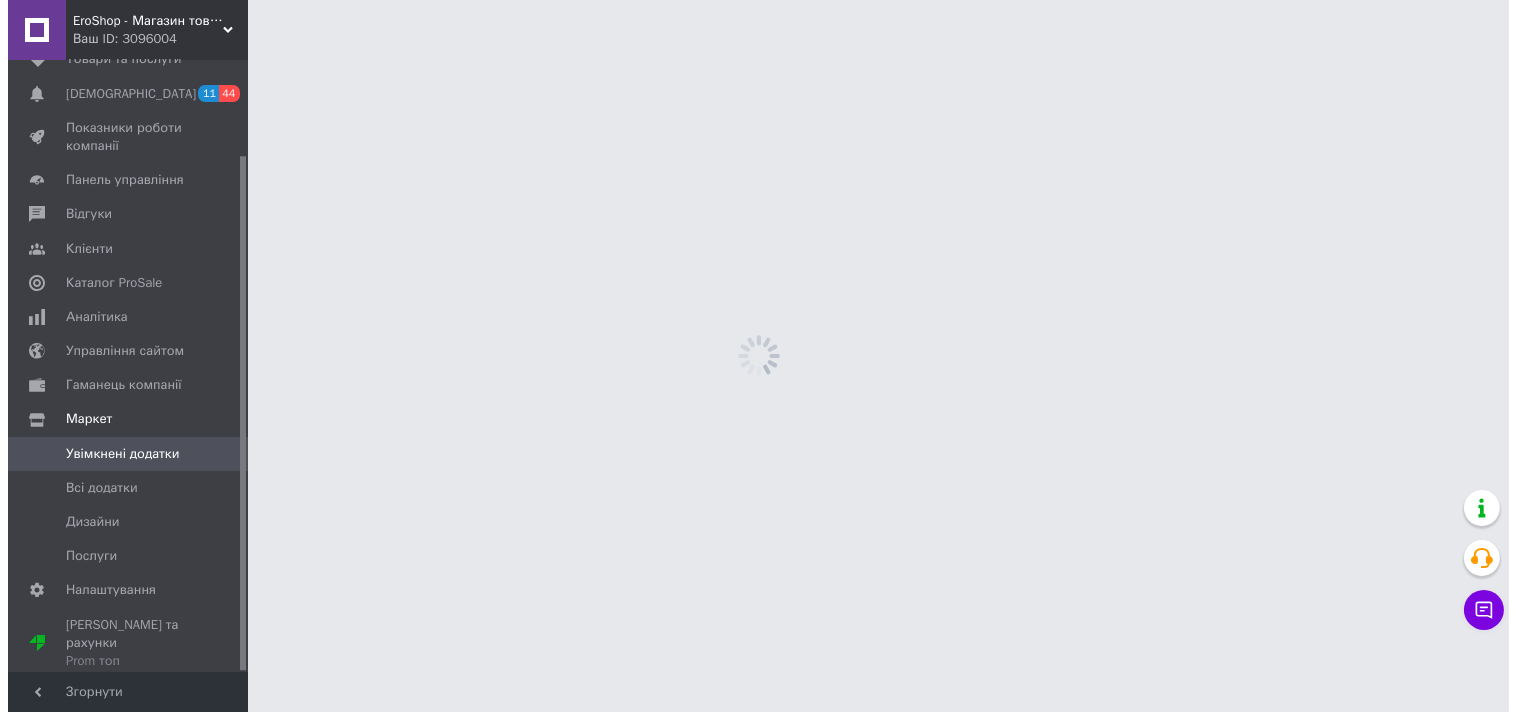 scroll, scrollTop: 0, scrollLeft: 0, axis: both 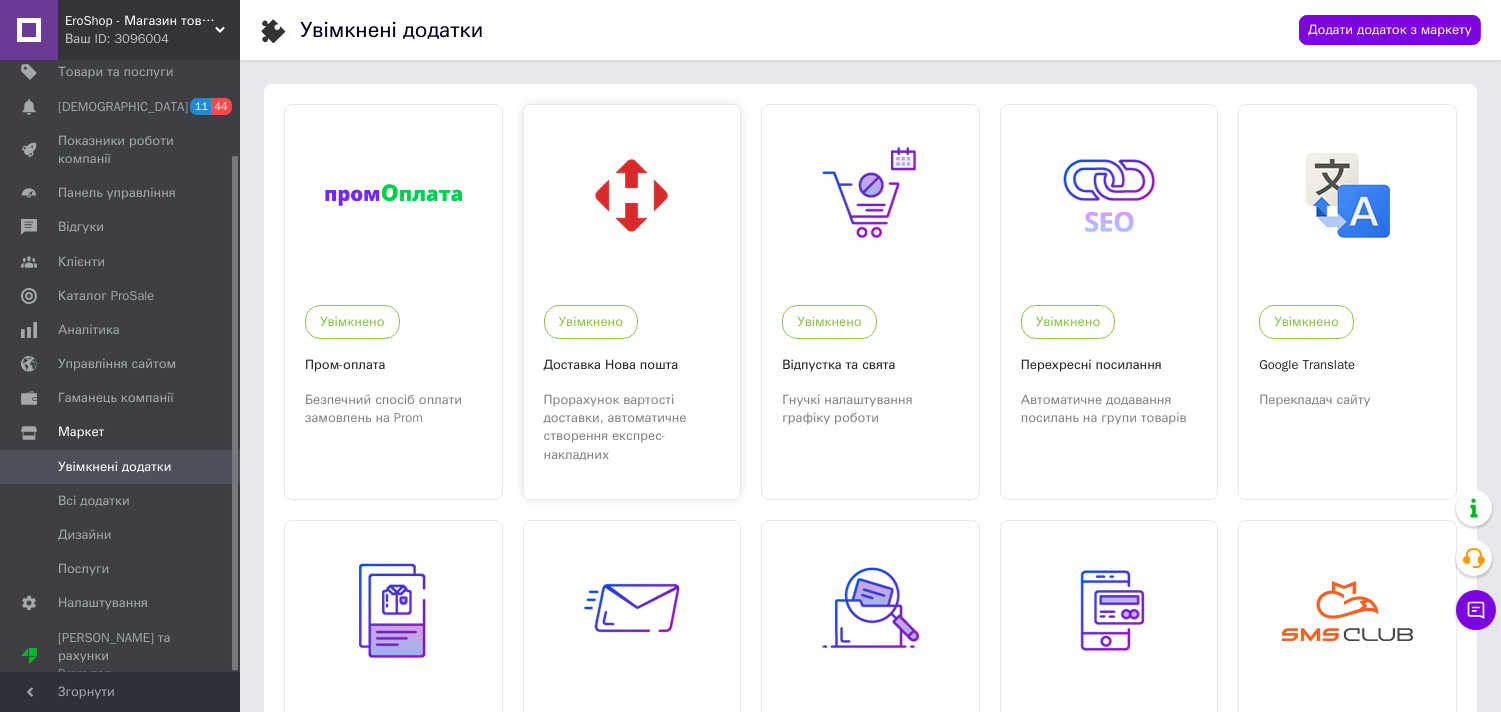 click at bounding box center [631, 195] 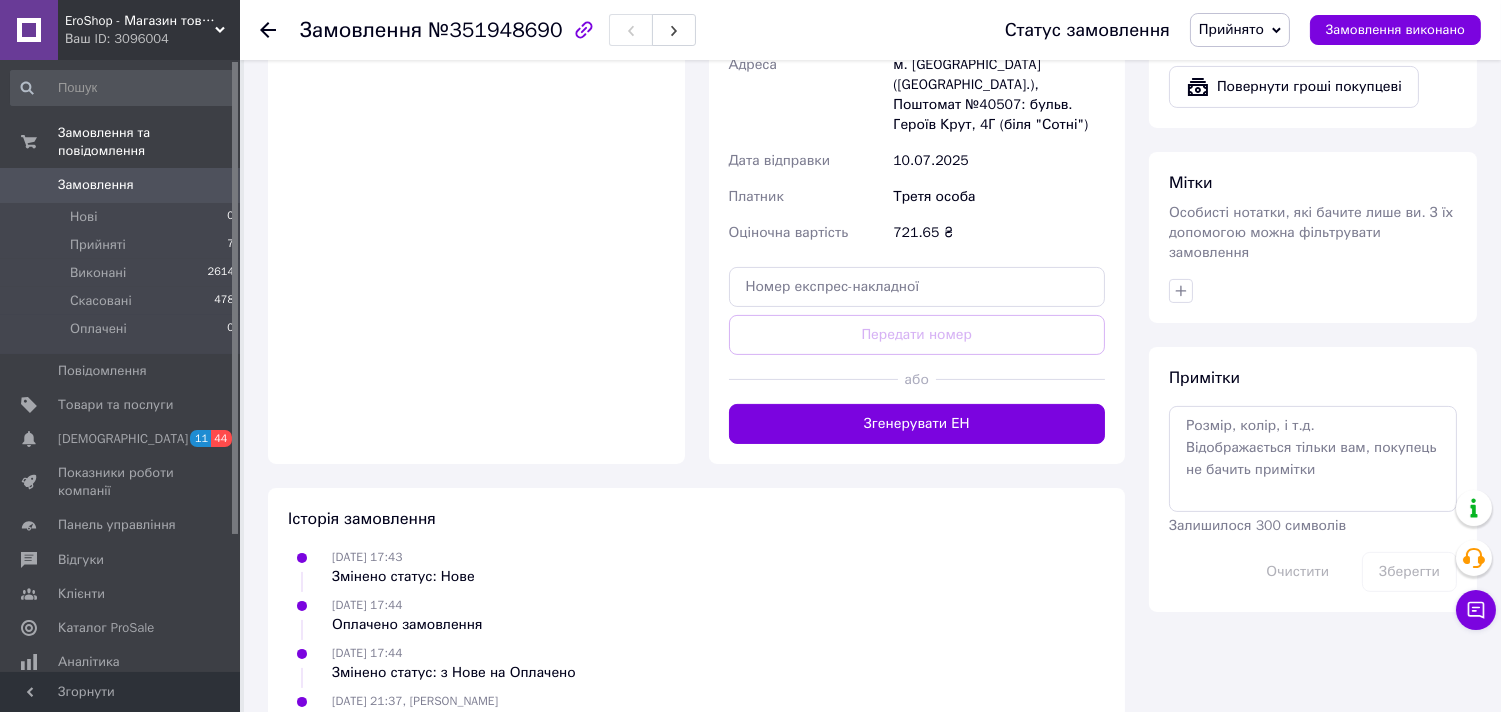 scroll, scrollTop: 743, scrollLeft: 0, axis: vertical 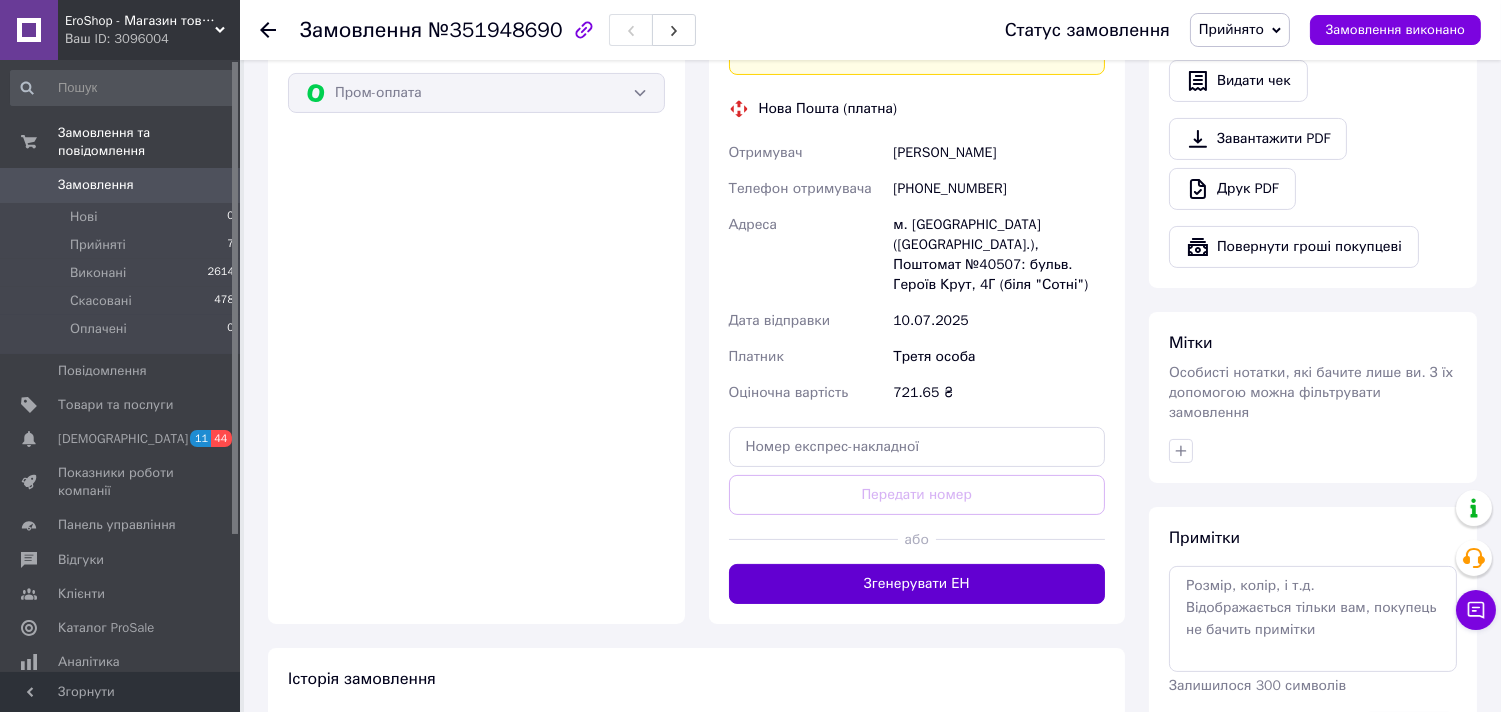 click on "Згенерувати ЕН" at bounding box center [917, 584] 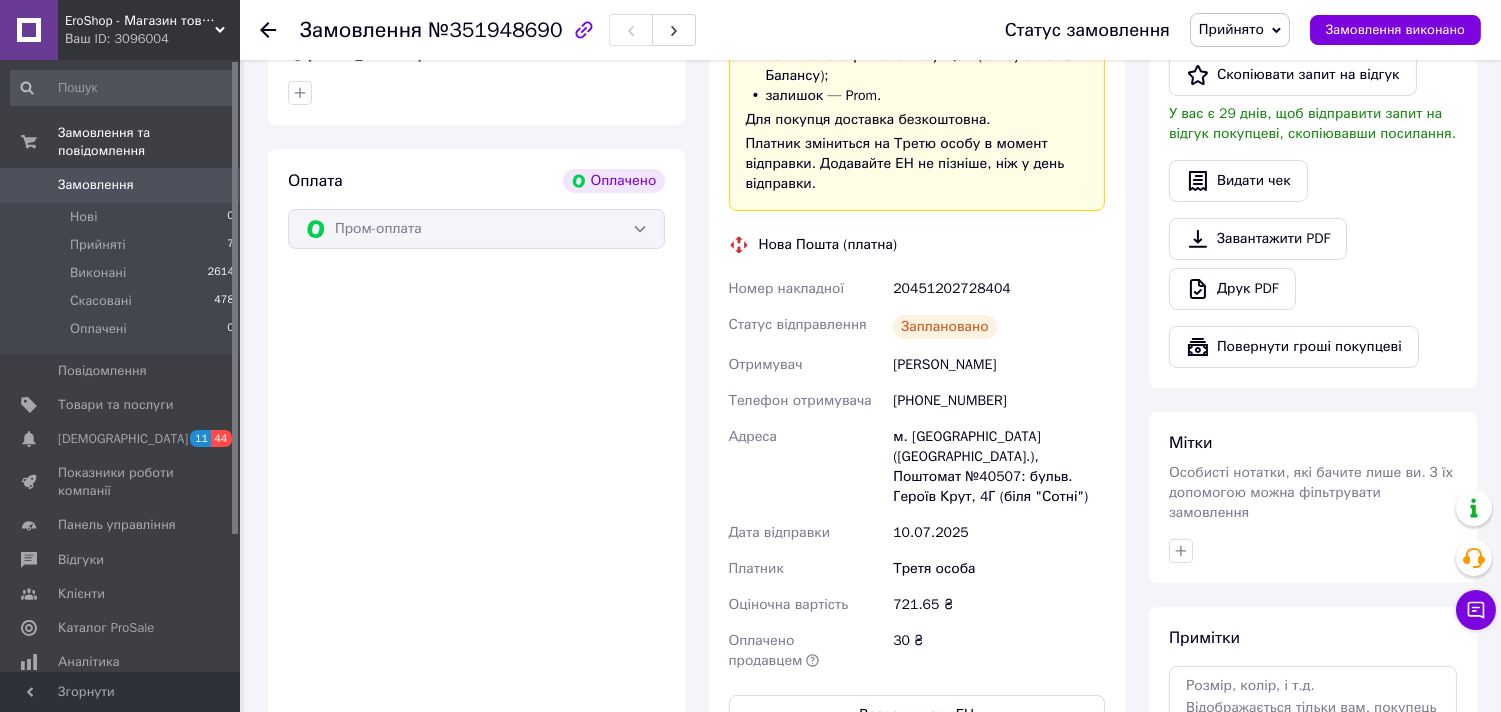scroll, scrollTop: 521, scrollLeft: 0, axis: vertical 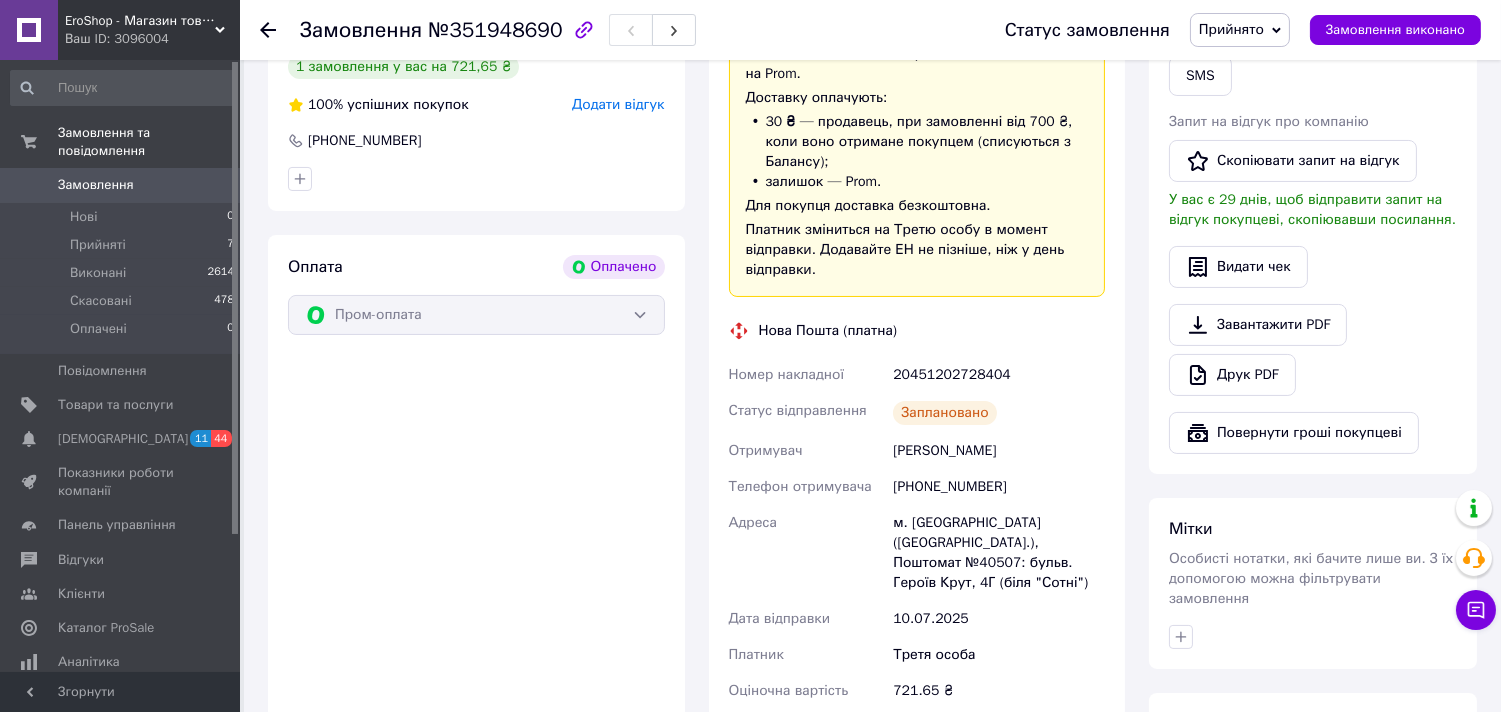 click 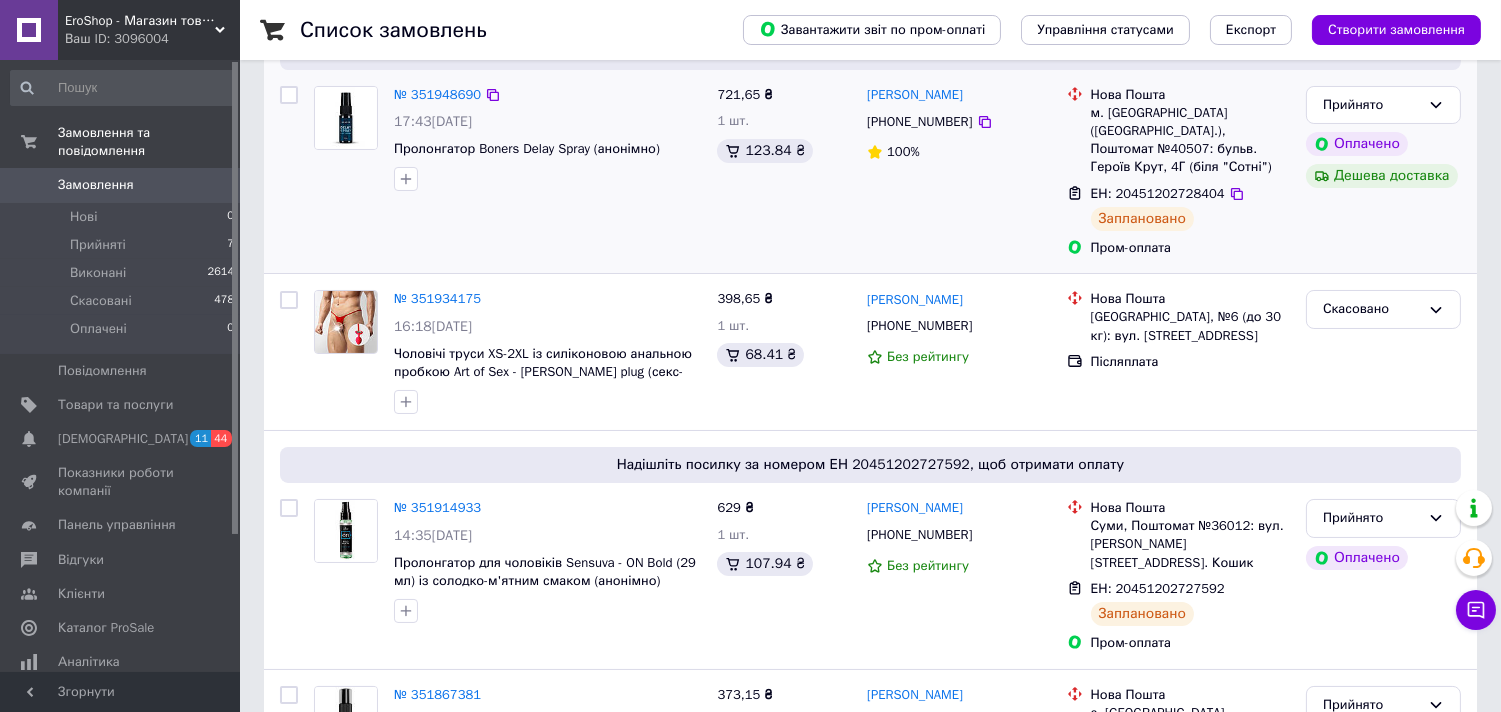 scroll, scrollTop: 222, scrollLeft: 0, axis: vertical 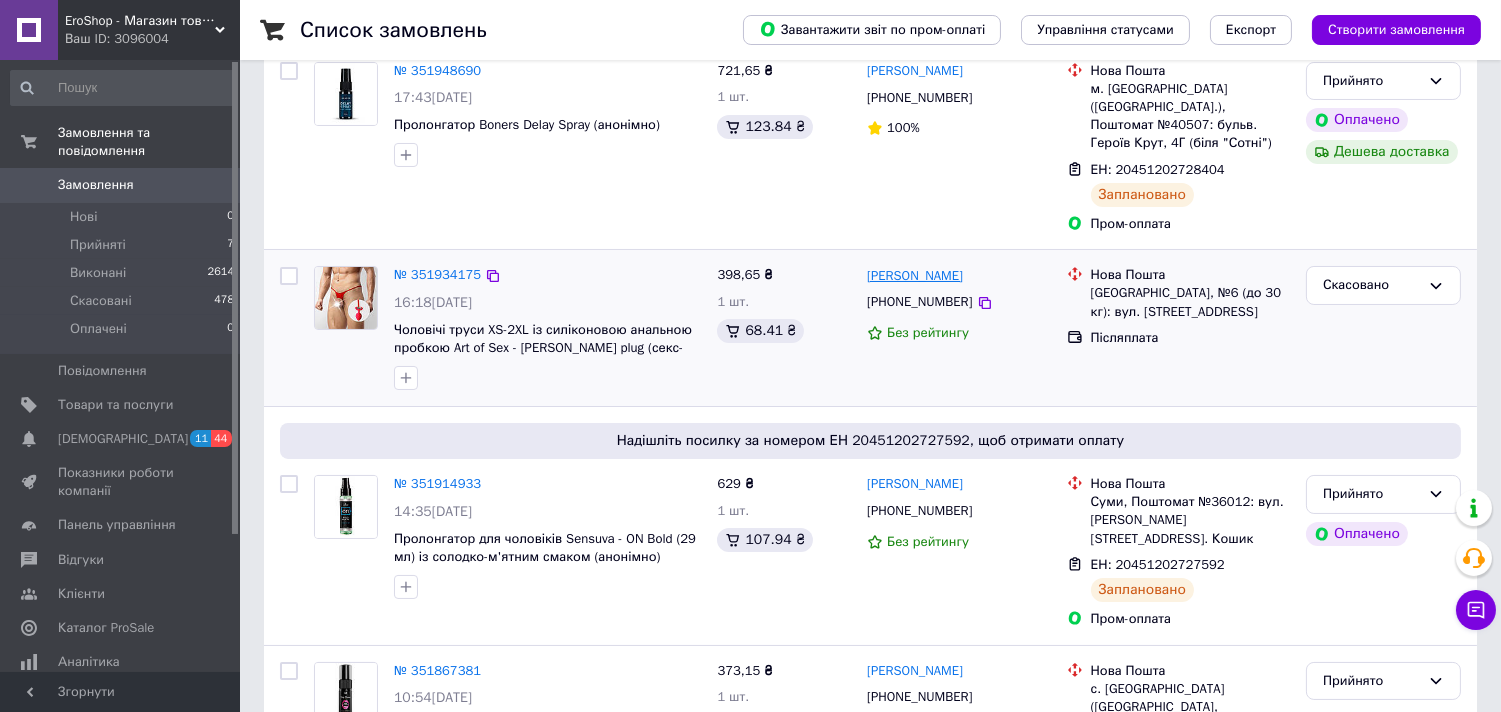 click 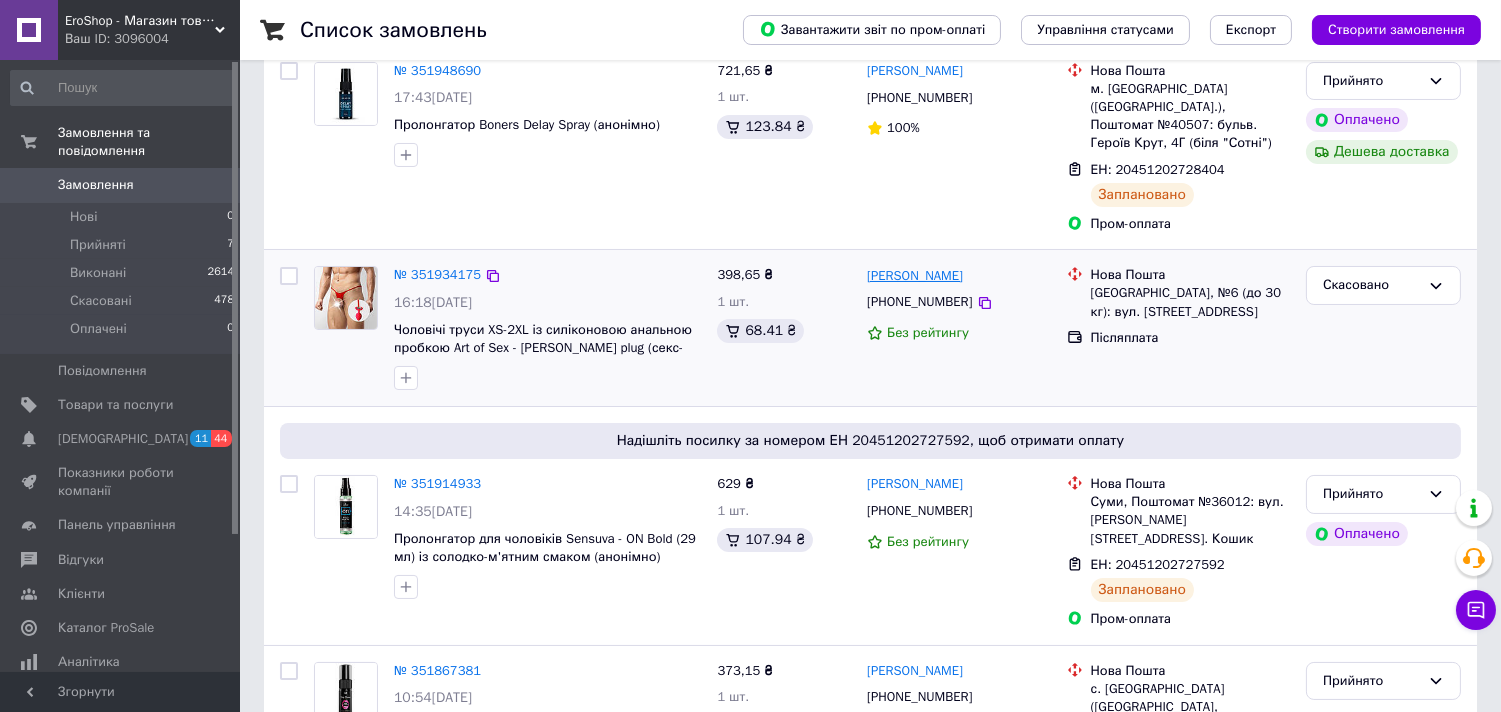 copy on "Романюк" 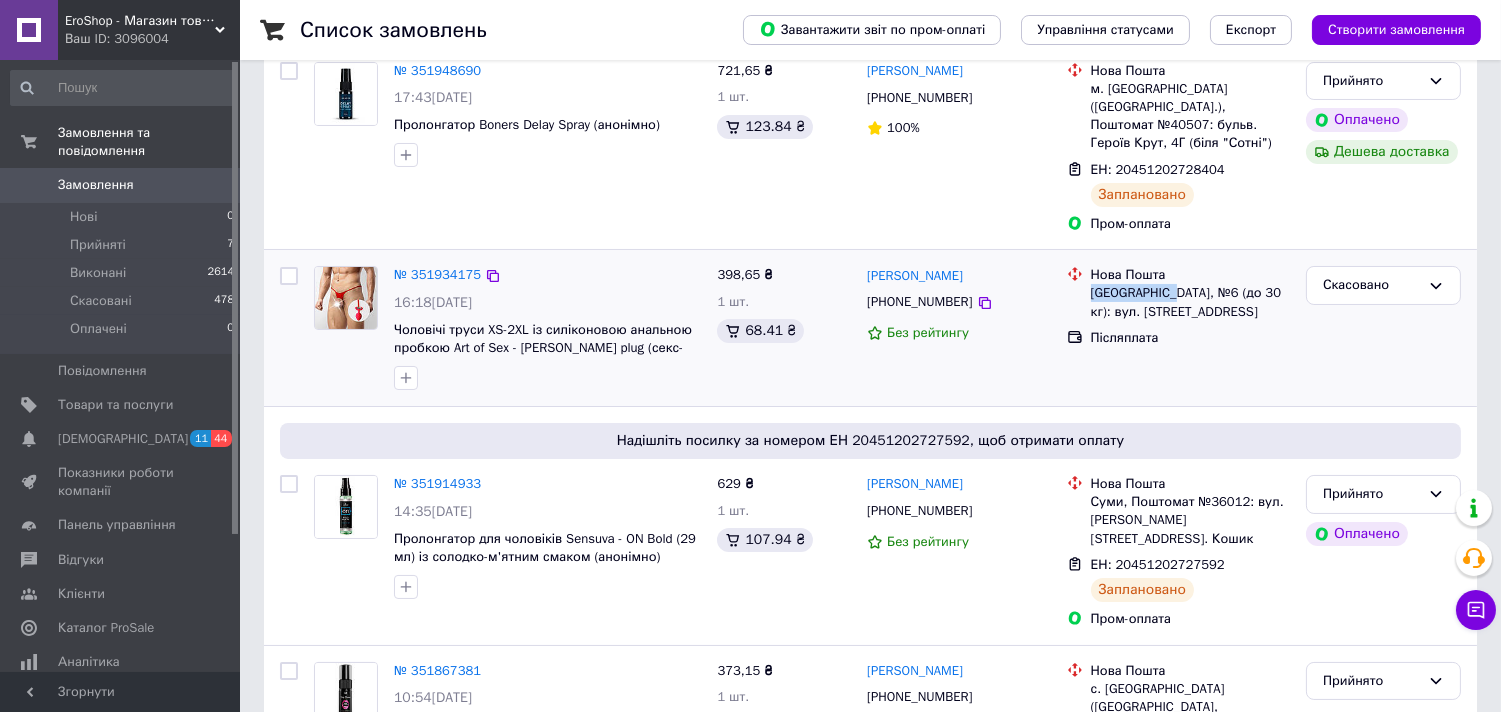 drag, startPoint x: 1091, startPoint y: 277, endPoint x: 1174, endPoint y: 281, distance: 83.09633 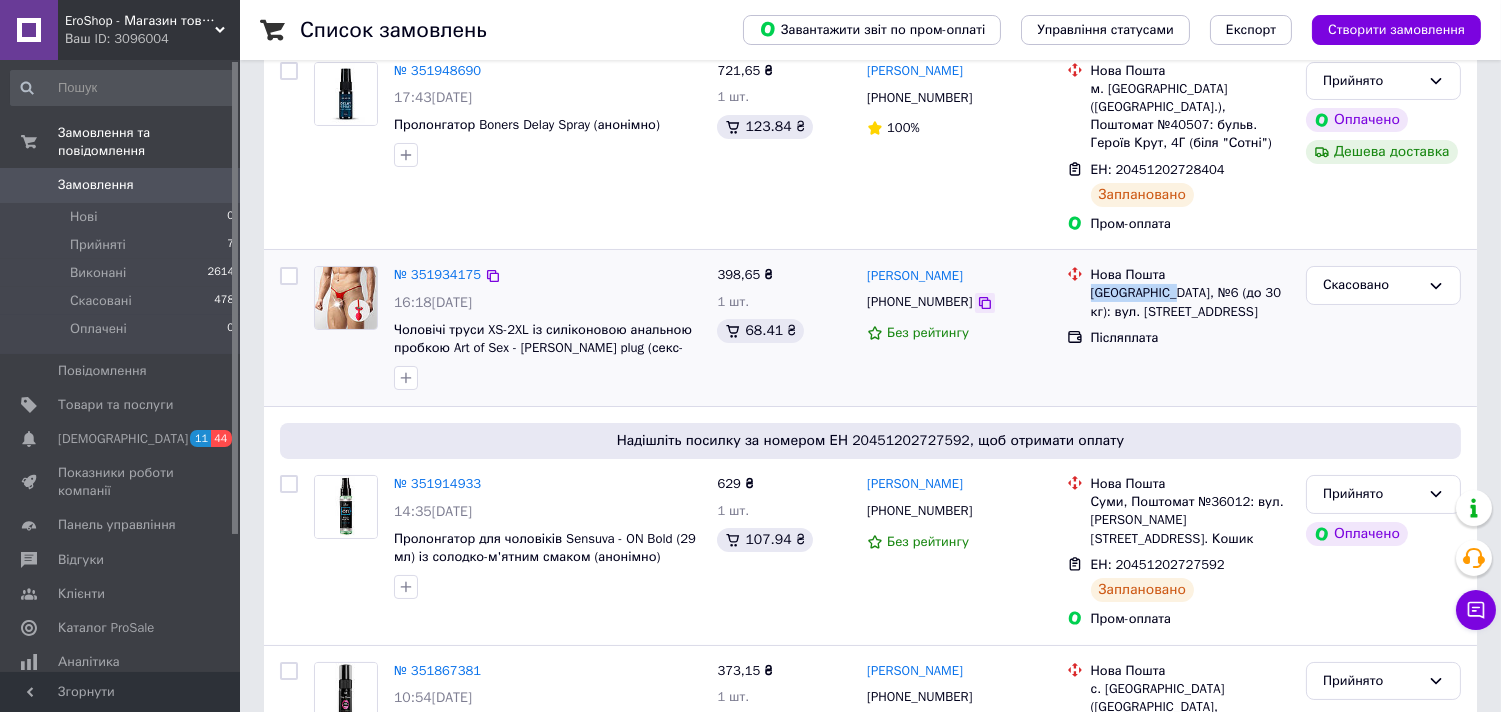 click 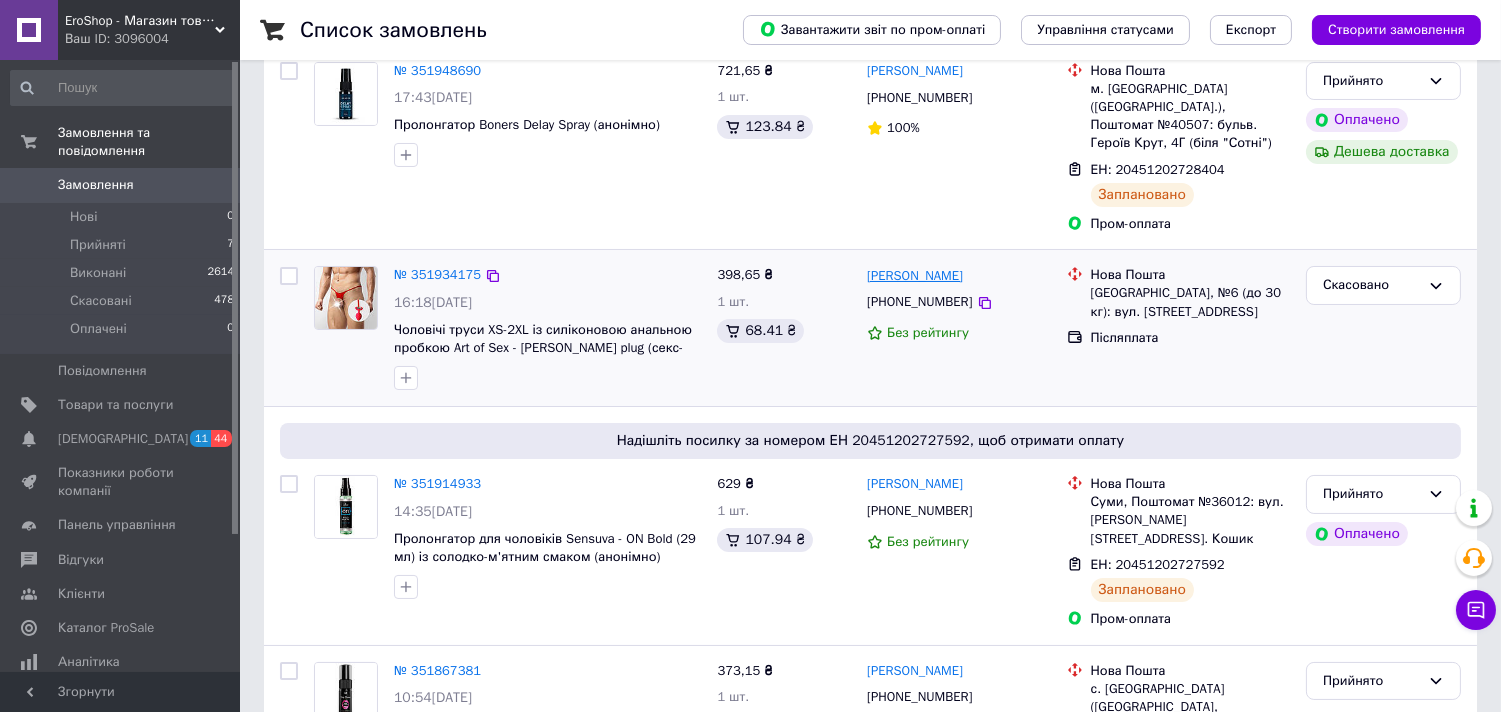 drag, startPoint x: 987, startPoint y: 258, endPoint x: 922, endPoint y: 260, distance: 65.03076 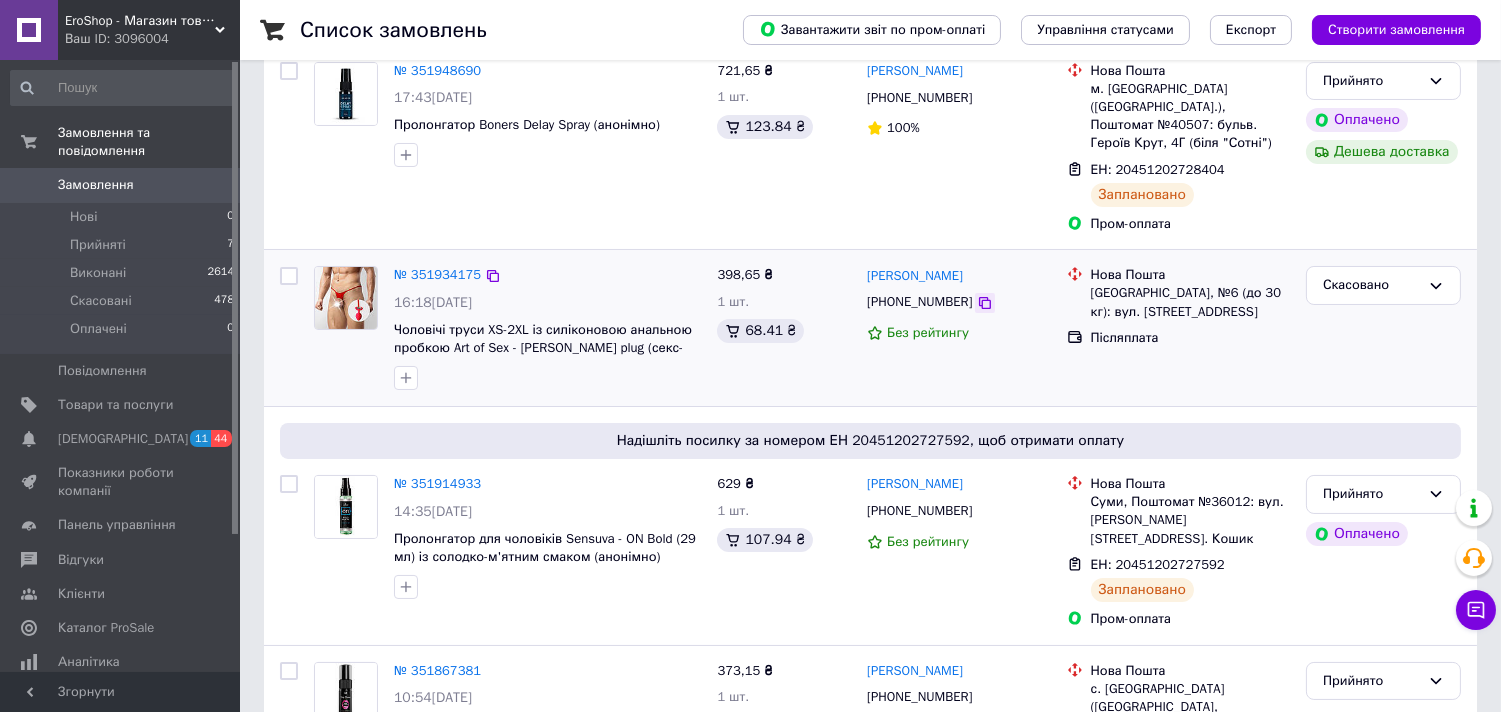 click 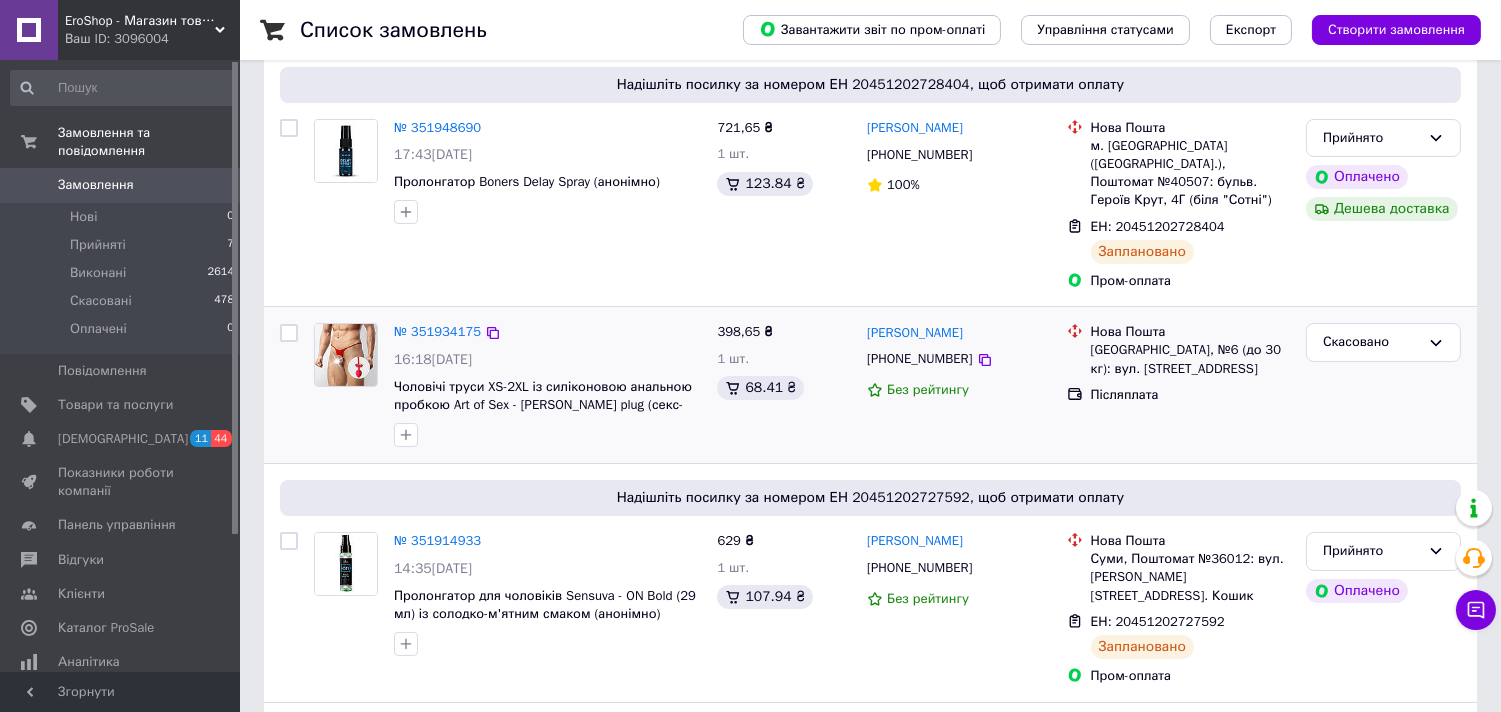 scroll, scrollTop: 222, scrollLeft: 0, axis: vertical 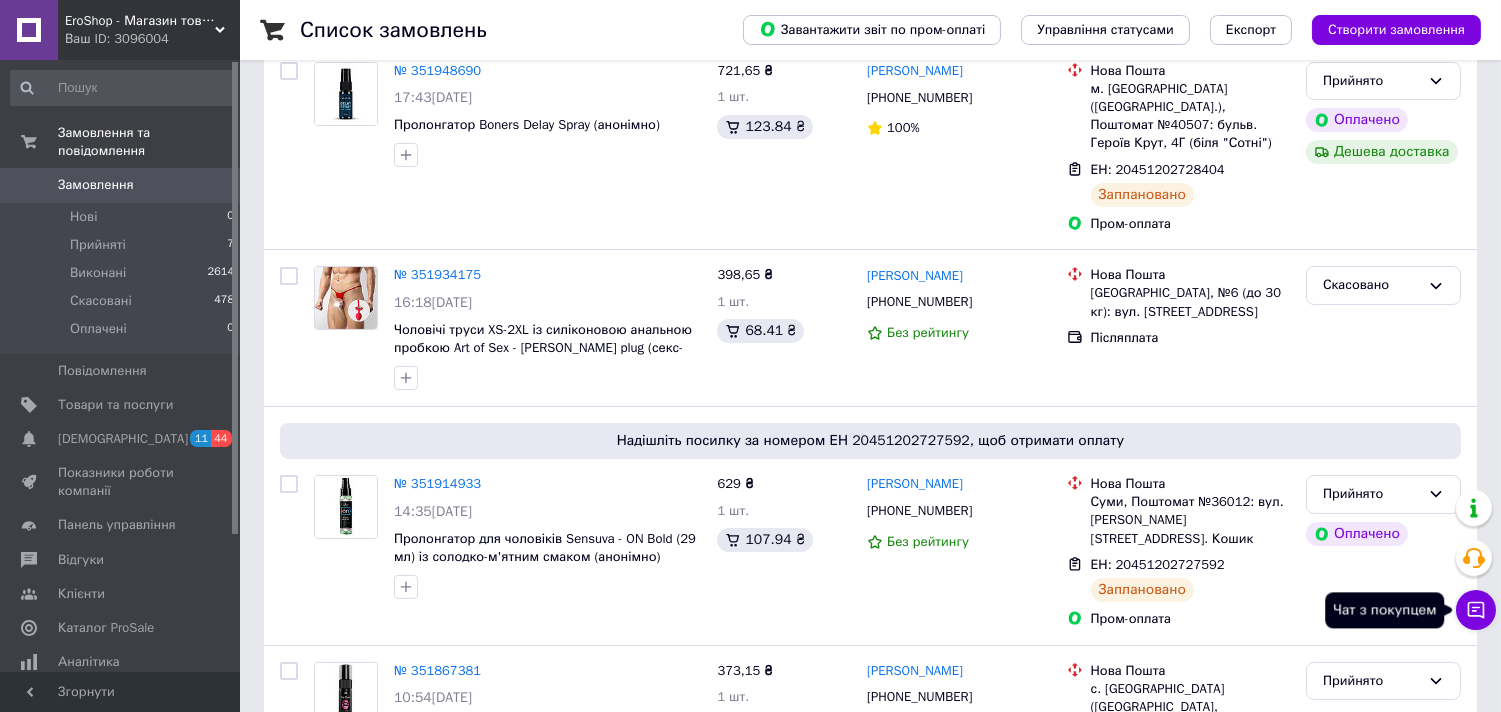 click 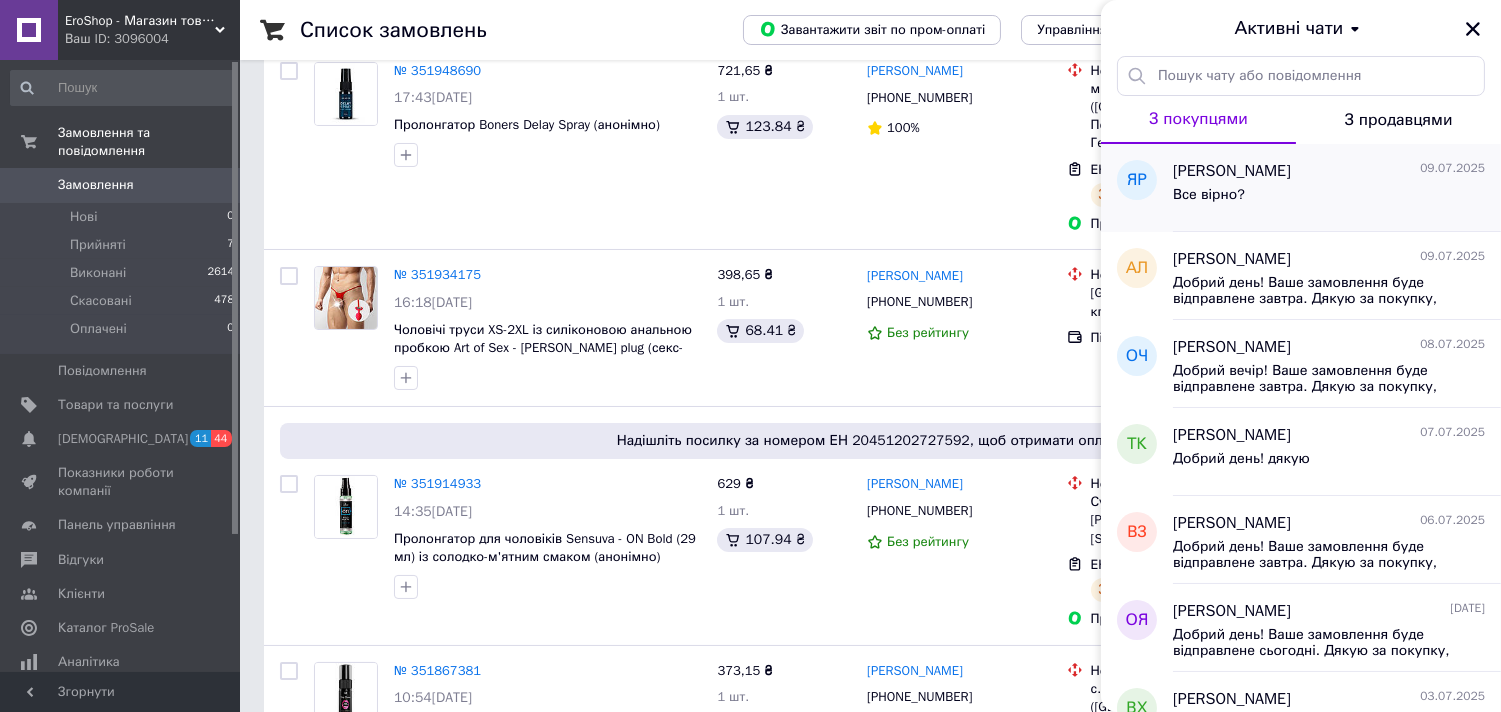 click on "Все вірно?" at bounding box center (1329, 199) 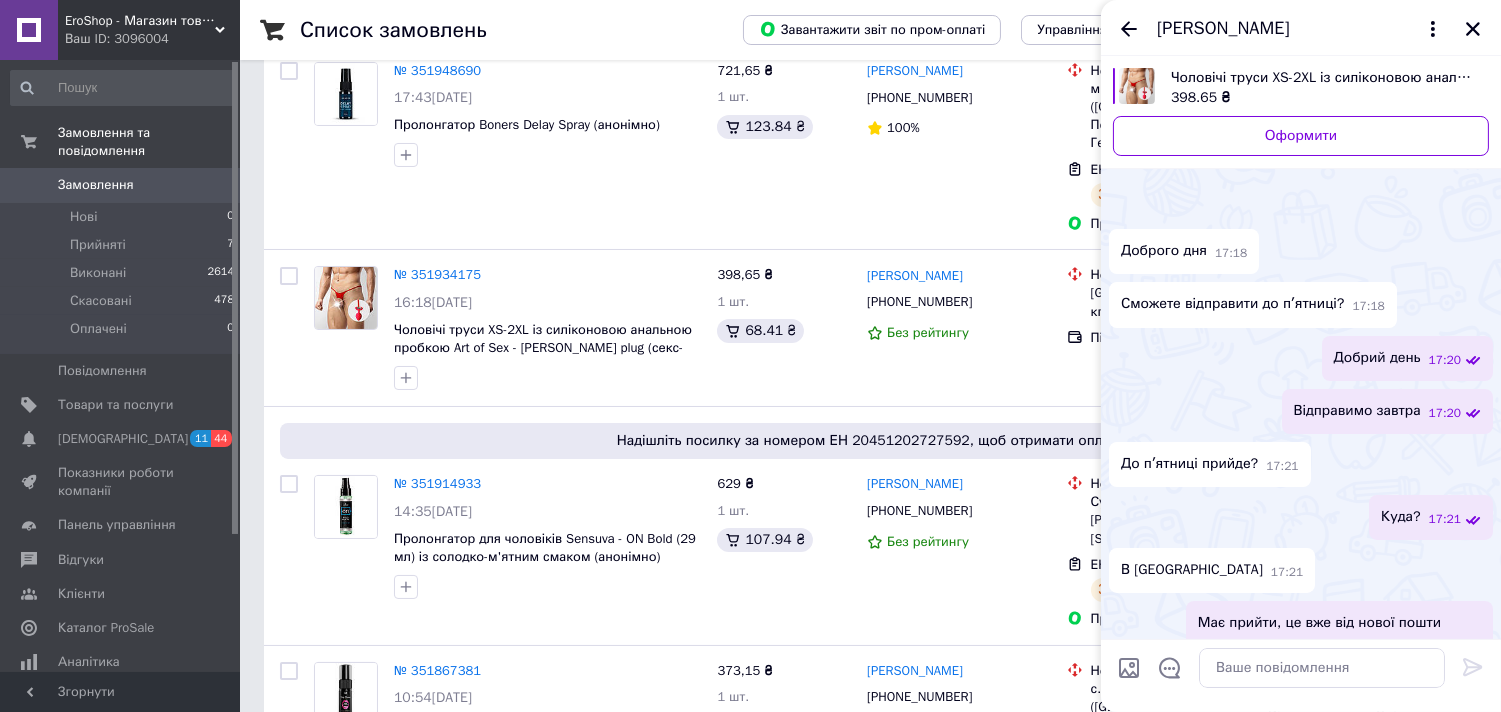 scroll, scrollTop: 953, scrollLeft: 0, axis: vertical 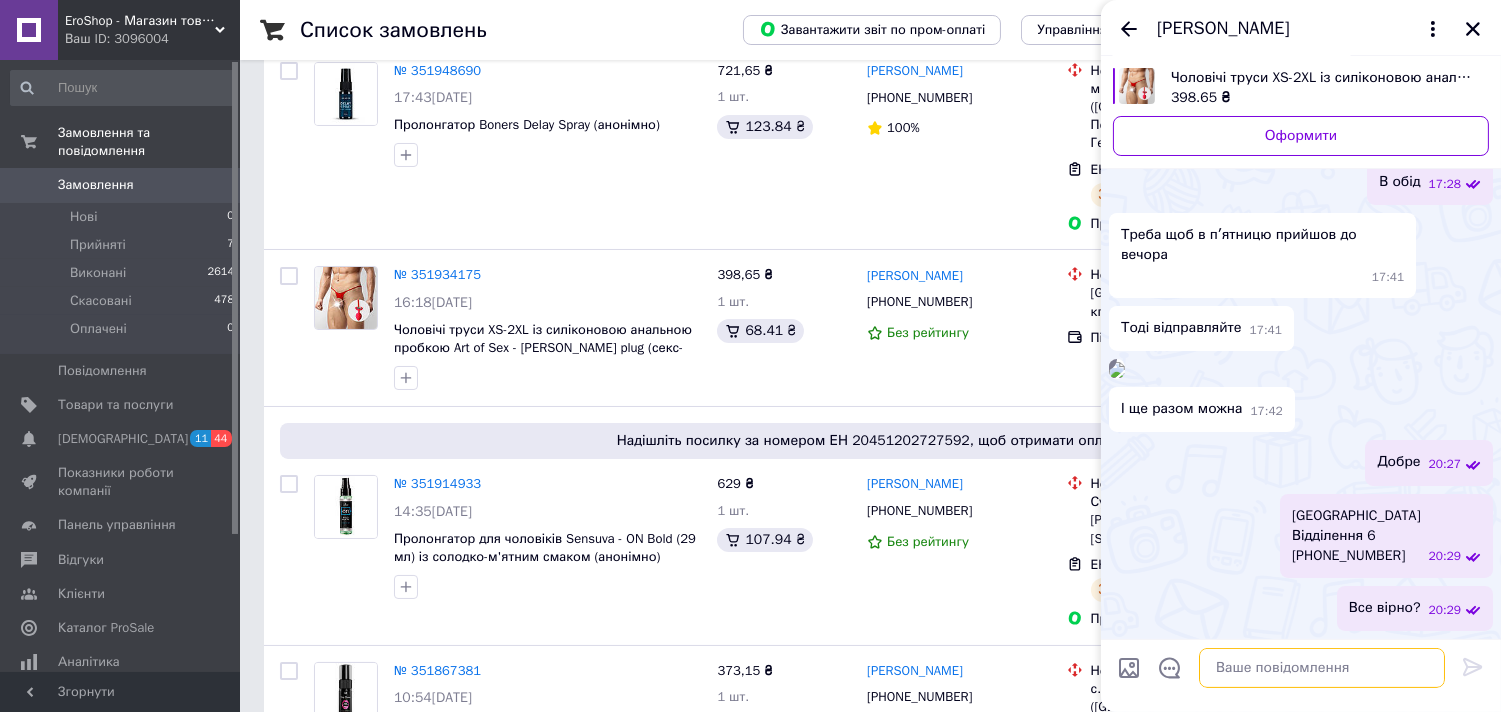click at bounding box center [1322, 668] 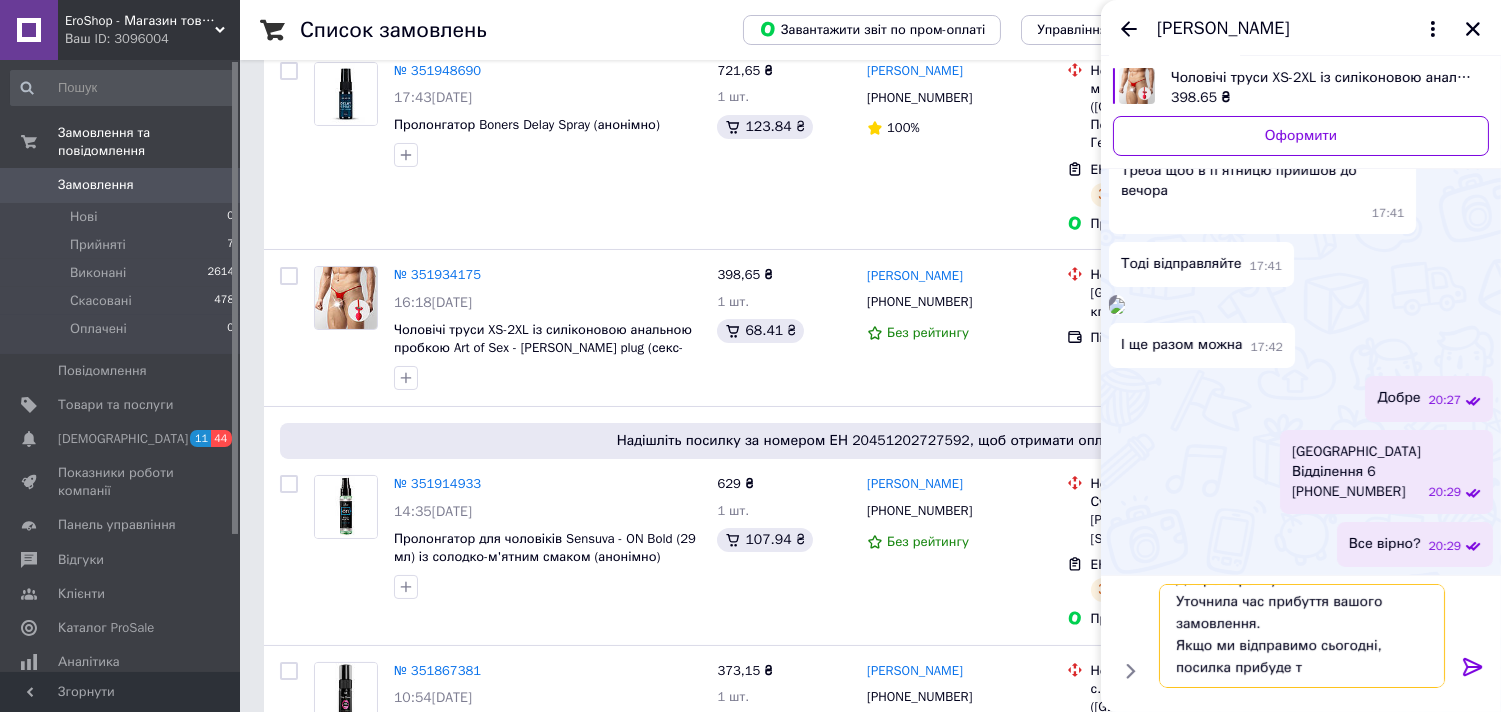 scroll, scrollTop: 23, scrollLeft: 0, axis: vertical 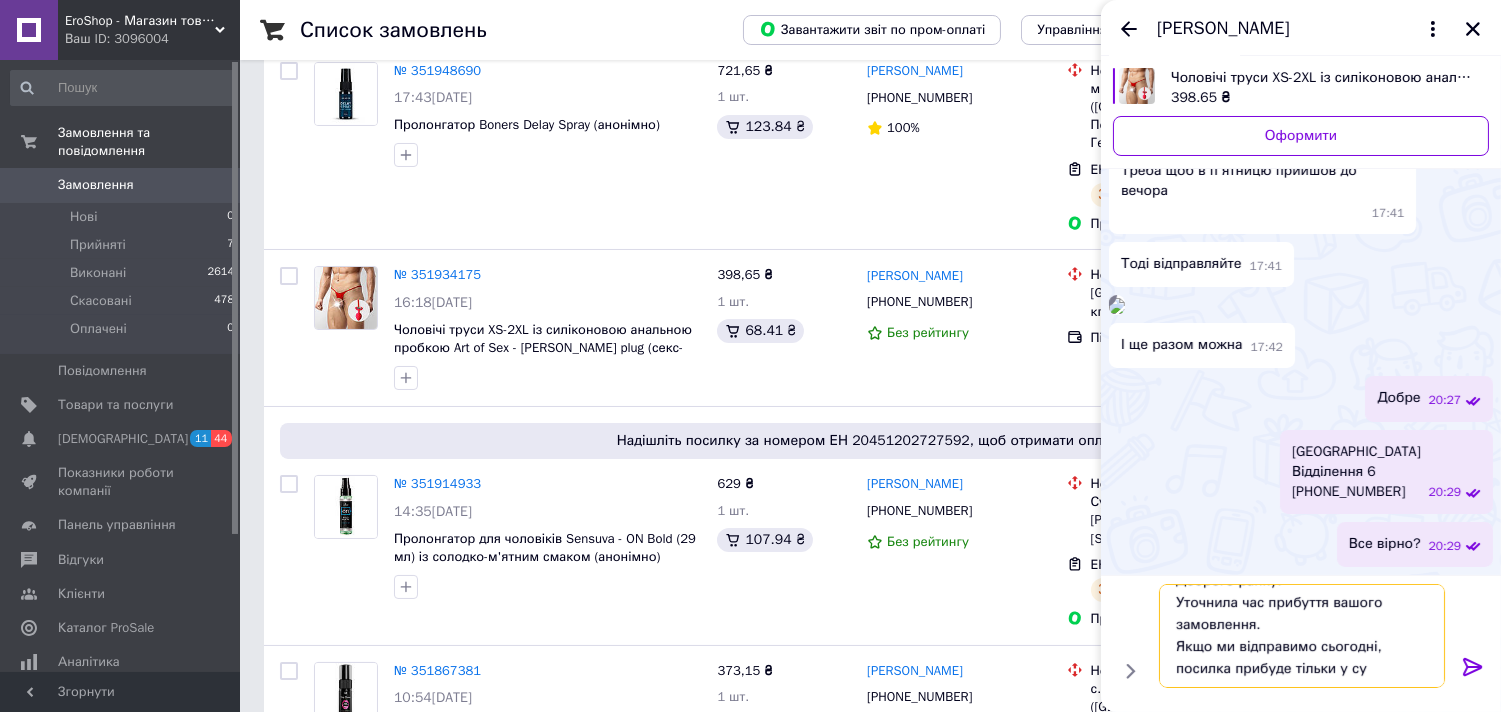 drag, startPoint x: 1292, startPoint y: 674, endPoint x: 1332, endPoint y: 684, distance: 41.231056 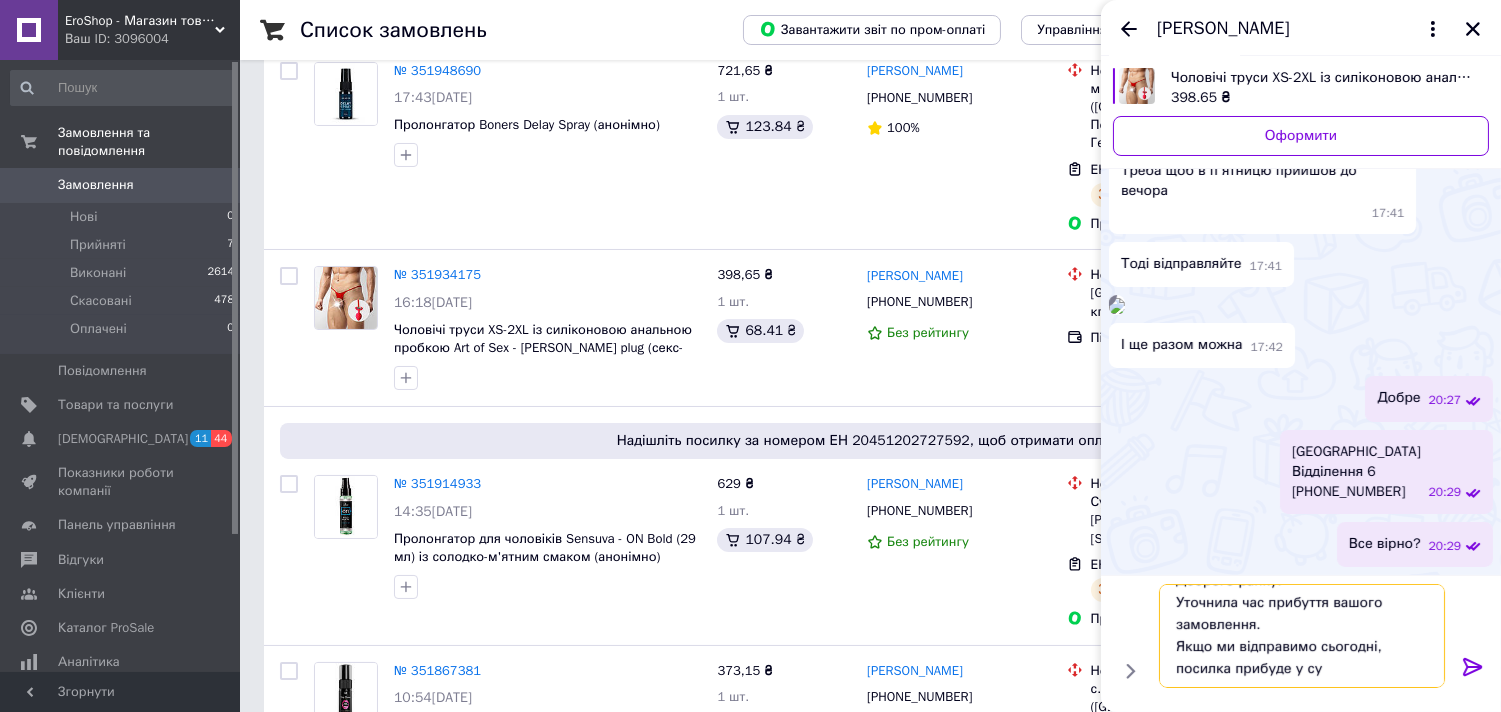 click on "Доброго ранку!
Уточнила час прибуття вашого замовлення.
Якщо ми відправимо сьогодні, посилка прибуде у су" at bounding box center [1302, 636] 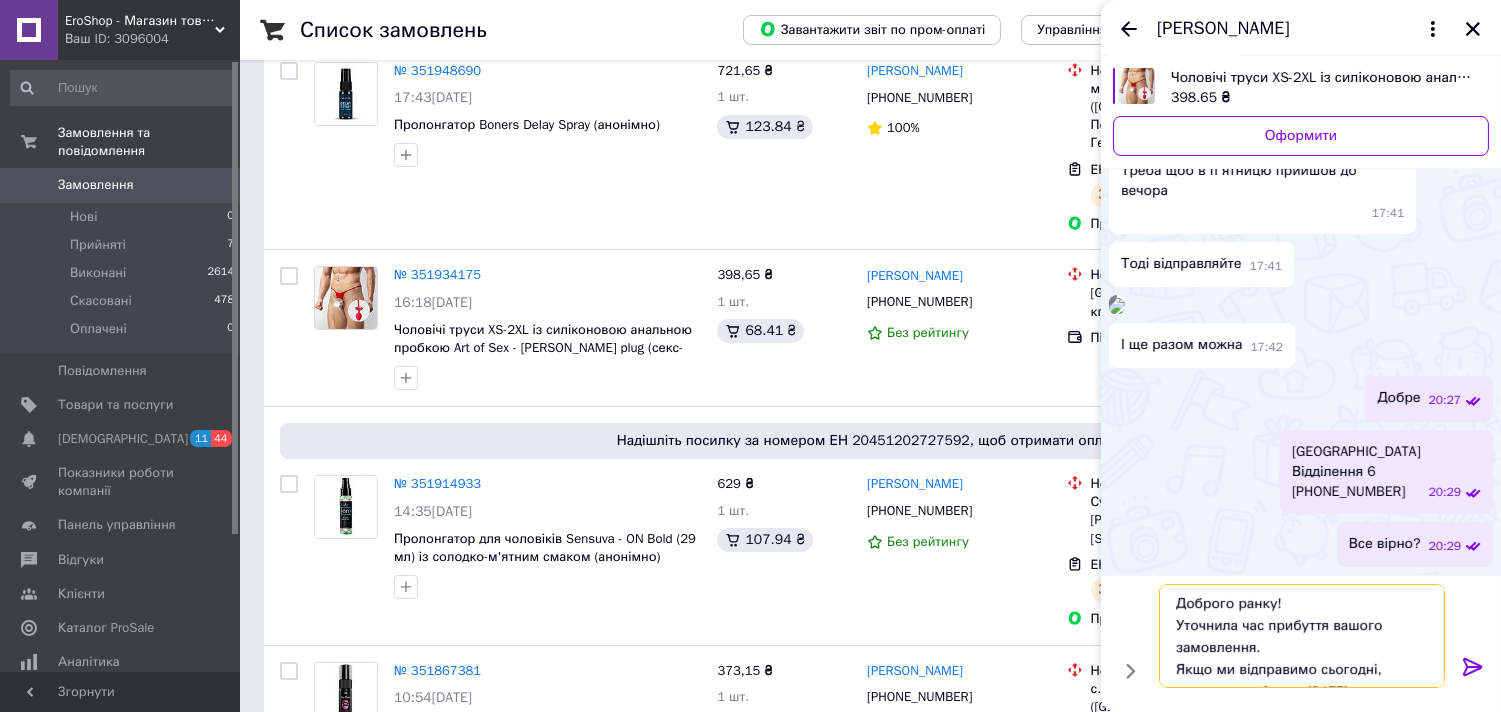 scroll, scrollTop: 23, scrollLeft: 0, axis: vertical 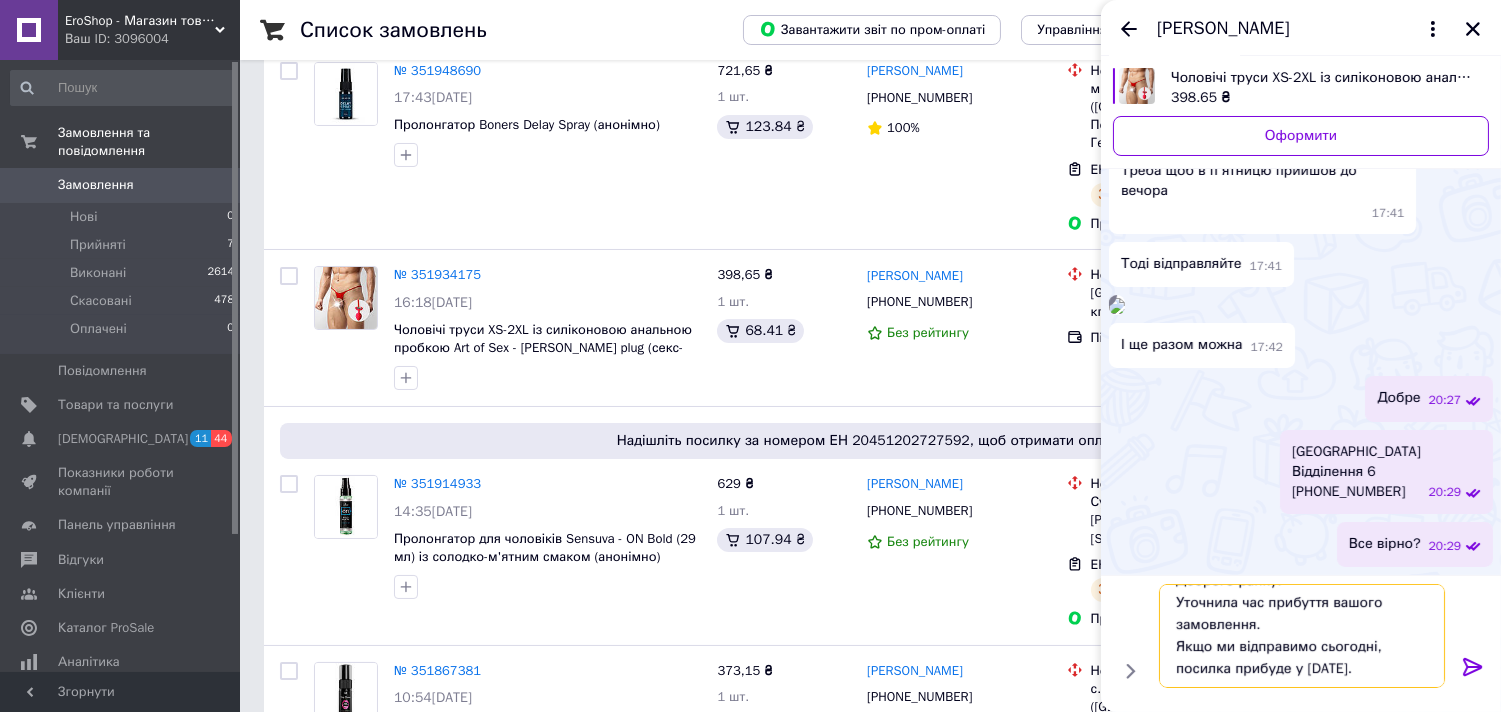 click on "Доброго ранку!
Уточнила час прибуття вашого замовлення.
Якщо ми відправимо сьогодні, посилка прибуде у суботу 12.07.25." at bounding box center (1302, 636) 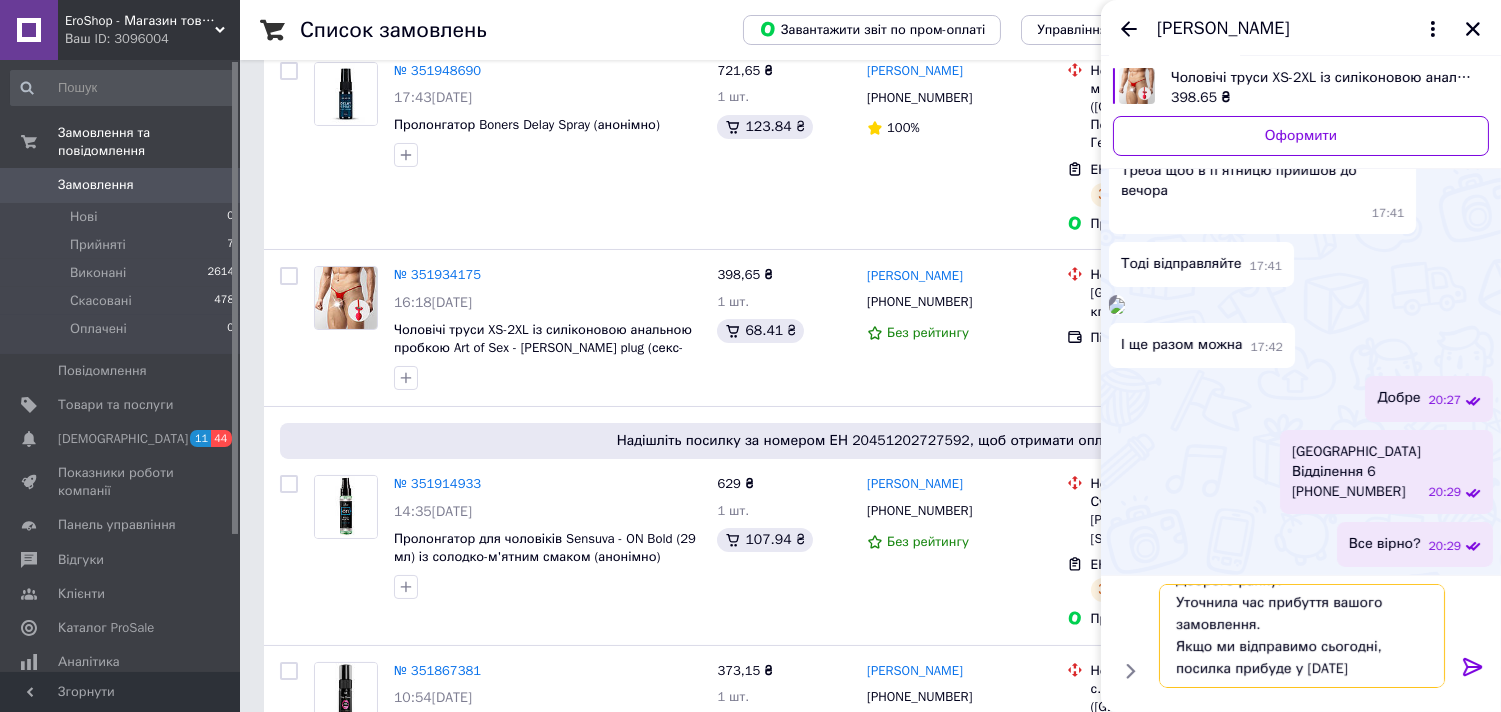 type on "Доброго ранку!
Уточнила час прибуття вашого замовлення.
Якщо ми відправимо сьогодні, посилка прибуде у суботу 12.07.25р." 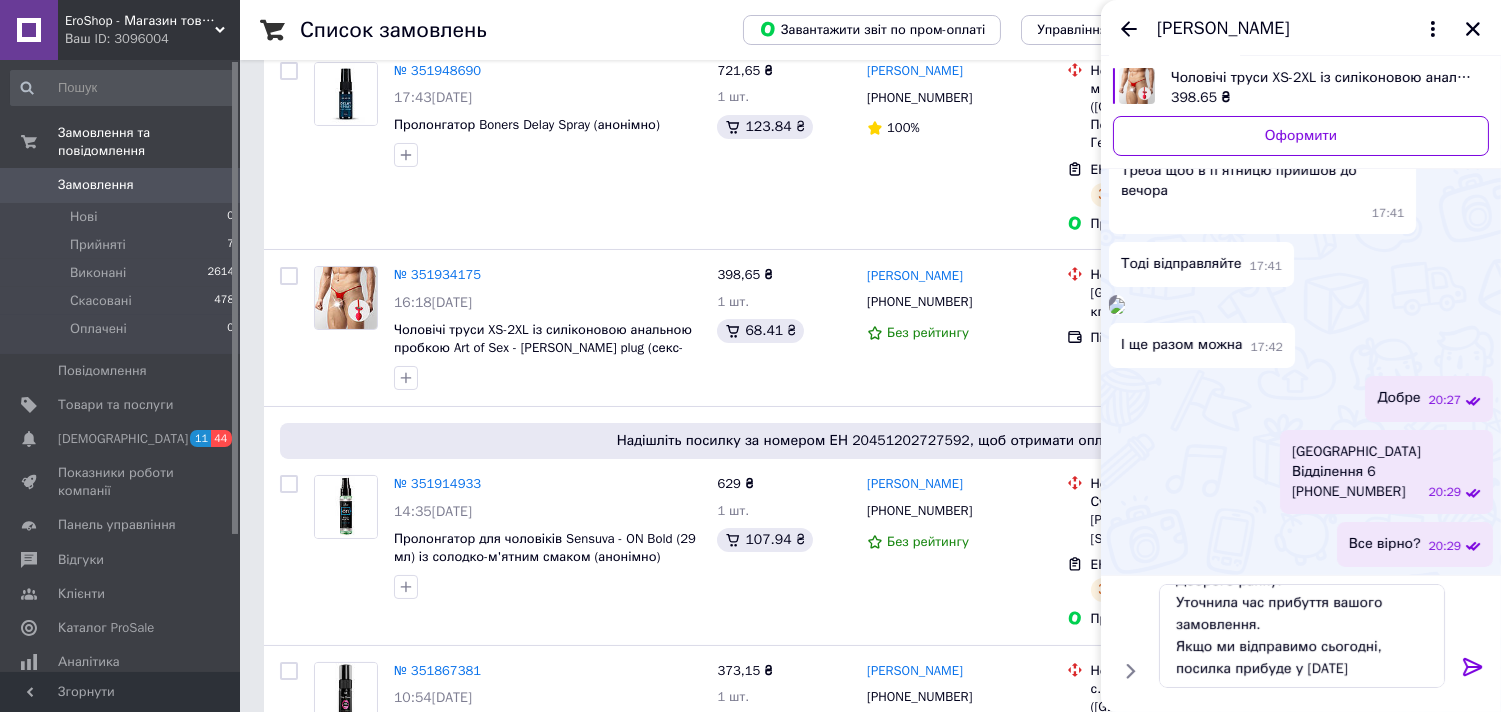 click 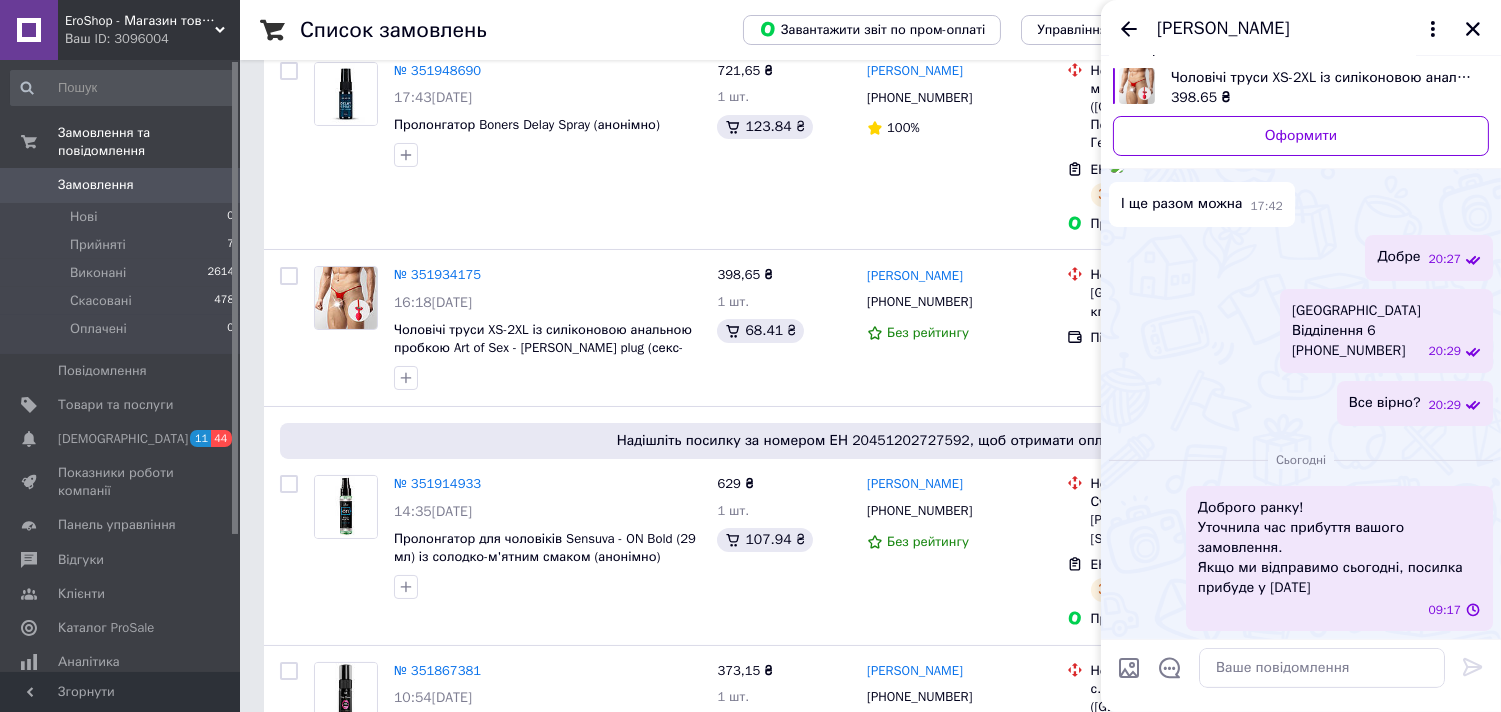 scroll, scrollTop: 0, scrollLeft: 0, axis: both 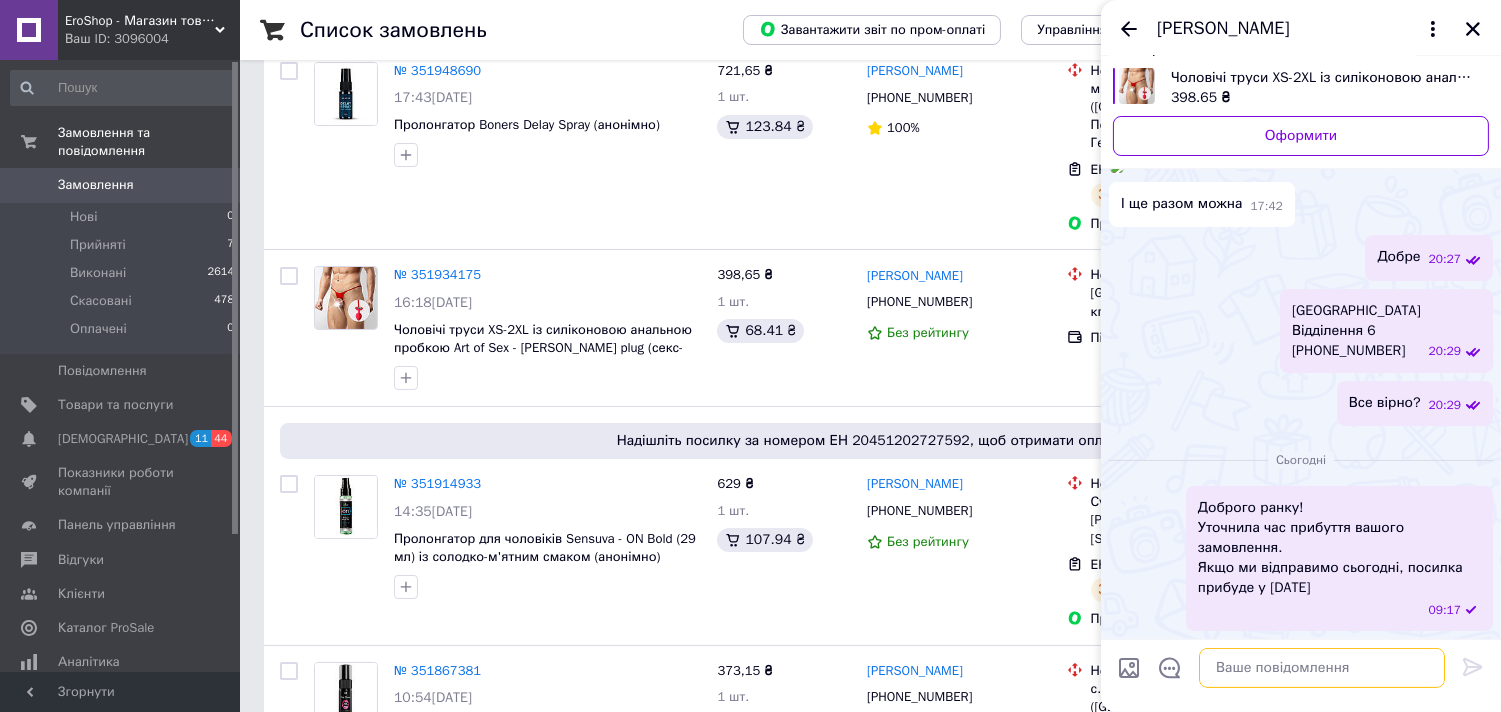 click at bounding box center [1322, 668] 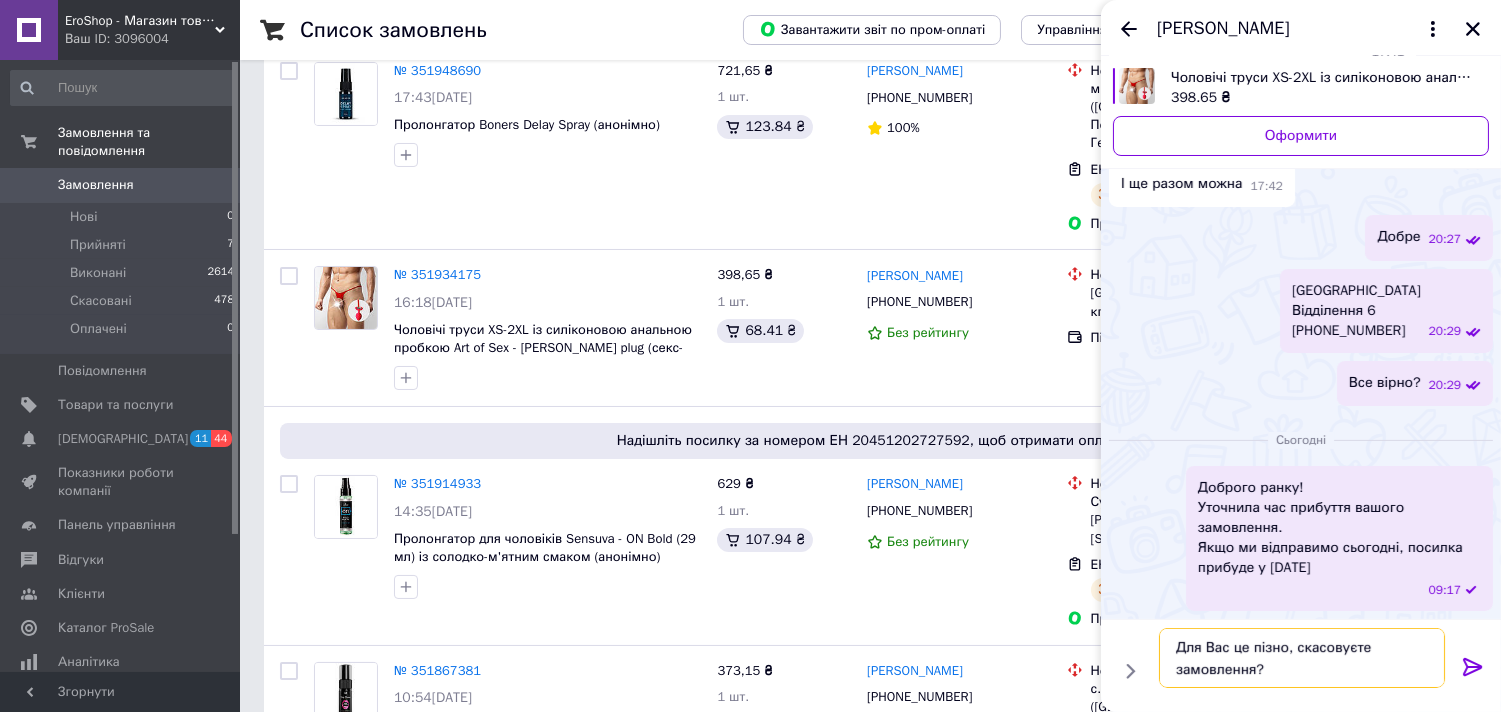 type on "Для Вас це пізно, скасовуєте замовлення?" 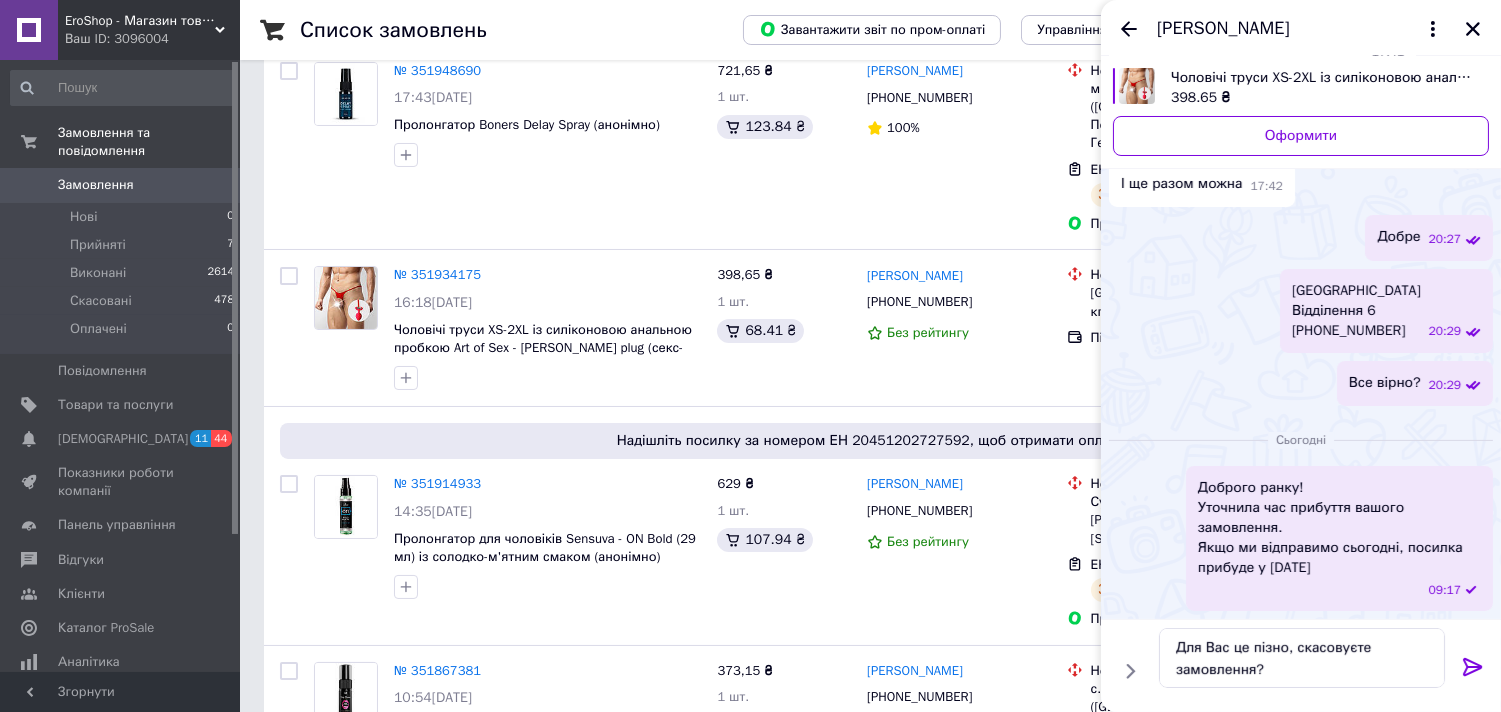 click 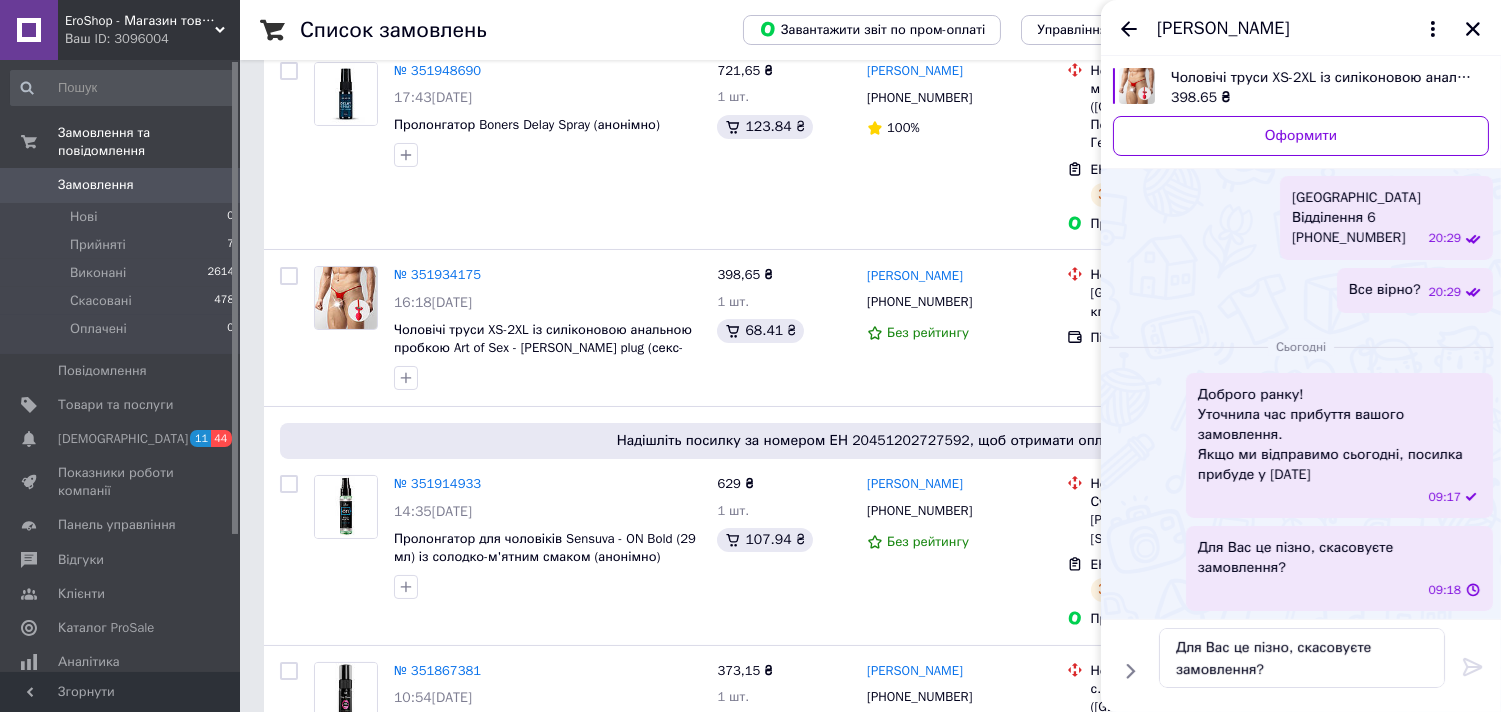 type 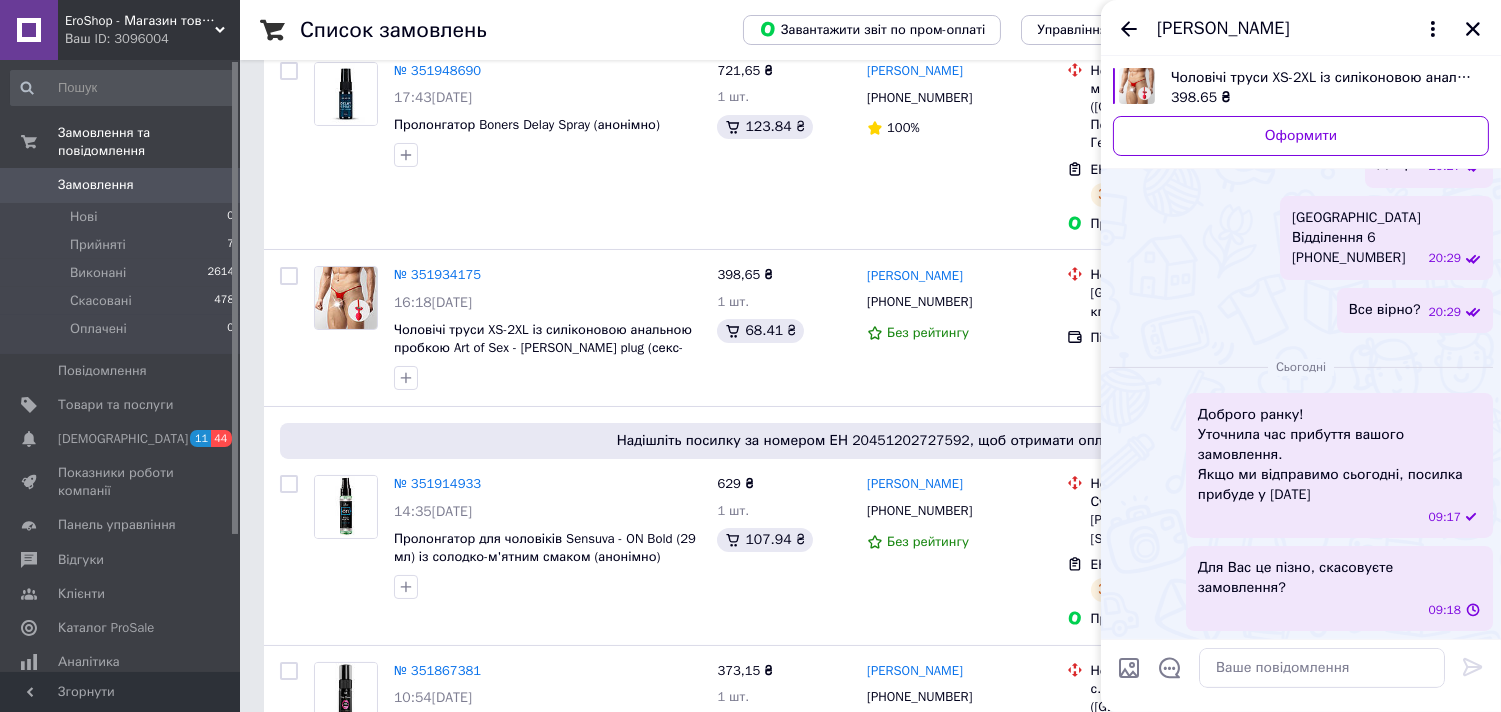 scroll, scrollTop: 1211, scrollLeft: 0, axis: vertical 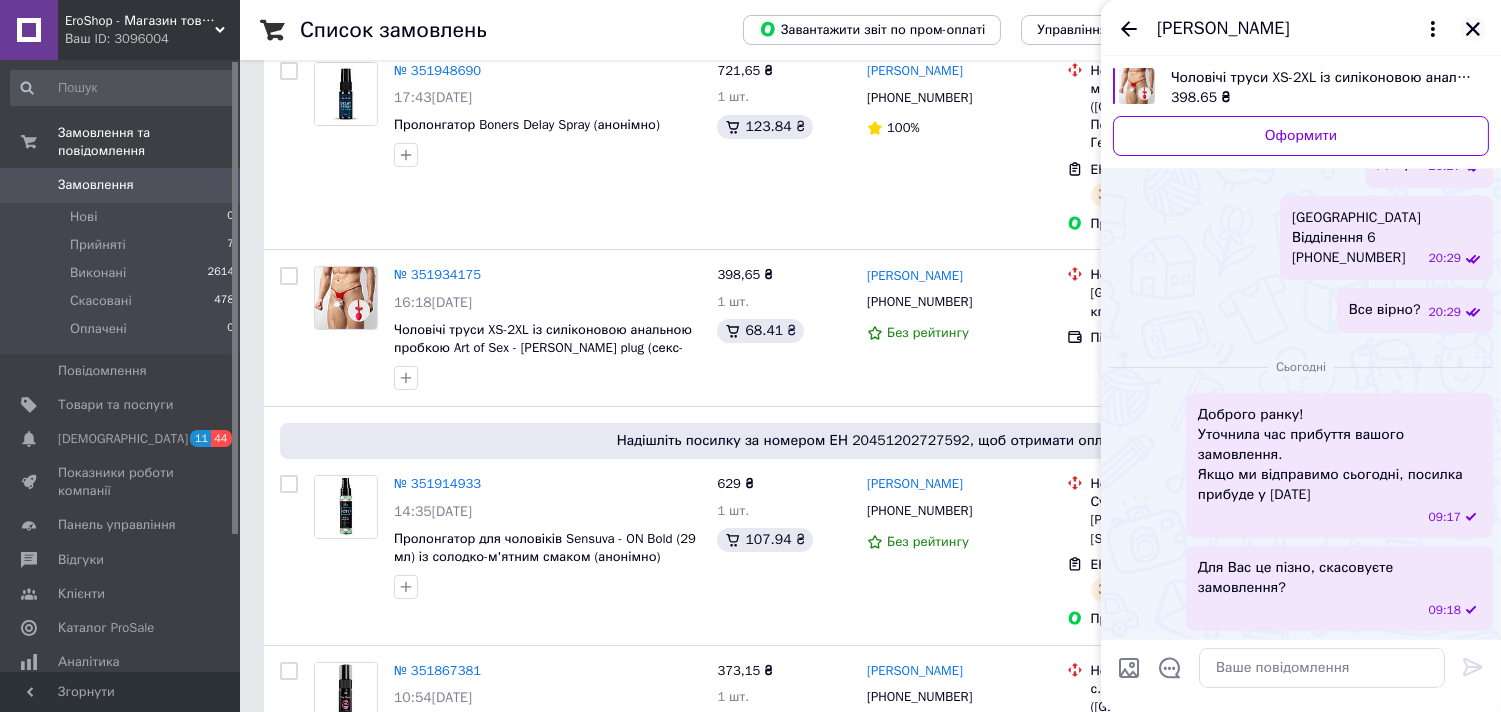 click 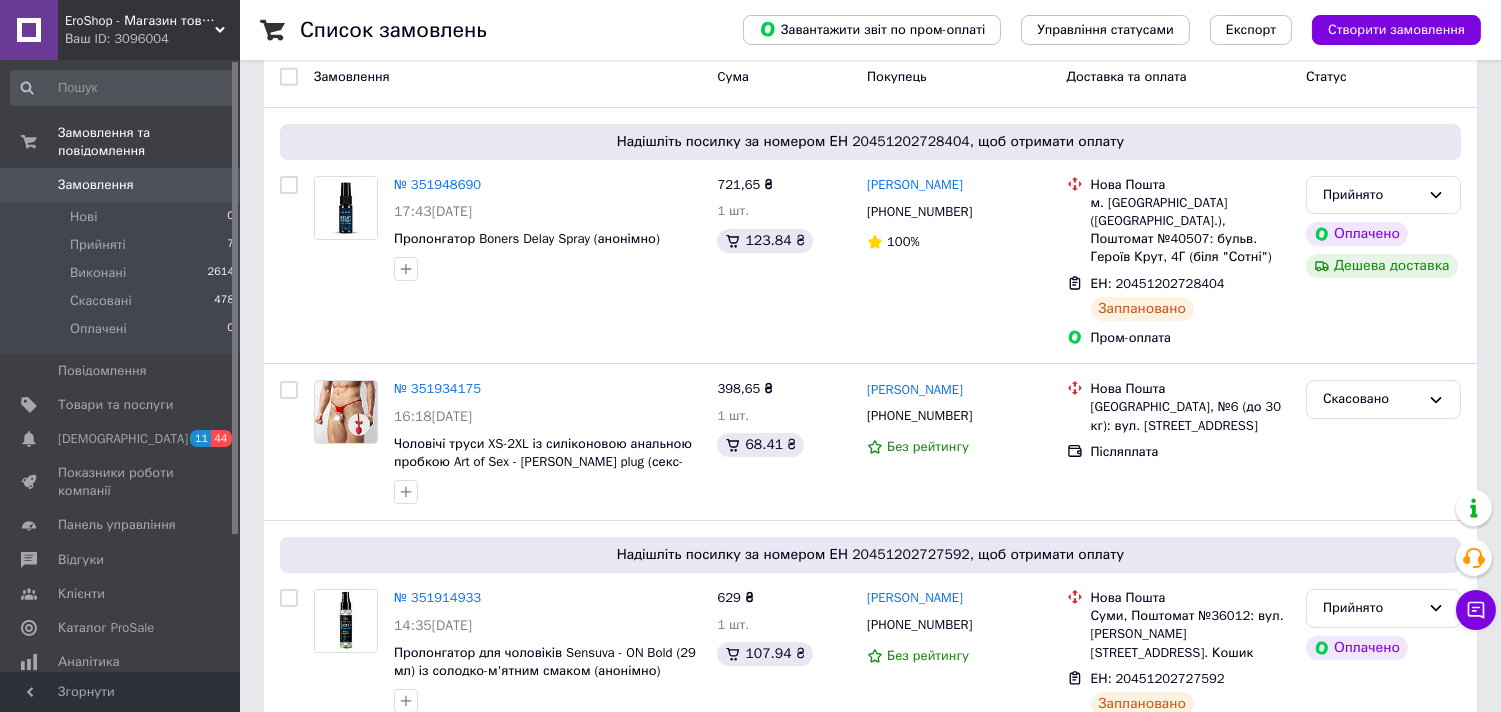 scroll, scrollTop: 0, scrollLeft: 0, axis: both 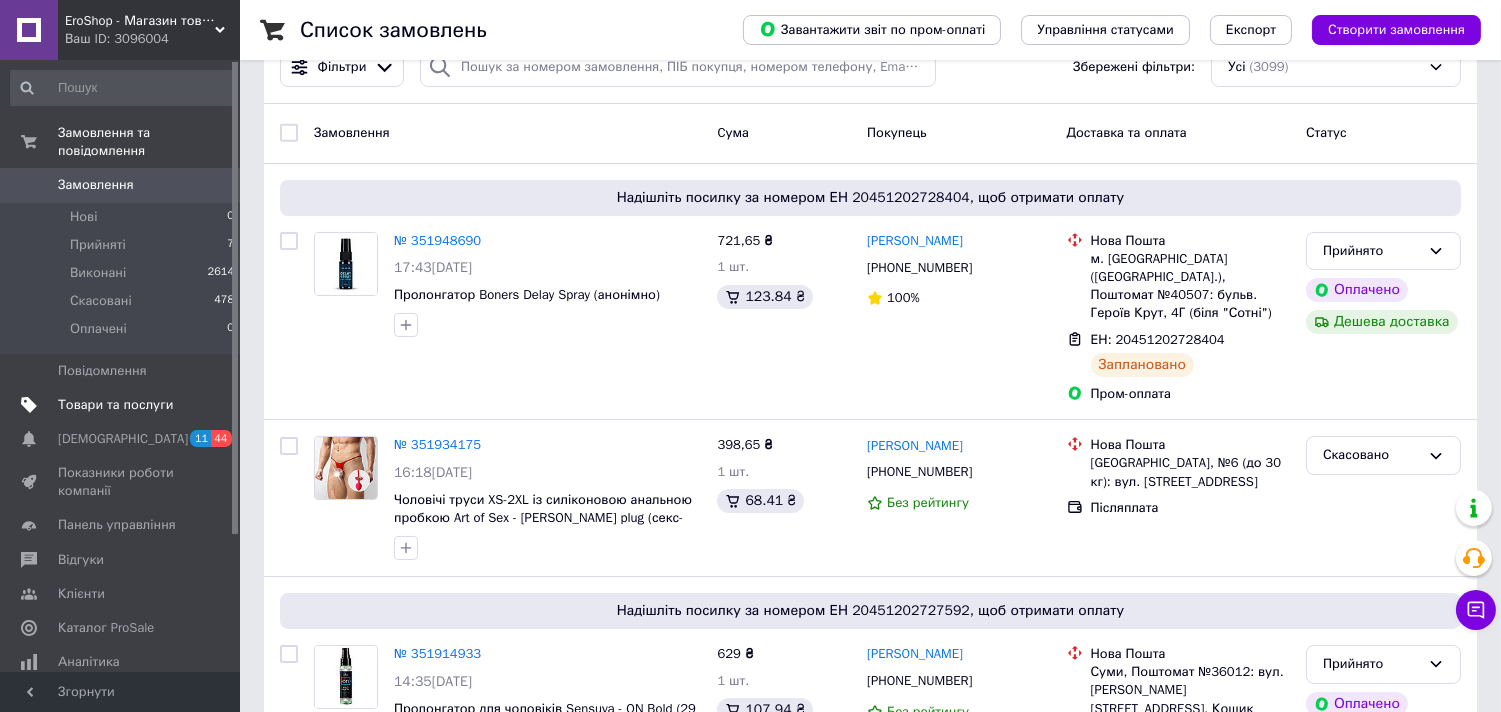 click on "Товари та послуги" at bounding box center [115, 405] 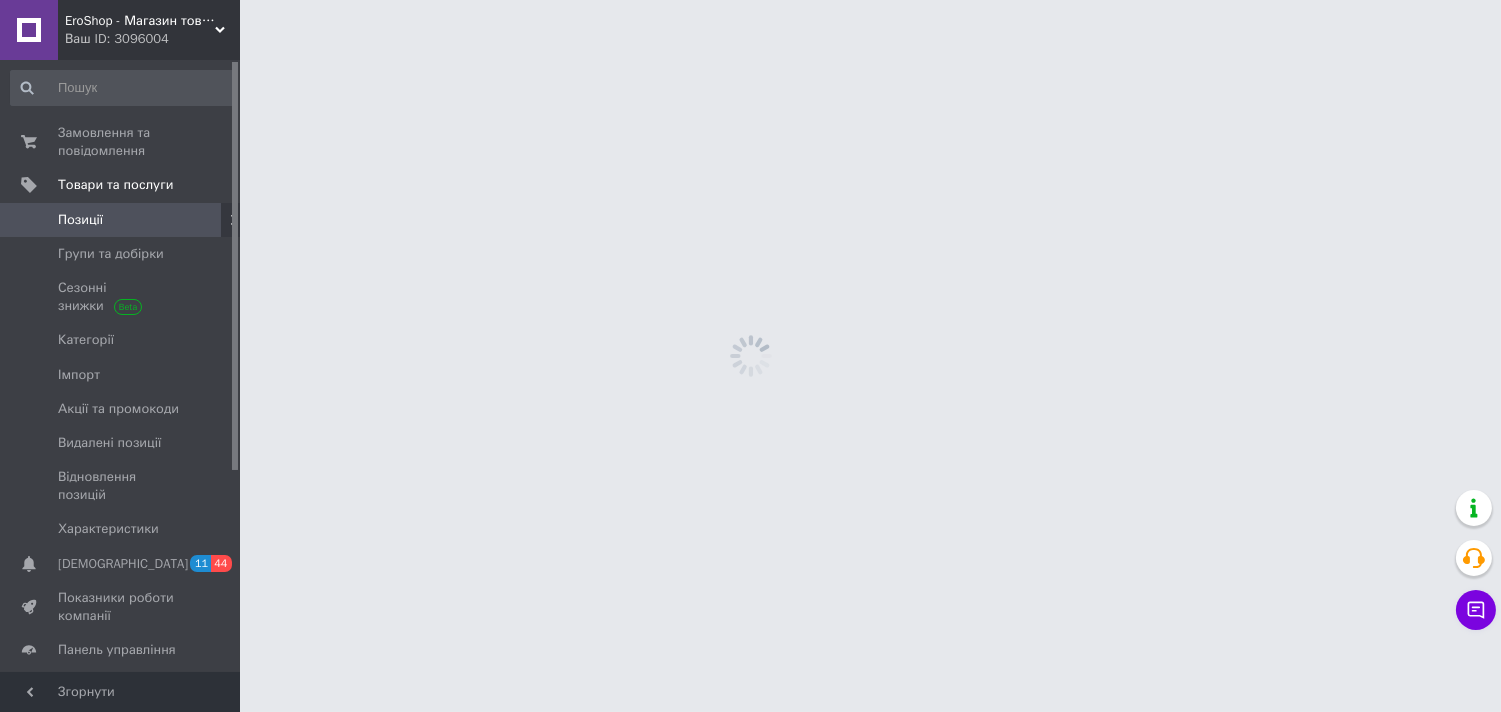 scroll, scrollTop: 0, scrollLeft: 0, axis: both 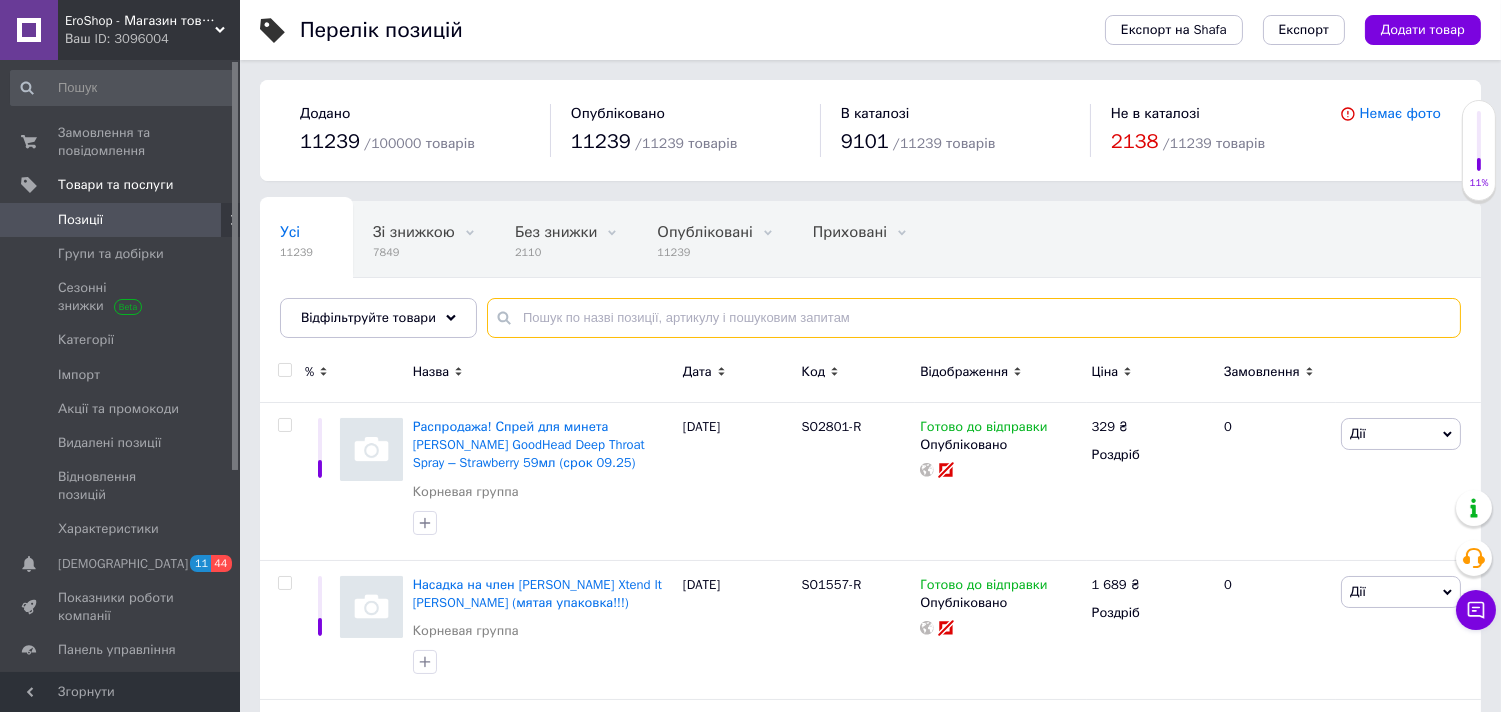 click at bounding box center (974, 318) 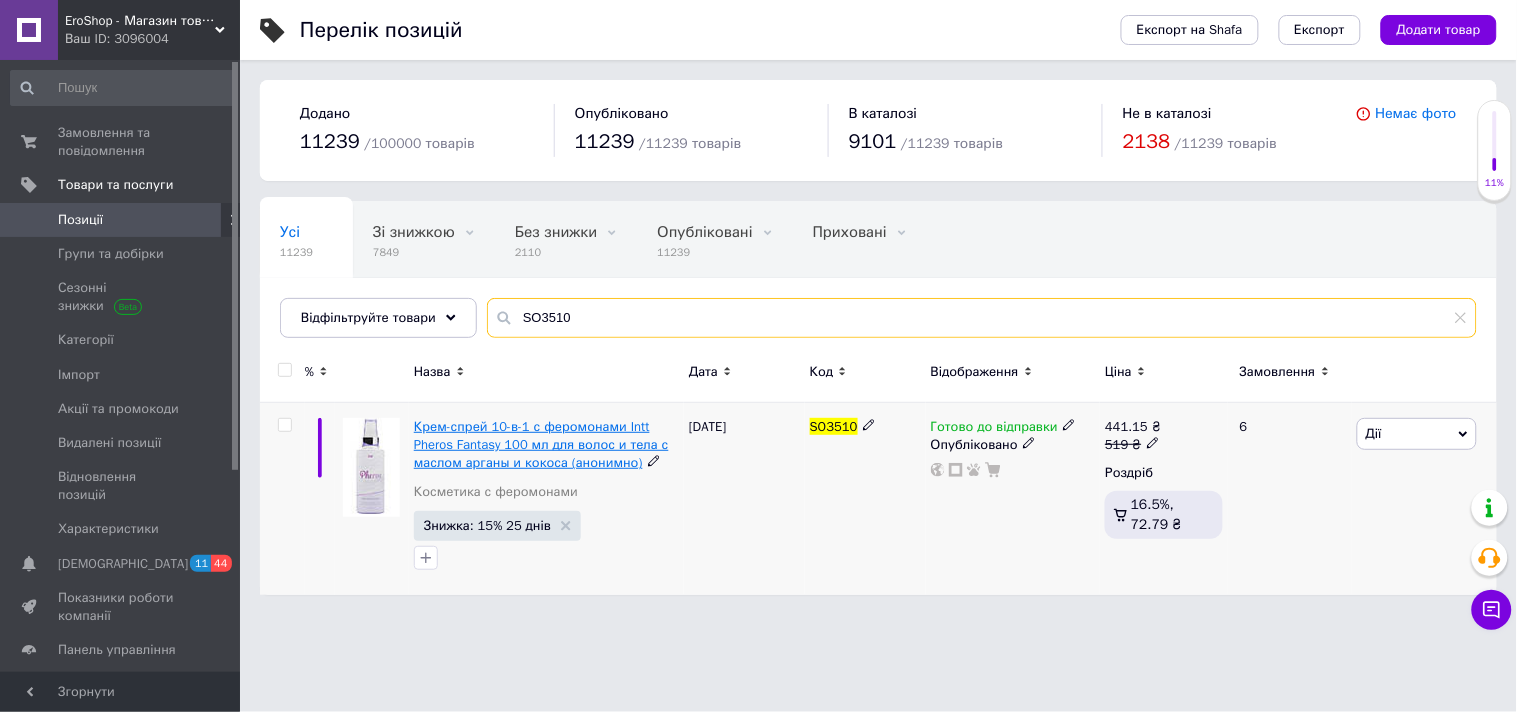 type on "SO3510" 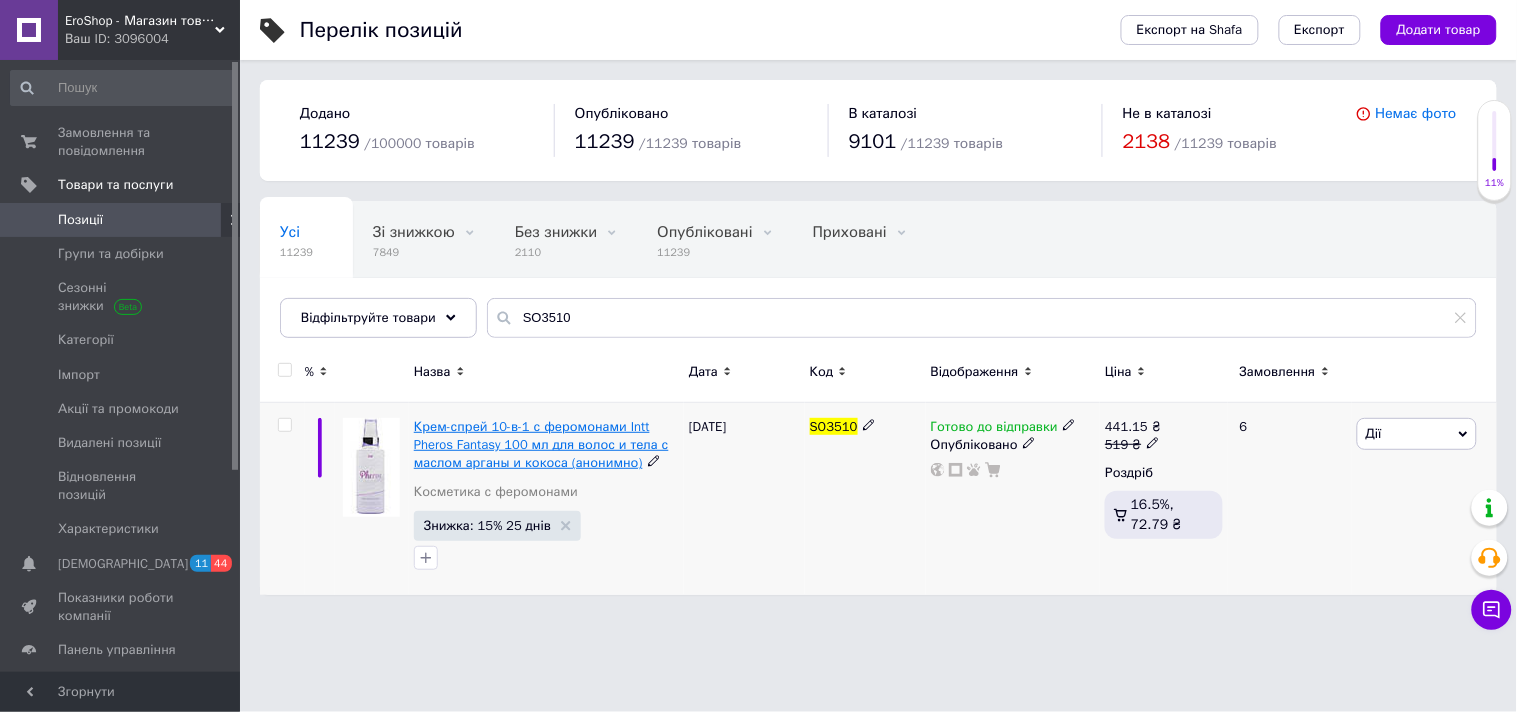click on "Крем-спрей 10-в-1 с феромонами Intt Pheros Fantasy 100 мл для волос и тела с маслом арганы и кокоса (анонимно)" at bounding box center [541, 444] 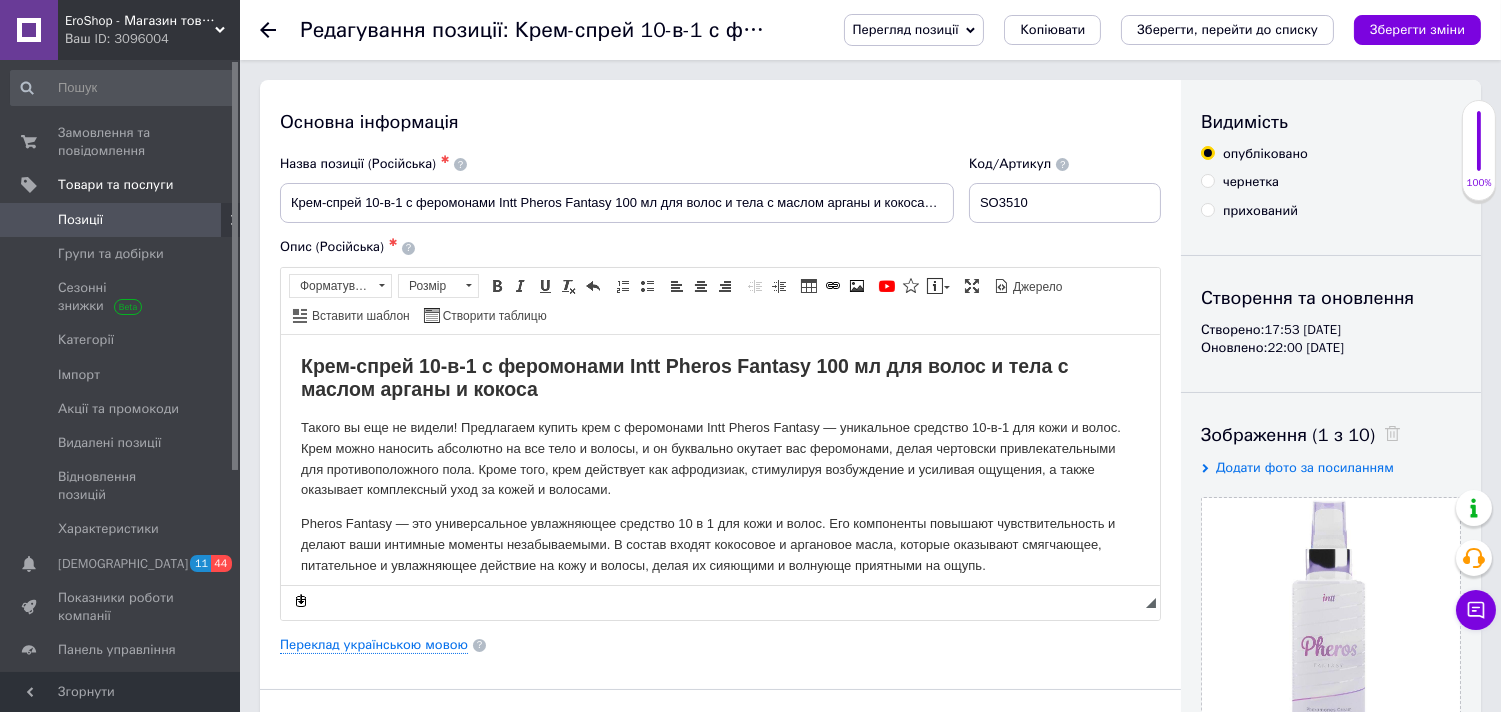 scroll, scrollTop: 0, scrollLeft: 0, axis: both 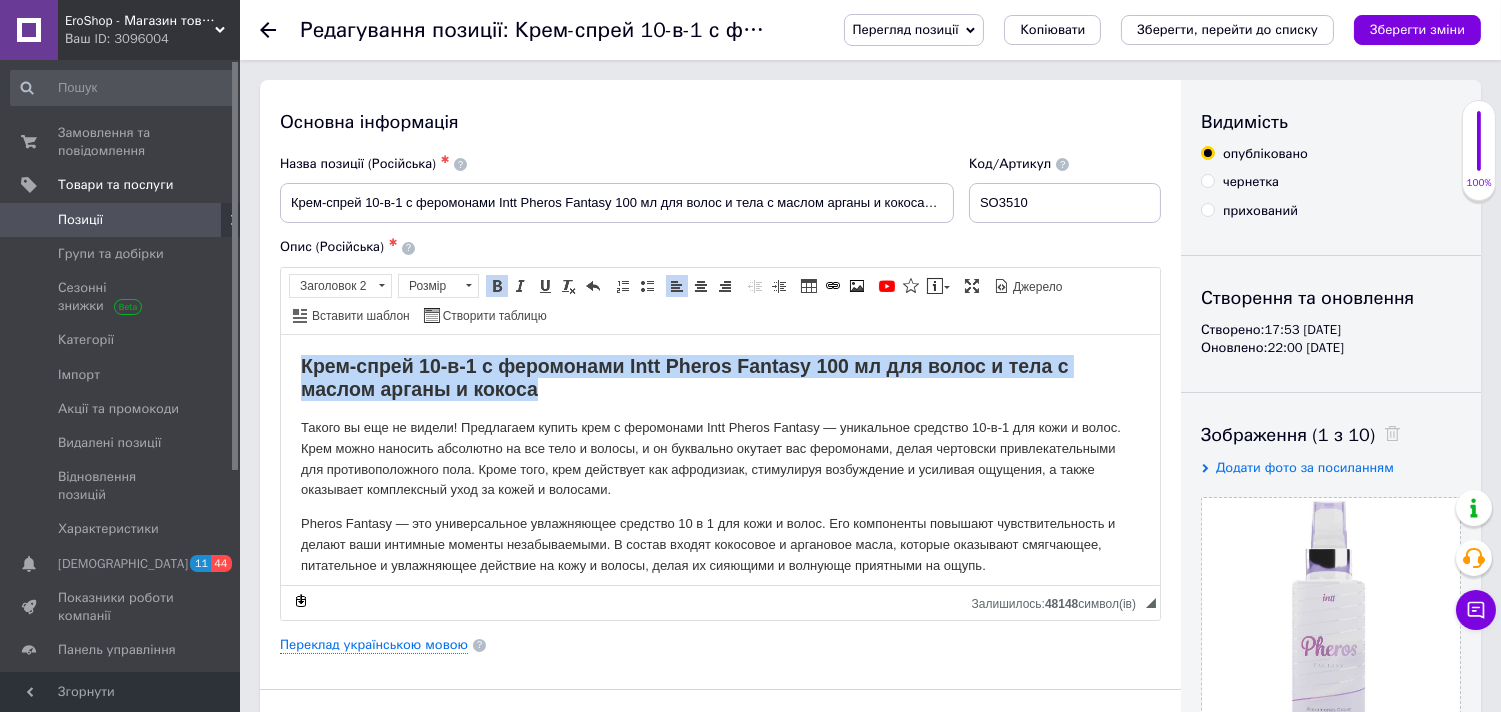 drag, startPoint x: 303, startPoint y: 363, endPoint x: 550, endPoint y: 395, distance: 249.06425 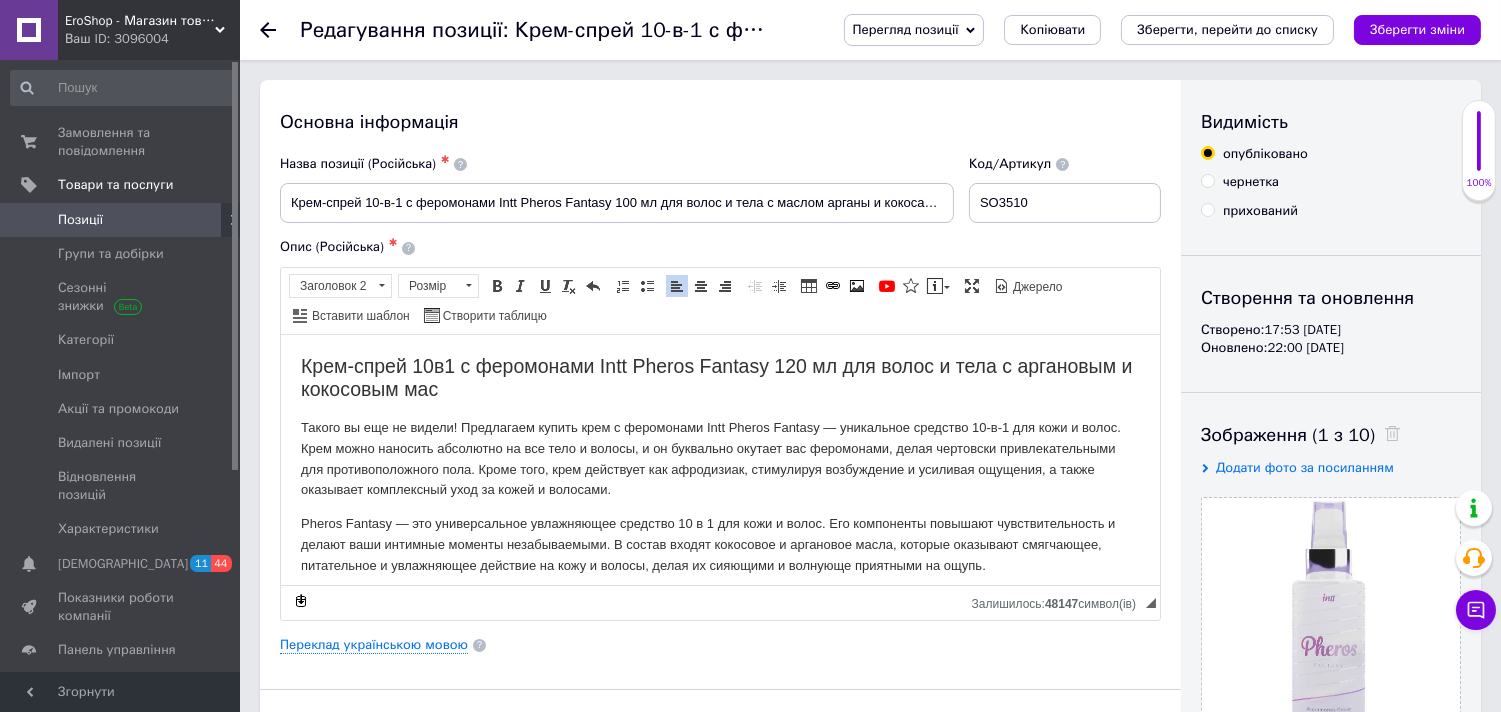 type 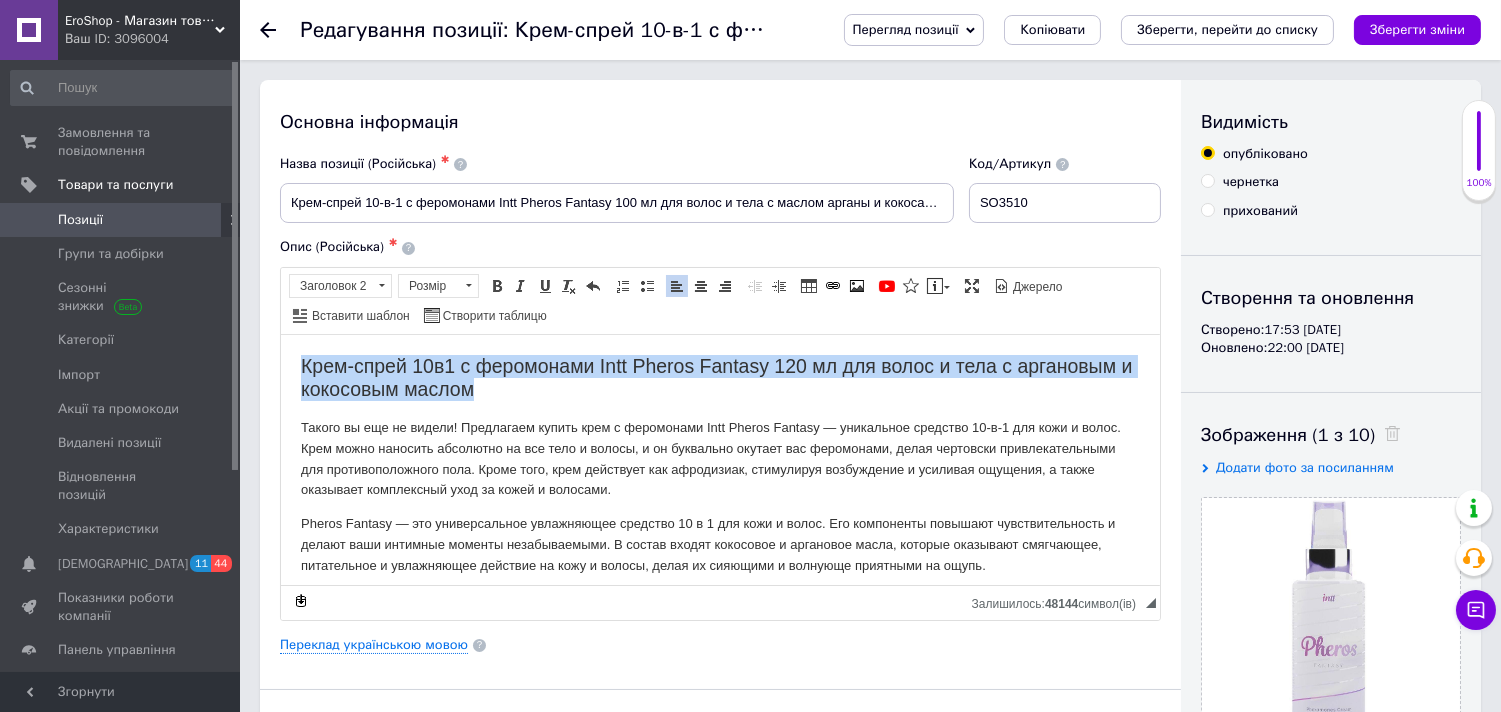 drag, startPoint x: 497, startPoint y: 389, endPoint x: 711, endPoint y: 646, distance: 334.43234 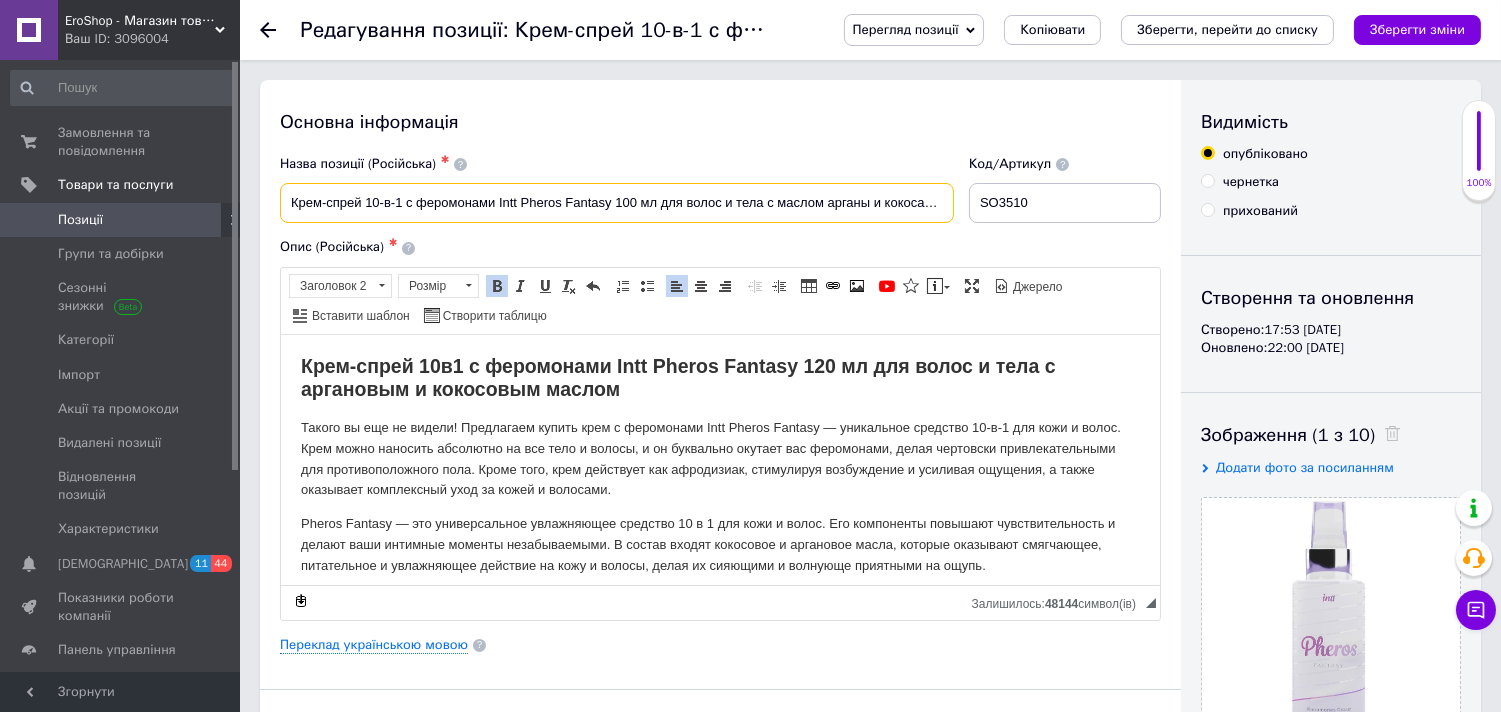scroll, scrollTop: 0, scrollLeft: 48, axis: horizontal 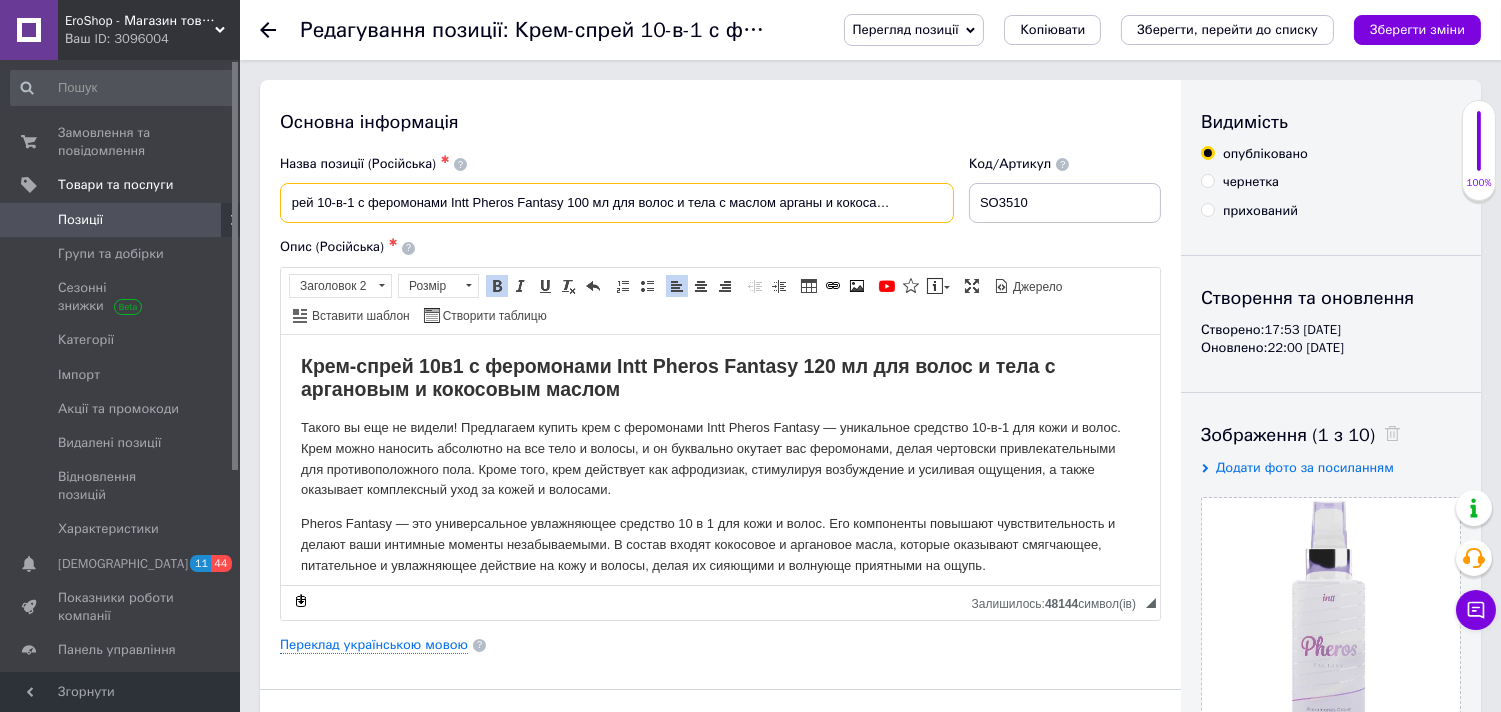 drag, startPoint x: 350, startPoint y: 202, endPoint x: 875, endPoint y: 206, distance: 525.01526 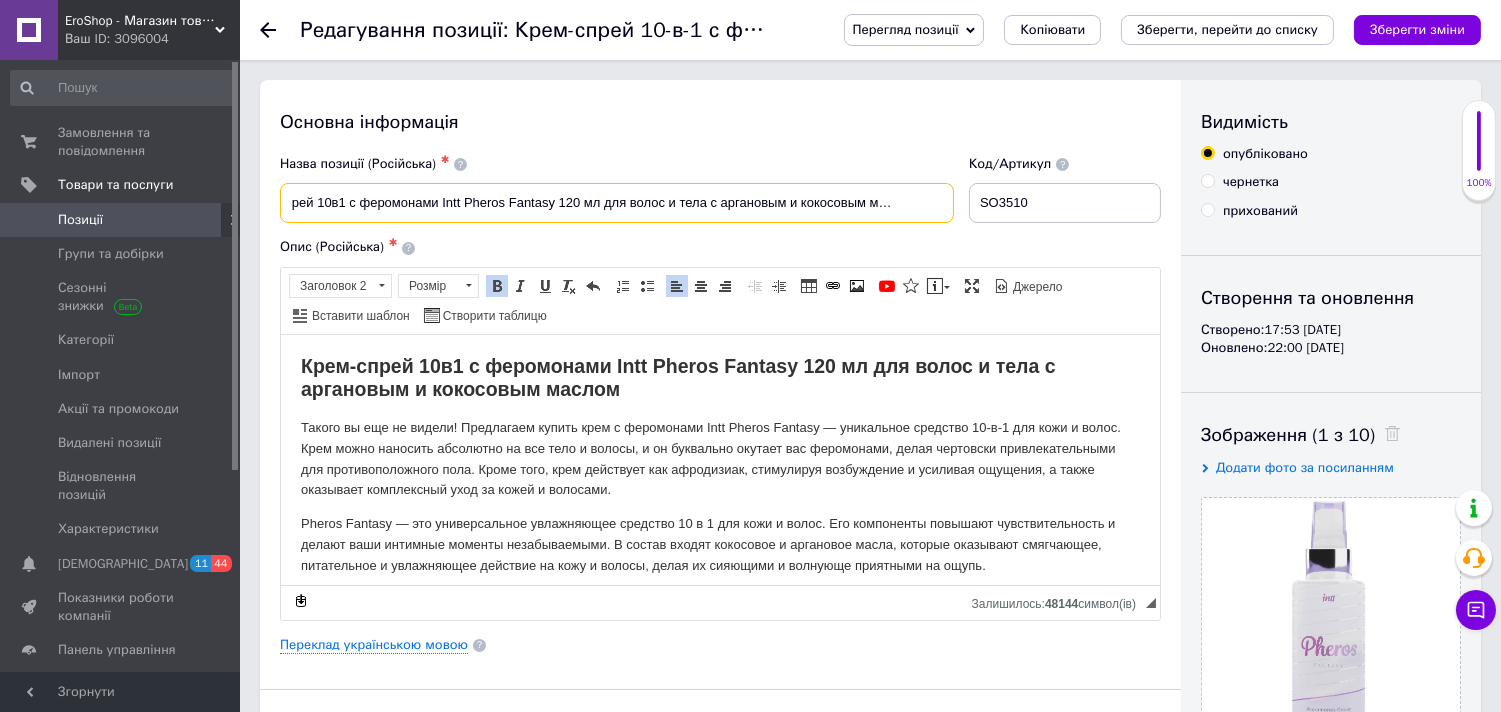 drag, startPoint x: 705, startPoint y: 201, endPoint x: 887, endPoint y: 212, distance: 182.3321 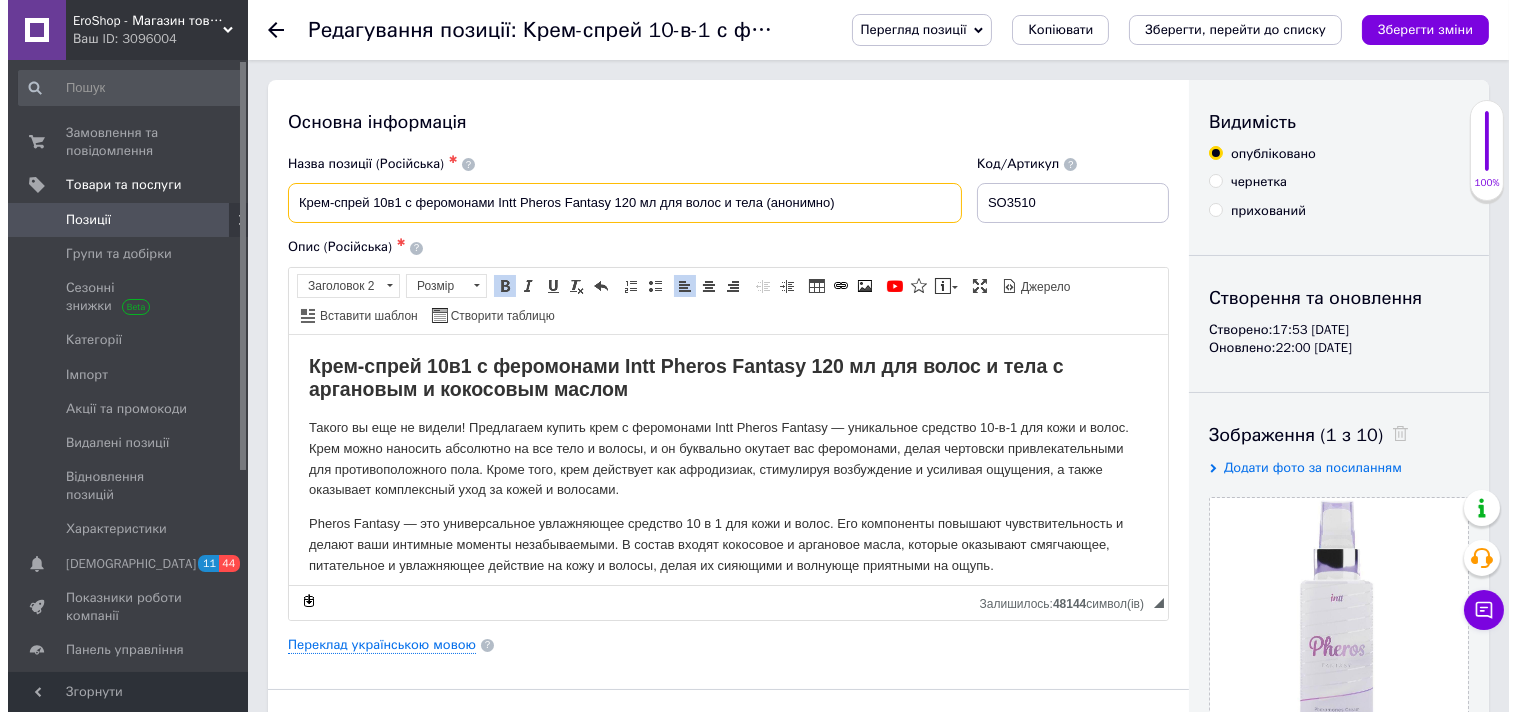 scroll, scrollTop: 0, scrollLeft: 0, axis: both 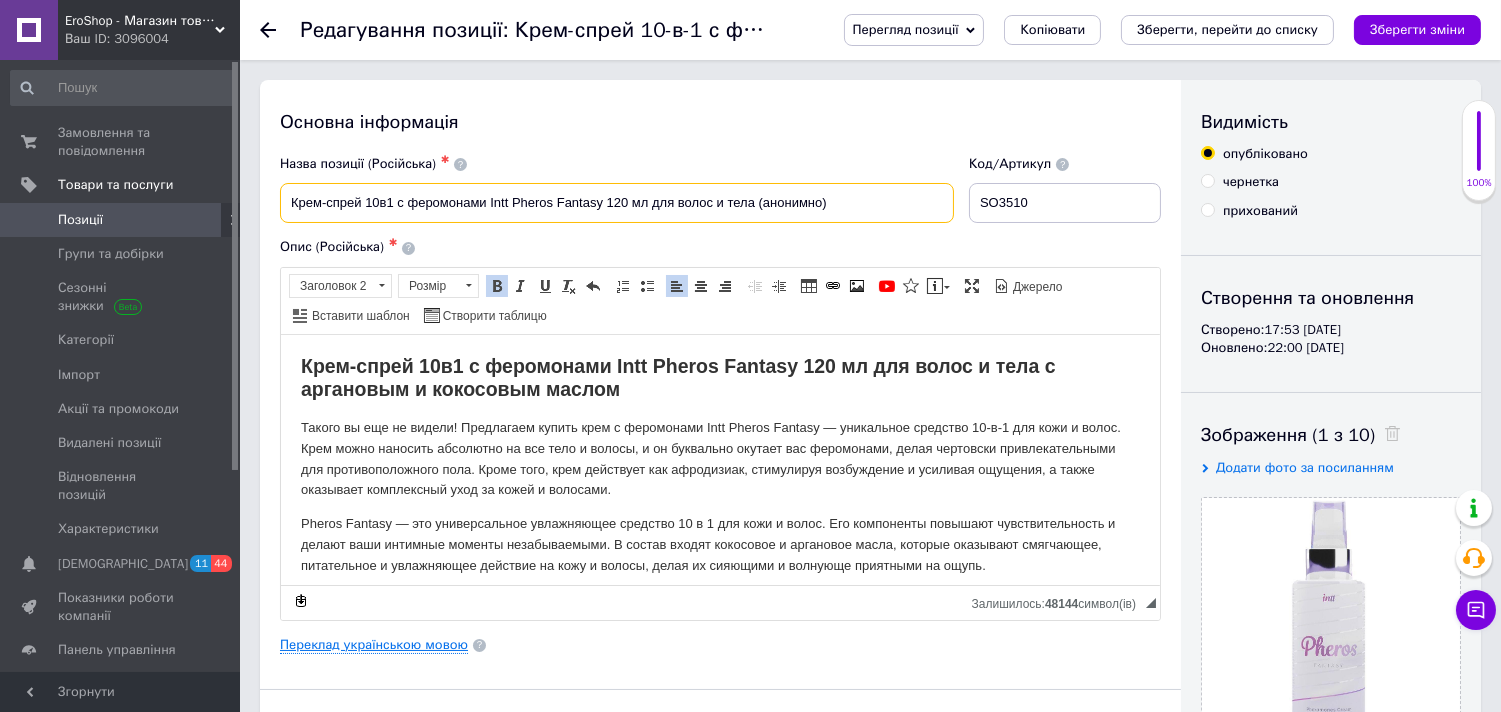 type on "Крем-спрей 10в1 с феромонами Intt Pheros Fantasy 120 мл для волос и тела (анонимно)" 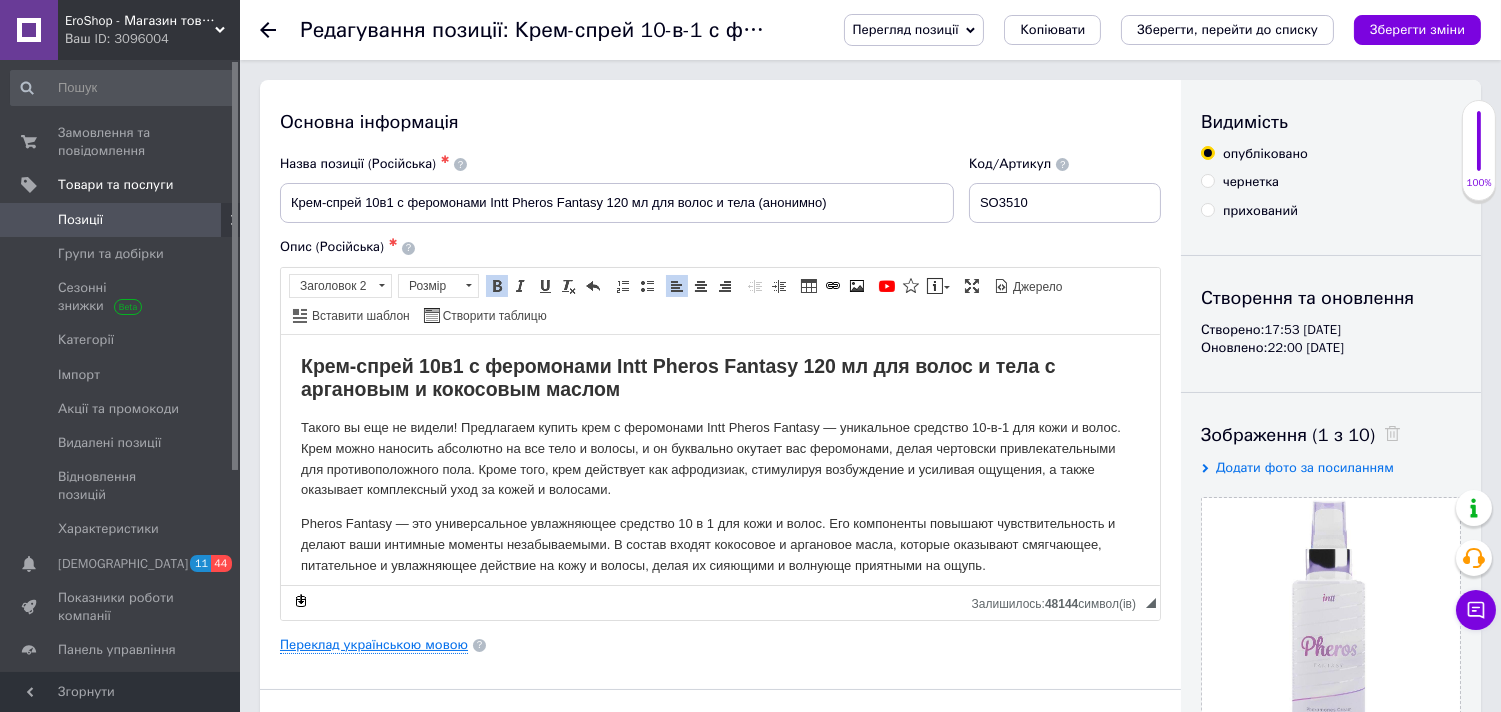 click on "Переклад українською мовою" at bounding box center [374, 645] 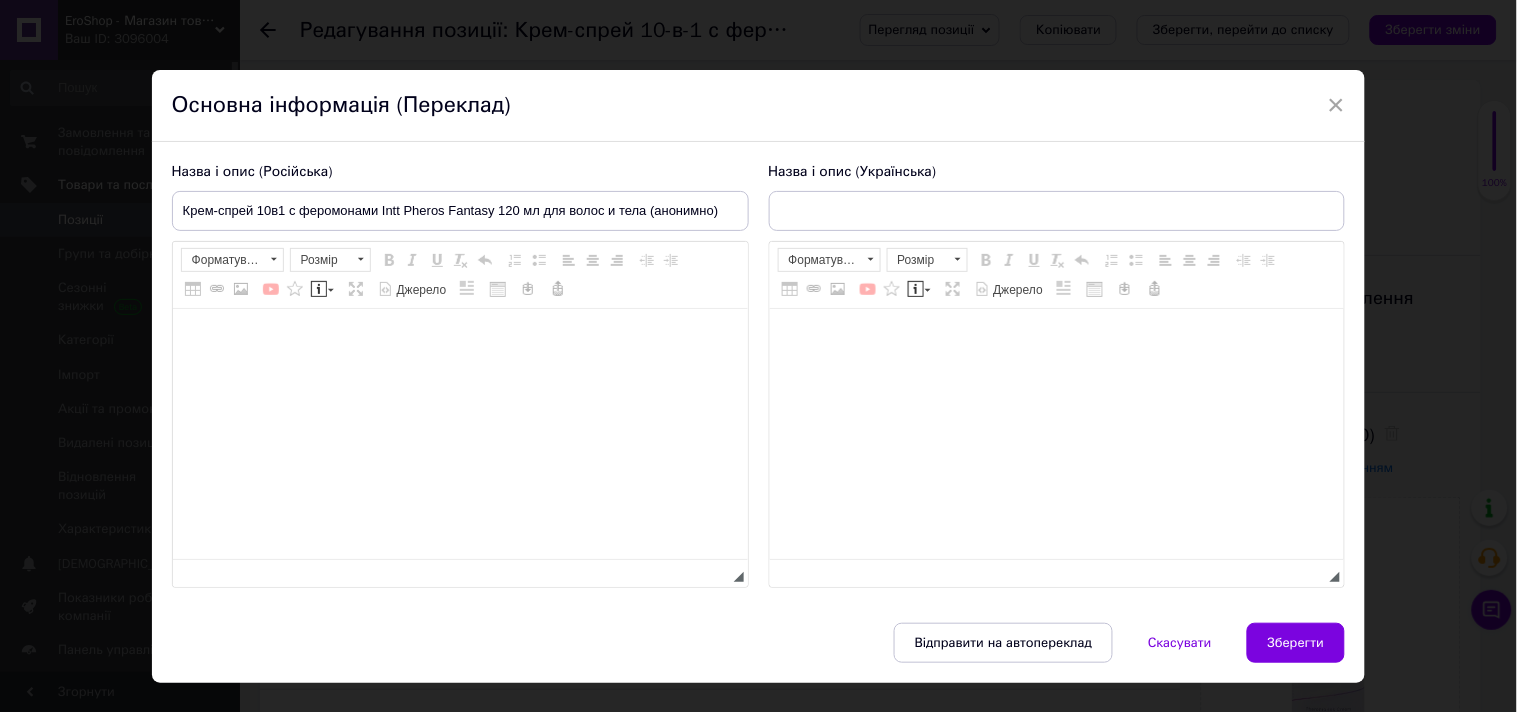 type on "Крем-спрей 10-в-1 з феромонами Intt Pheros Fantasy 100 мл для волосся та тіла з олією аргани та кокосу (анонімно)" 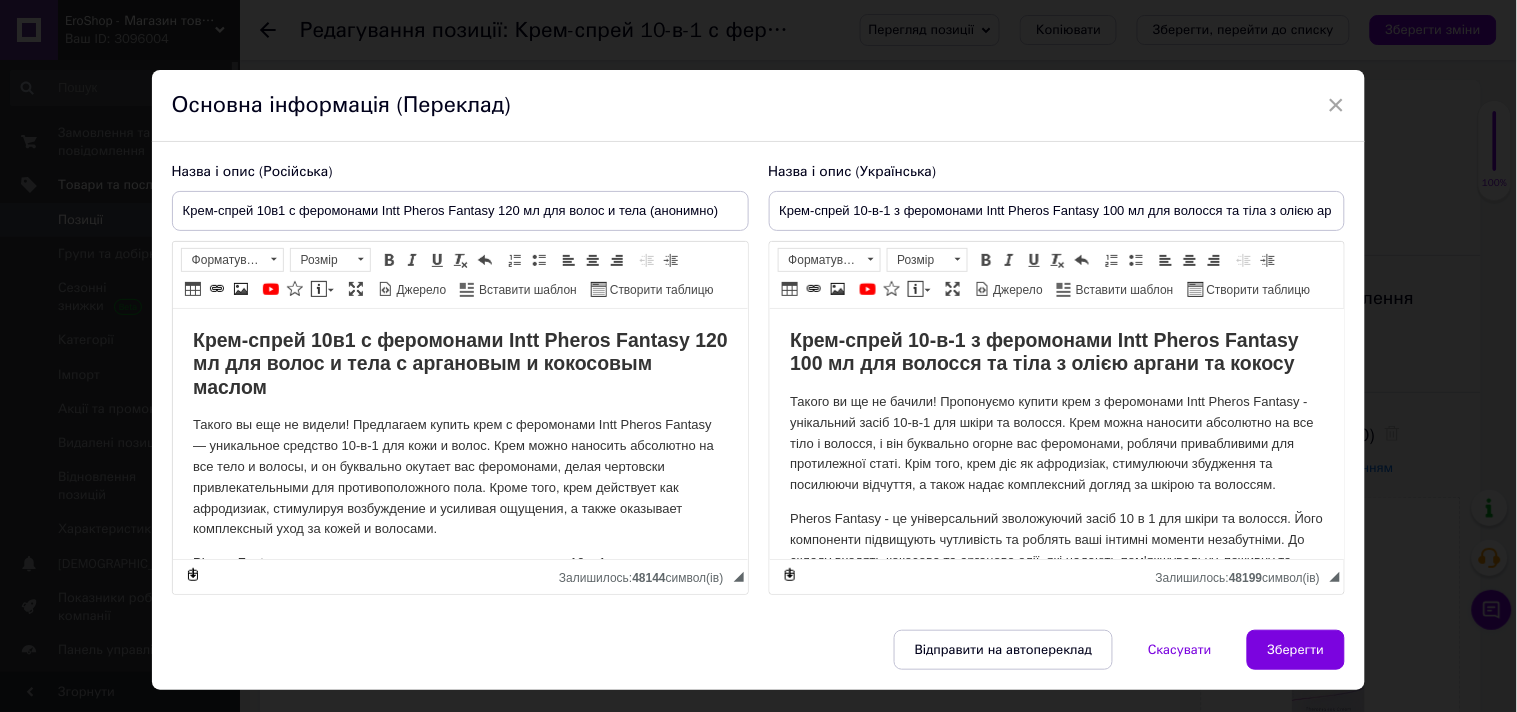 scroll, scrollTop: 0, scrollLeft: 0, axis: both 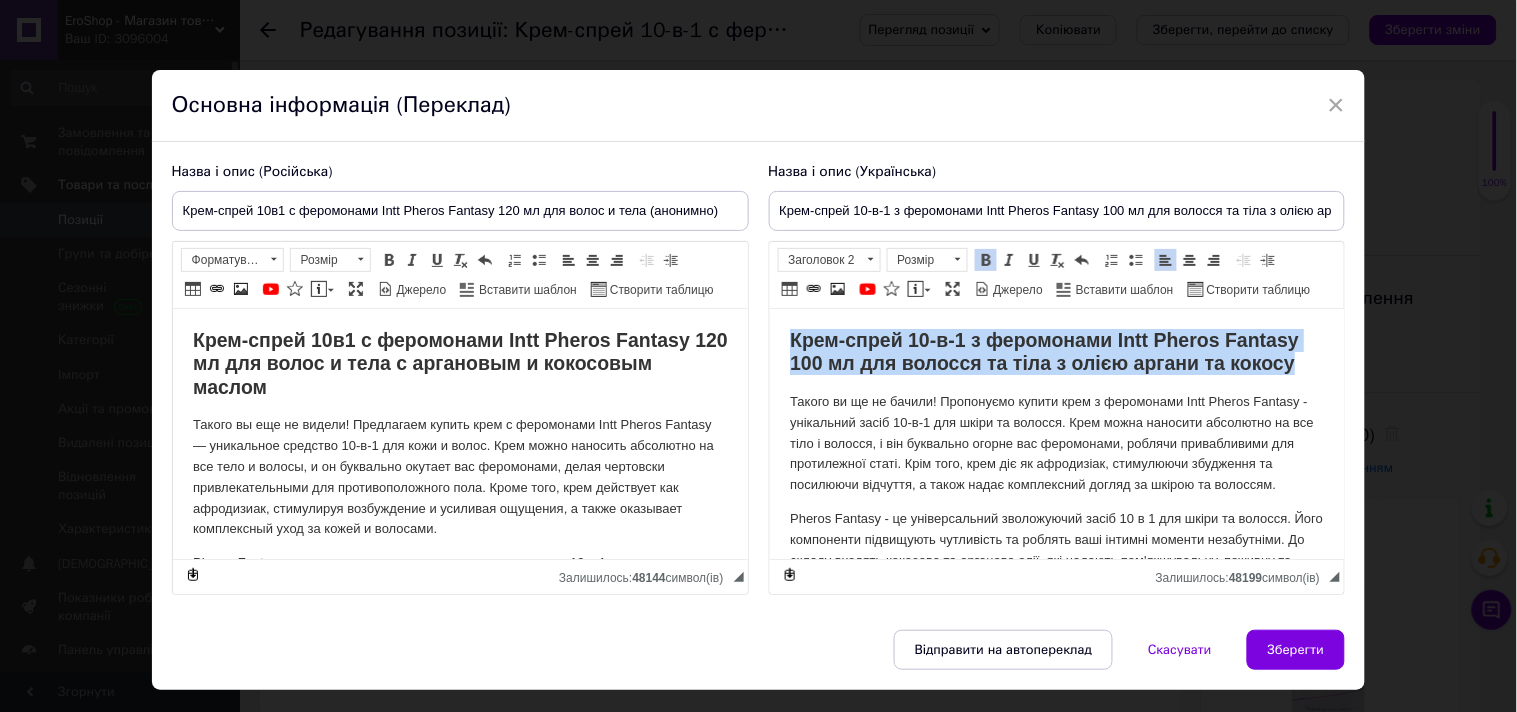 drag, startPoint x: 785, startPoint y: 336, endPoint x: 1305, endPoint y: 360, distance: 520.5535 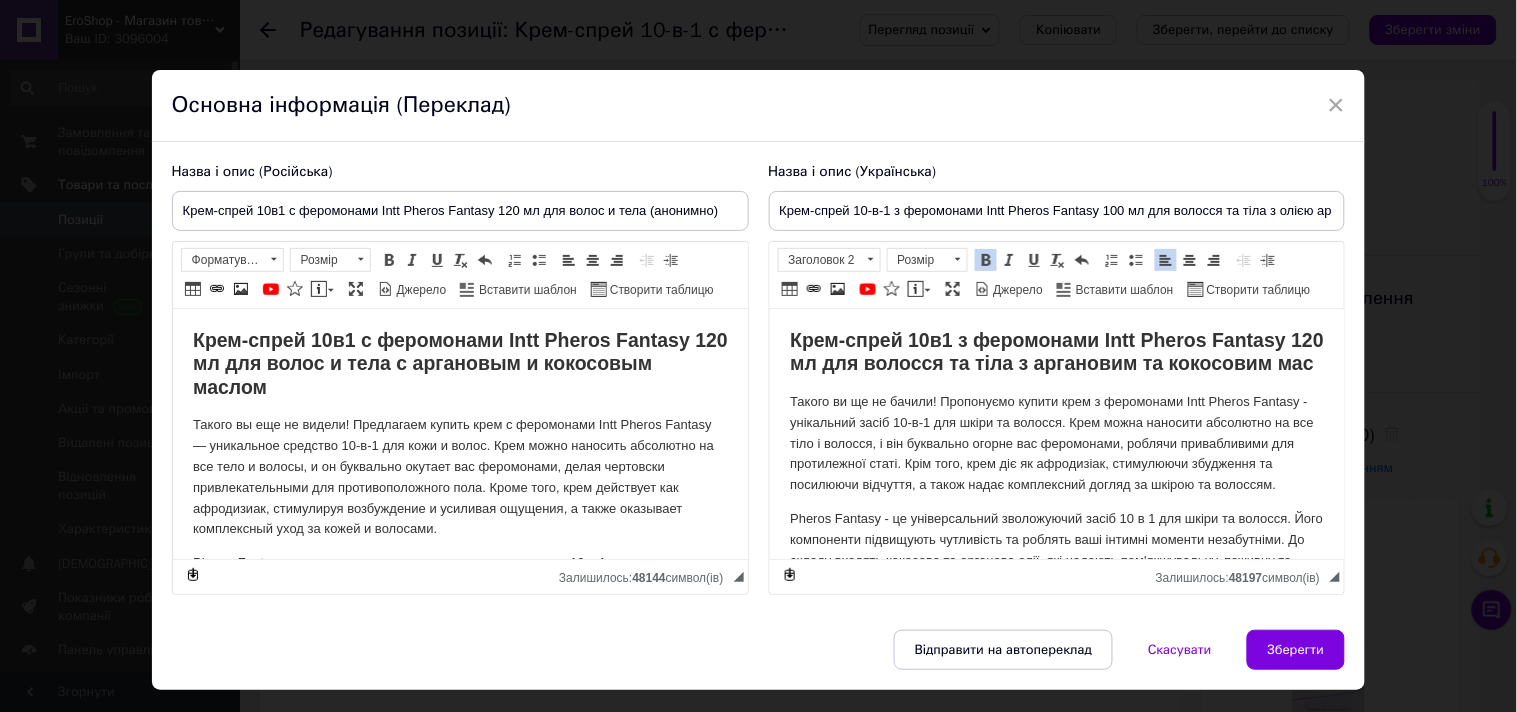 type 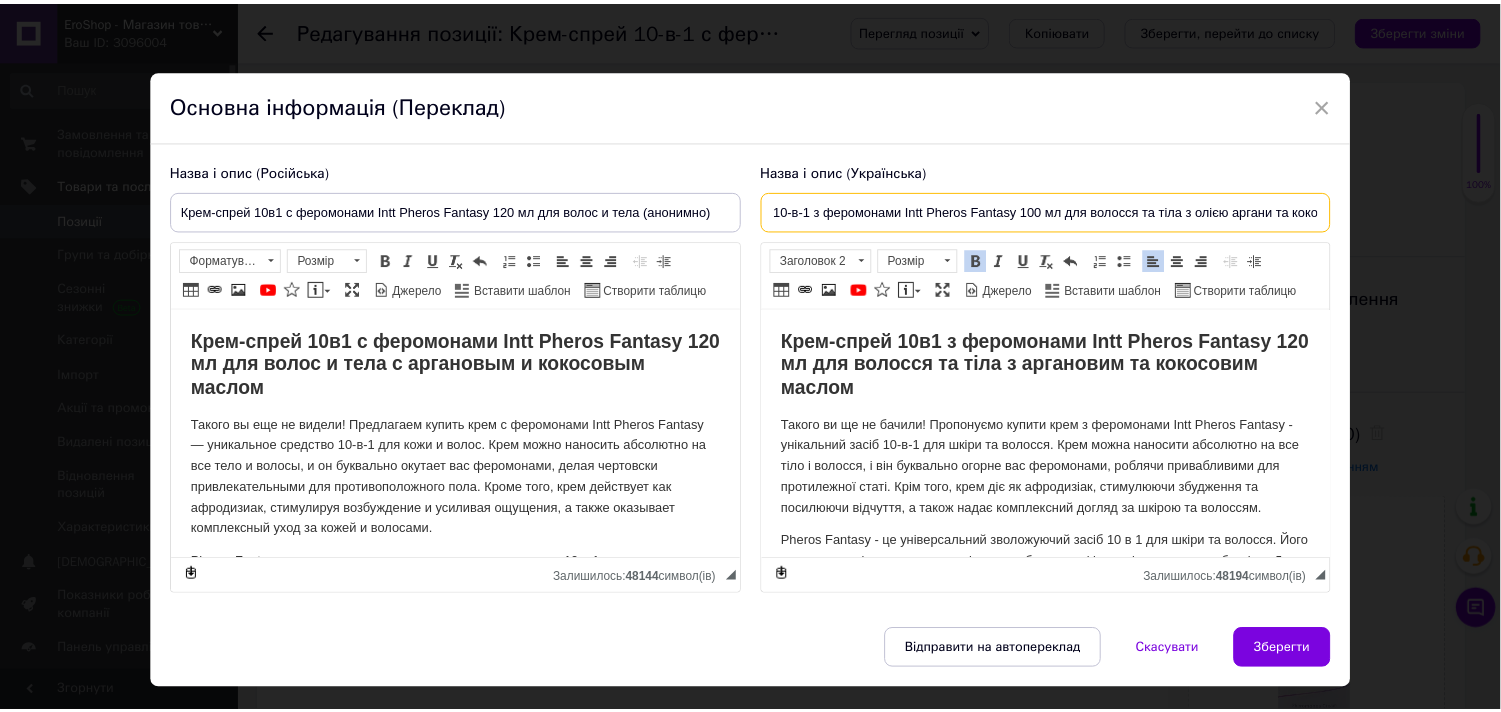 scroll, scrollTop: 0, scrollLeft: 154, axis: horizontal 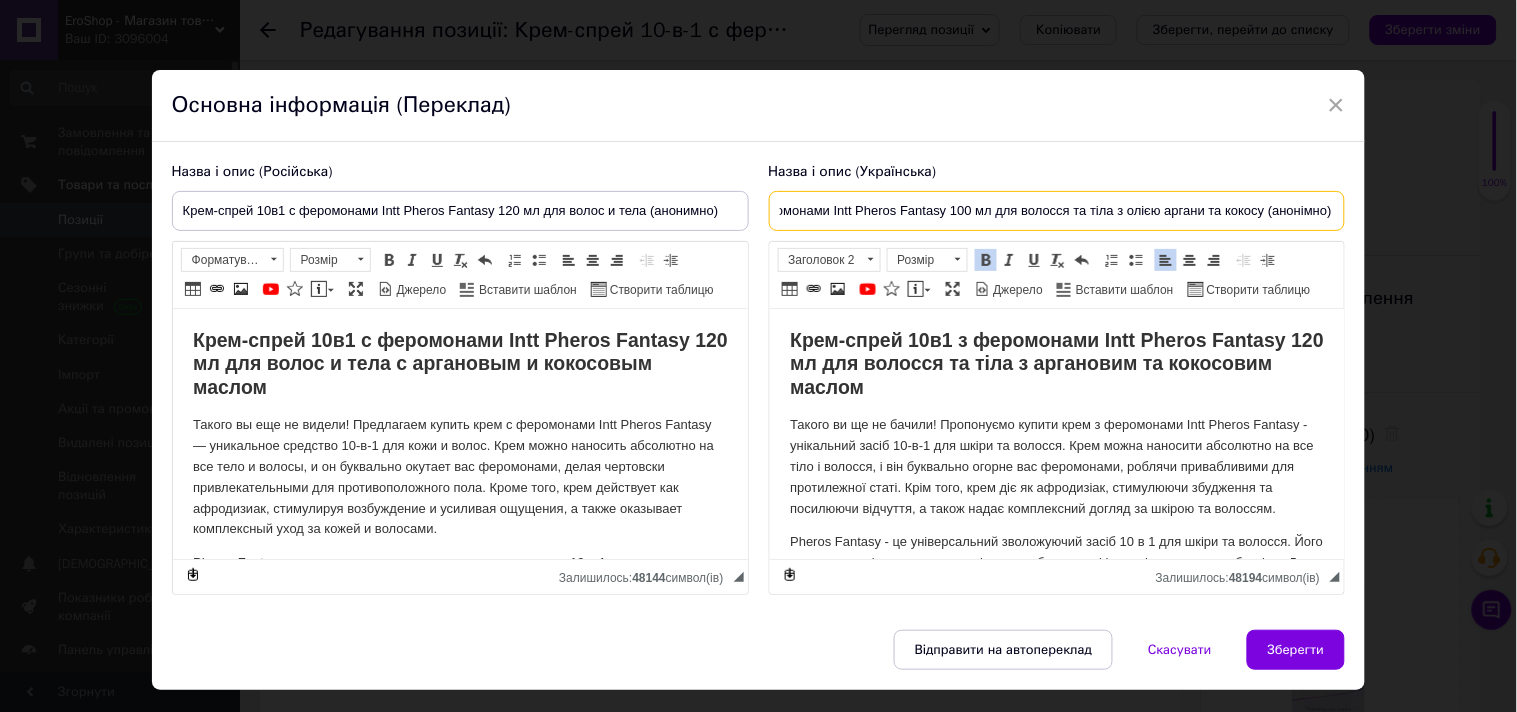 drag, startPoint x: 785, startPoint y: 208, endPoint x: 1261, endPoint y: 215, distance: 476.05145 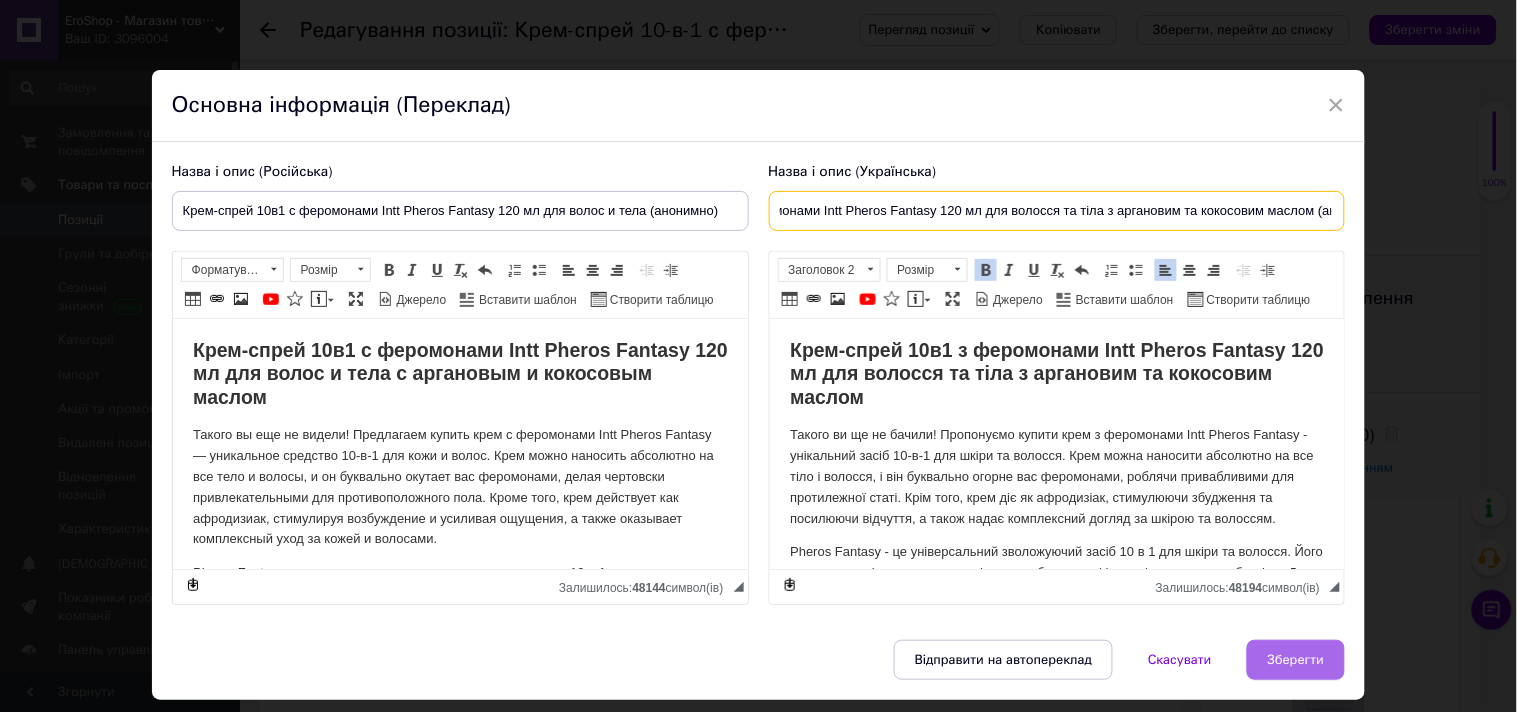 type on "Крем-спрей 10в1 з феромонами Intt Pheros Fantasy 120 мл для волосся та тіла з аргановим та кокосовим маслом (анонімно)" 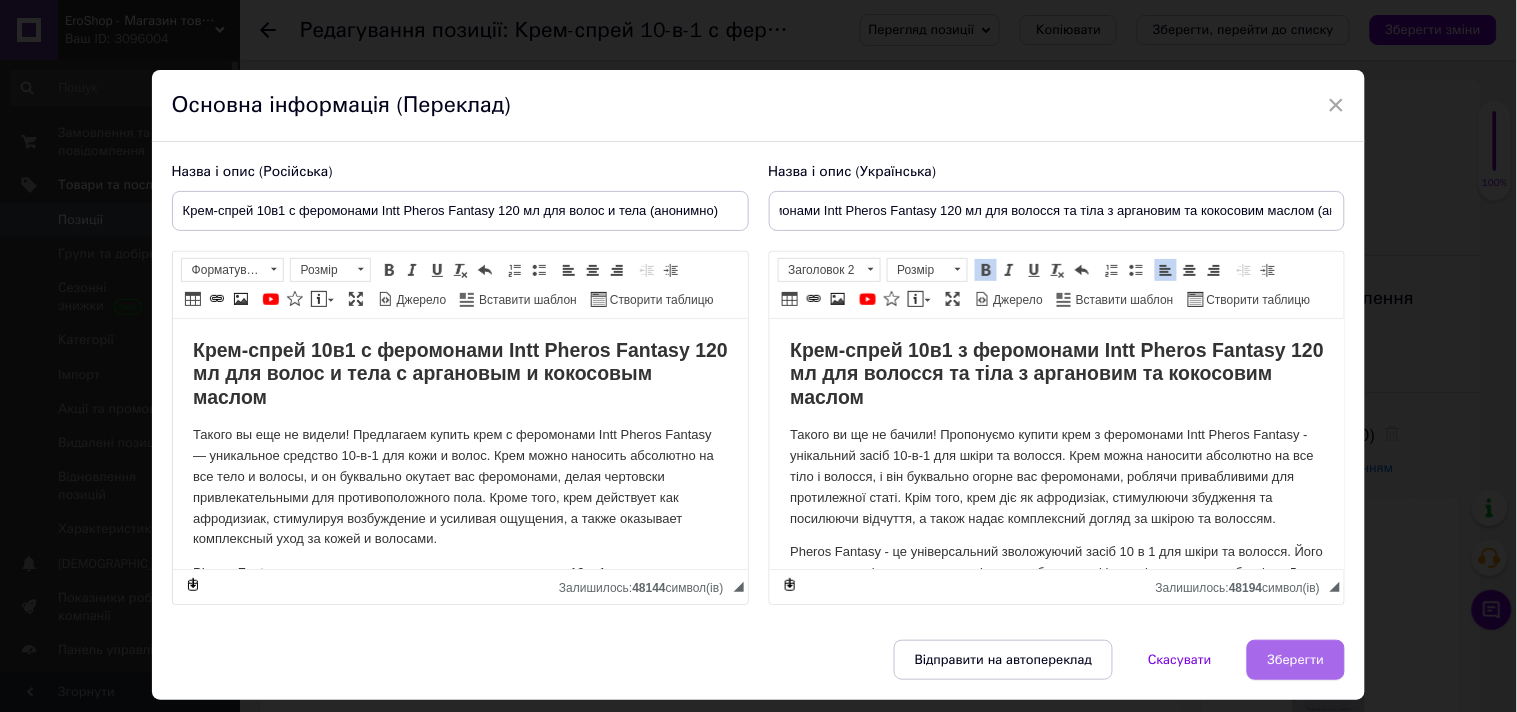 click on "Зберегти" at bounding box center (1296, 660) 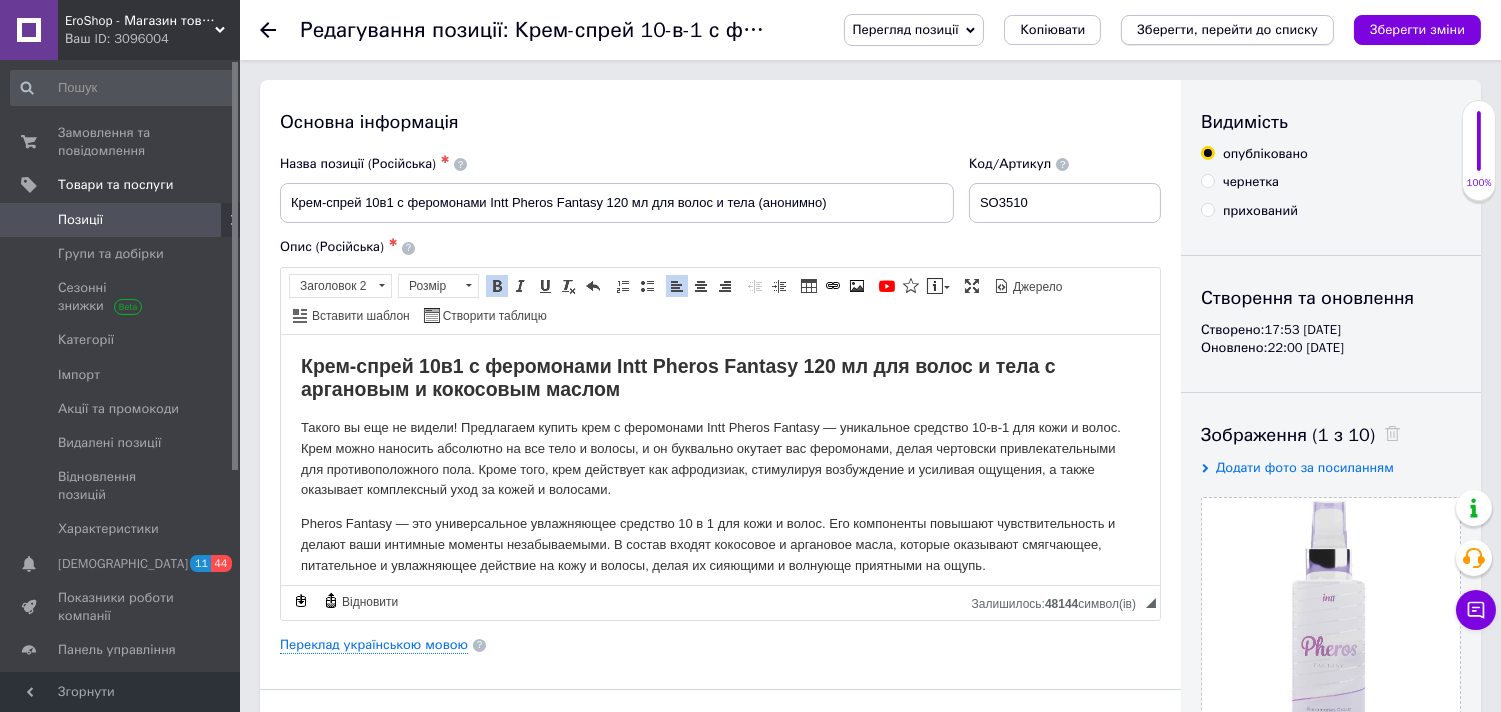 click on "Зберегти, перейти до списку" at bounding box center (1227, 29) 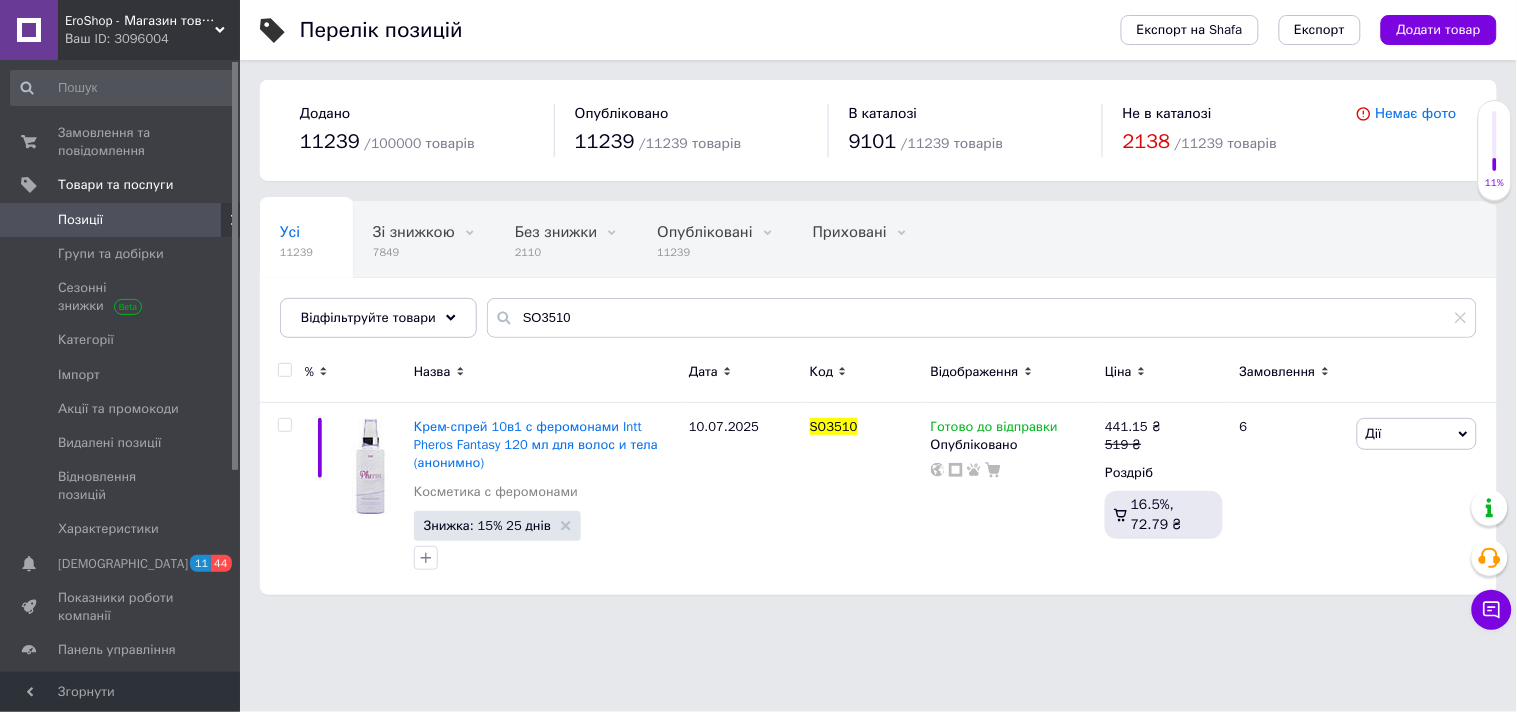 click on "Замовлення та повідомлення" at bounding box center (121, 142) 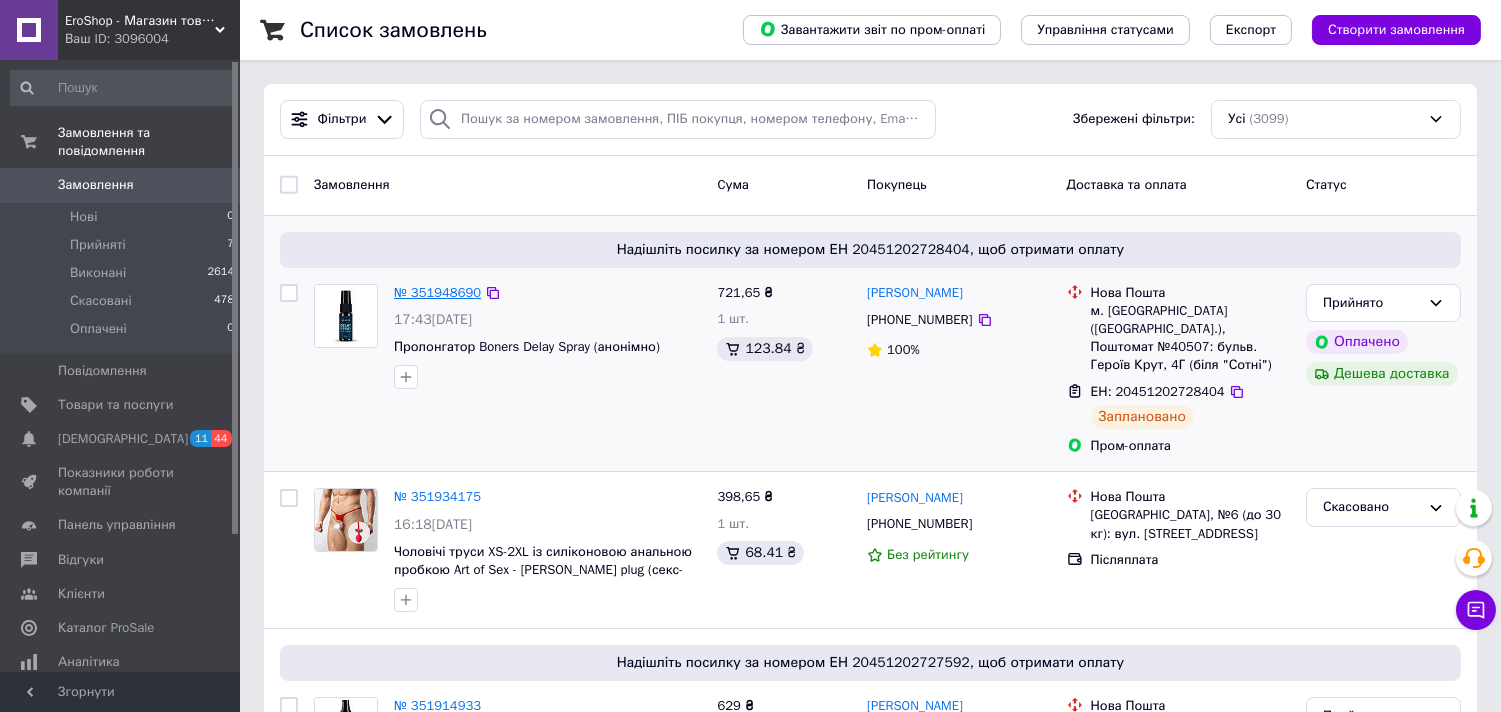 click on "№ 351948690" at bounding box center (437, 292) 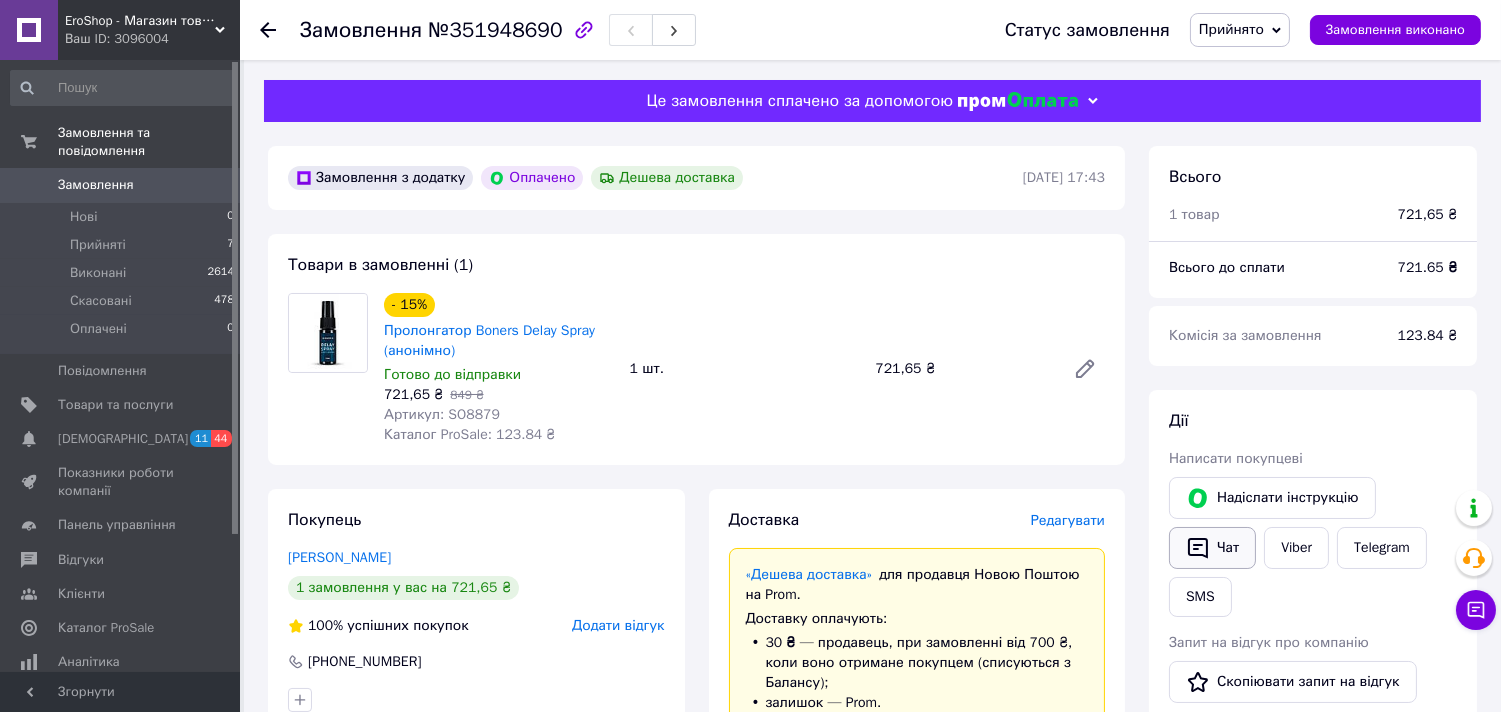 click on "Чат" at bounding box center (1212, 548) 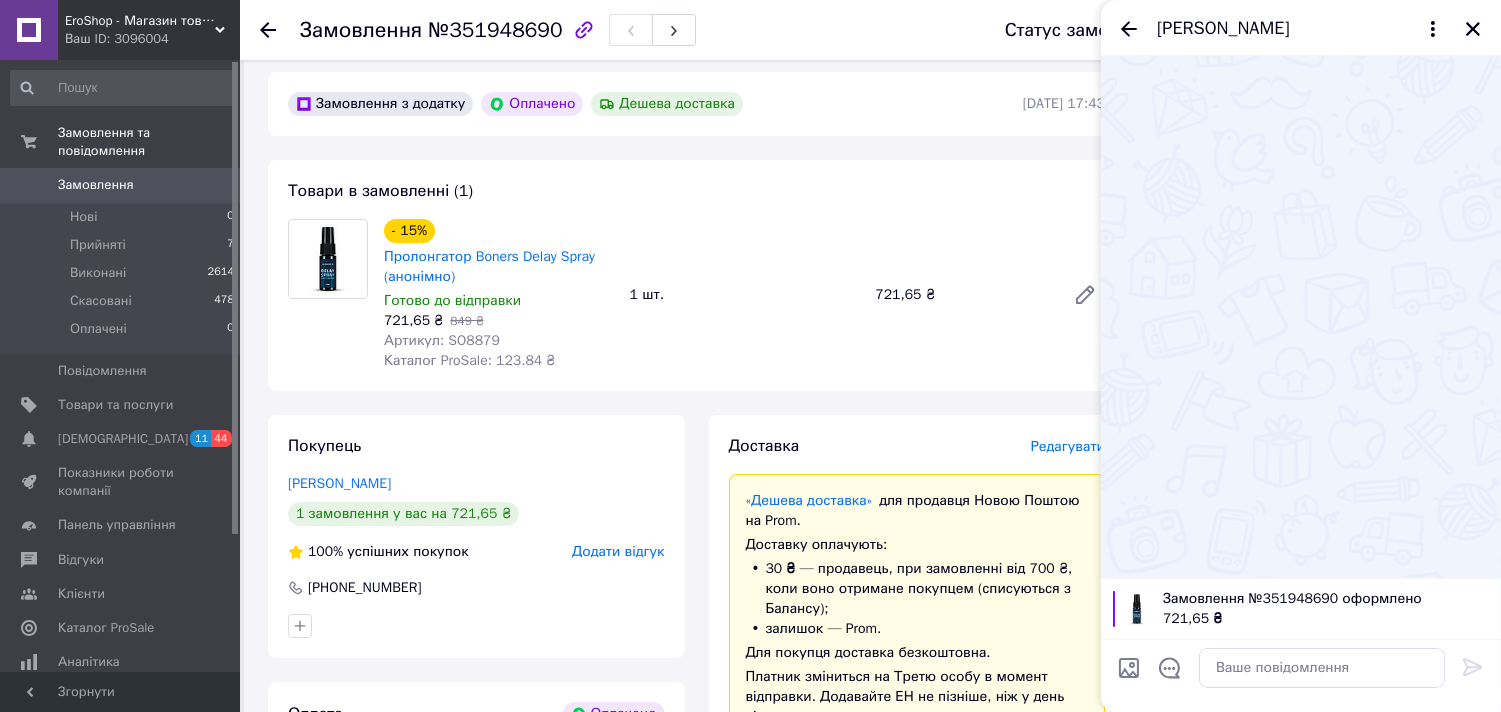 scroll, scrollTop: 0, scrollLeft: 0, axis: both 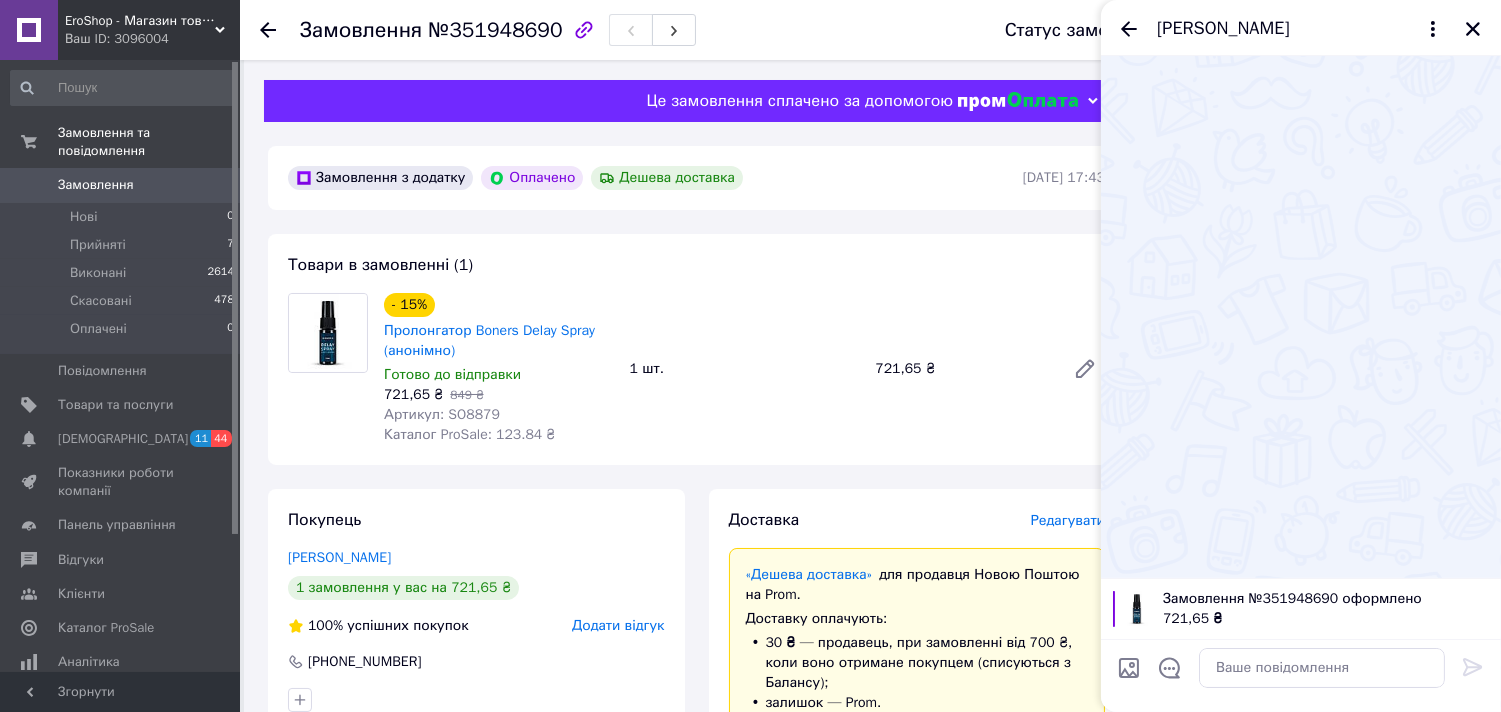 click 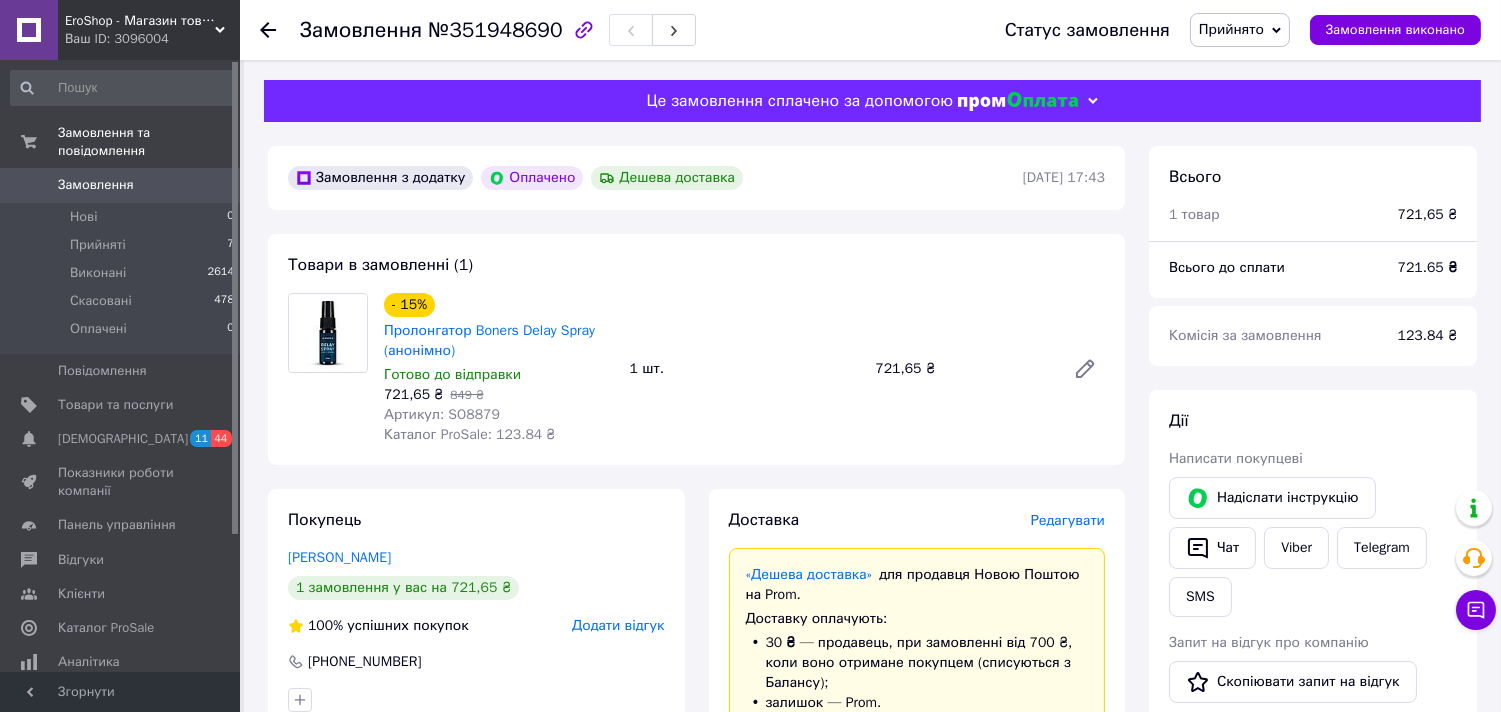 click 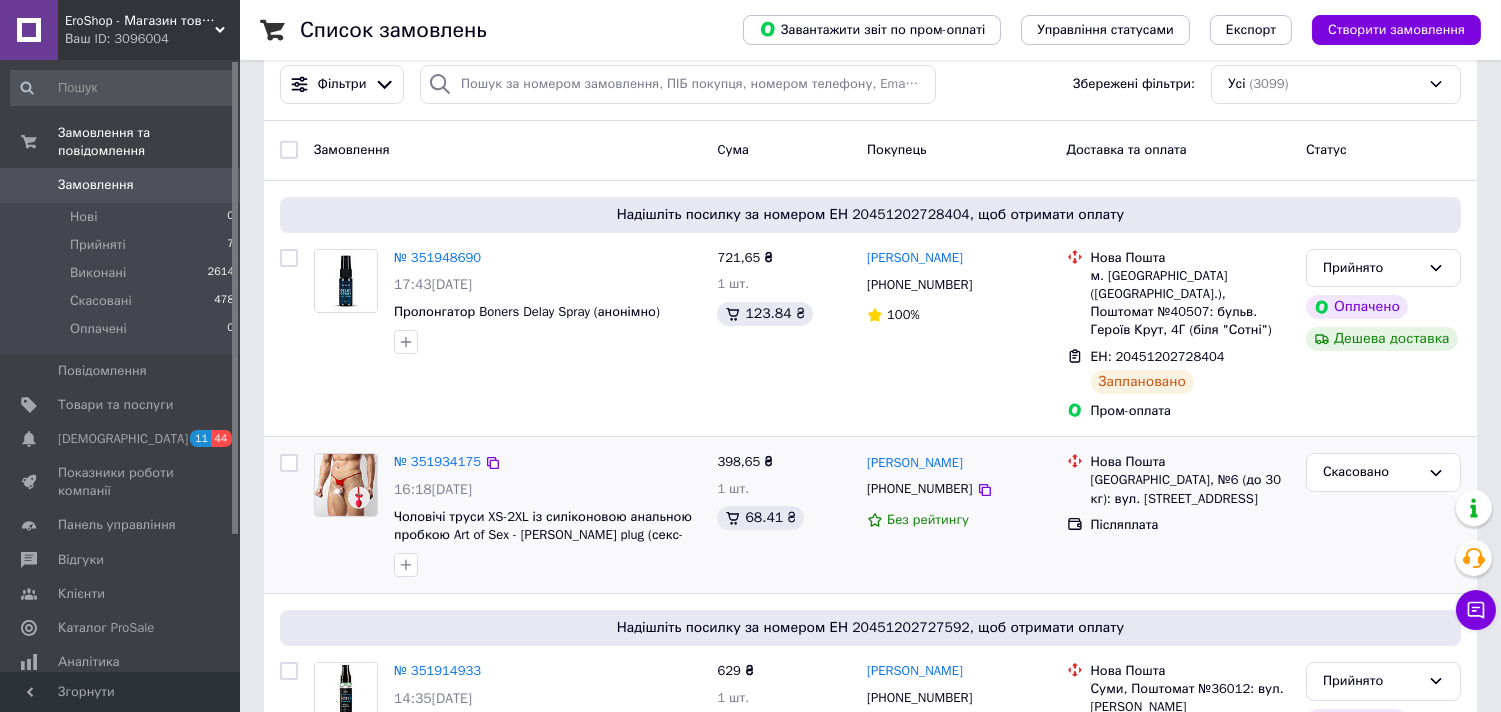 scroll, scrollTop: 0, scrollLeft: 0, axis: both 